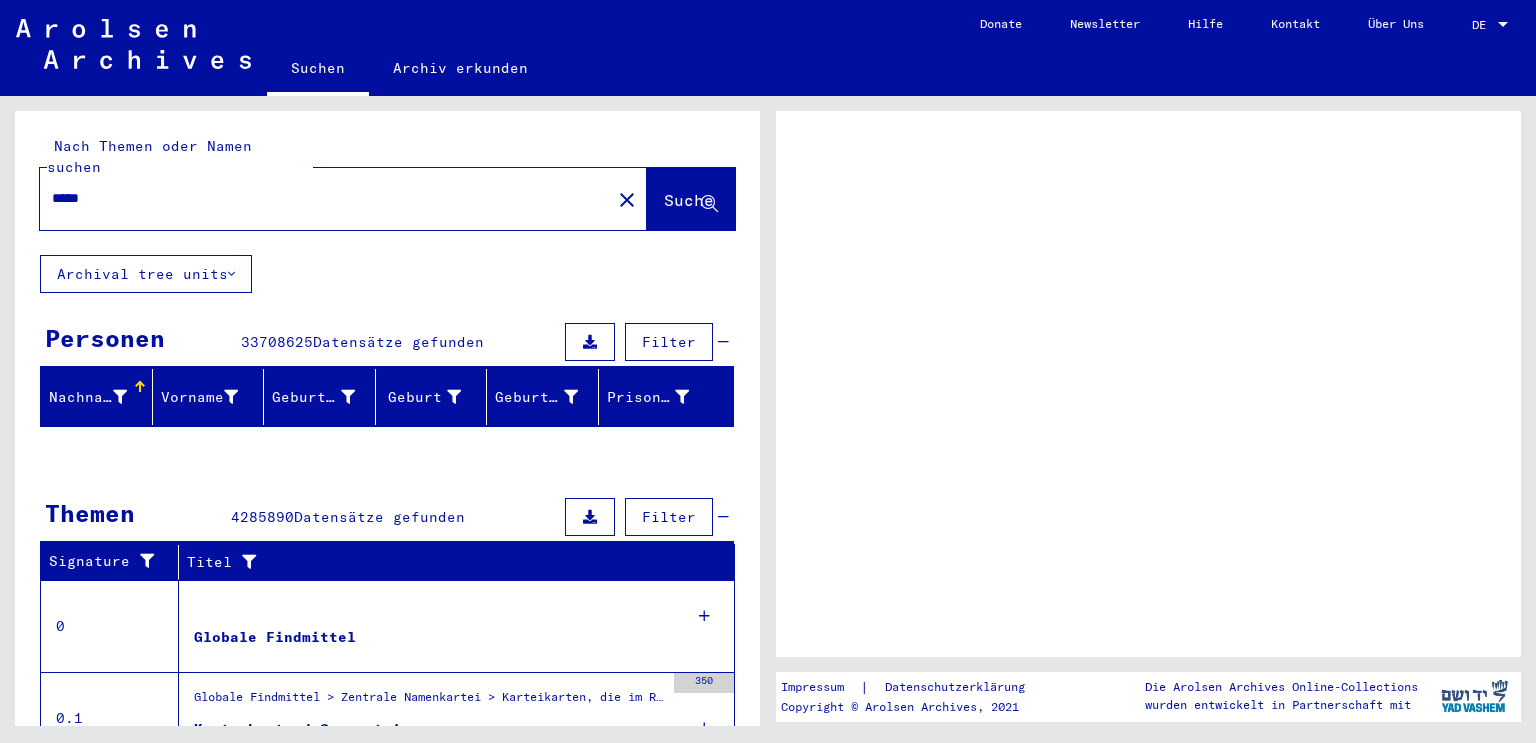 scroll, scrollTop: 0, scrollLeft: 0, axis: both 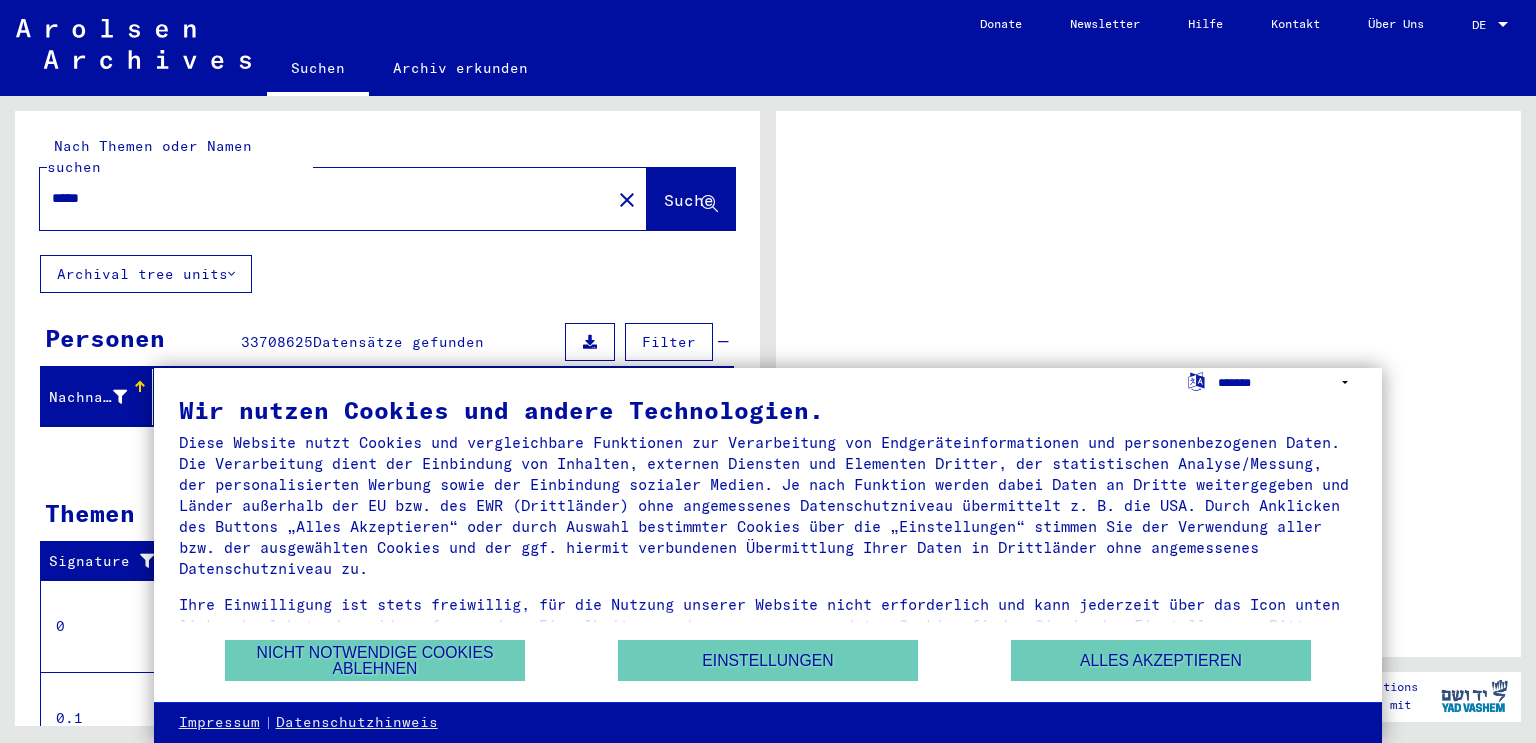 click on "**********" at bounding box center (1288, 382) 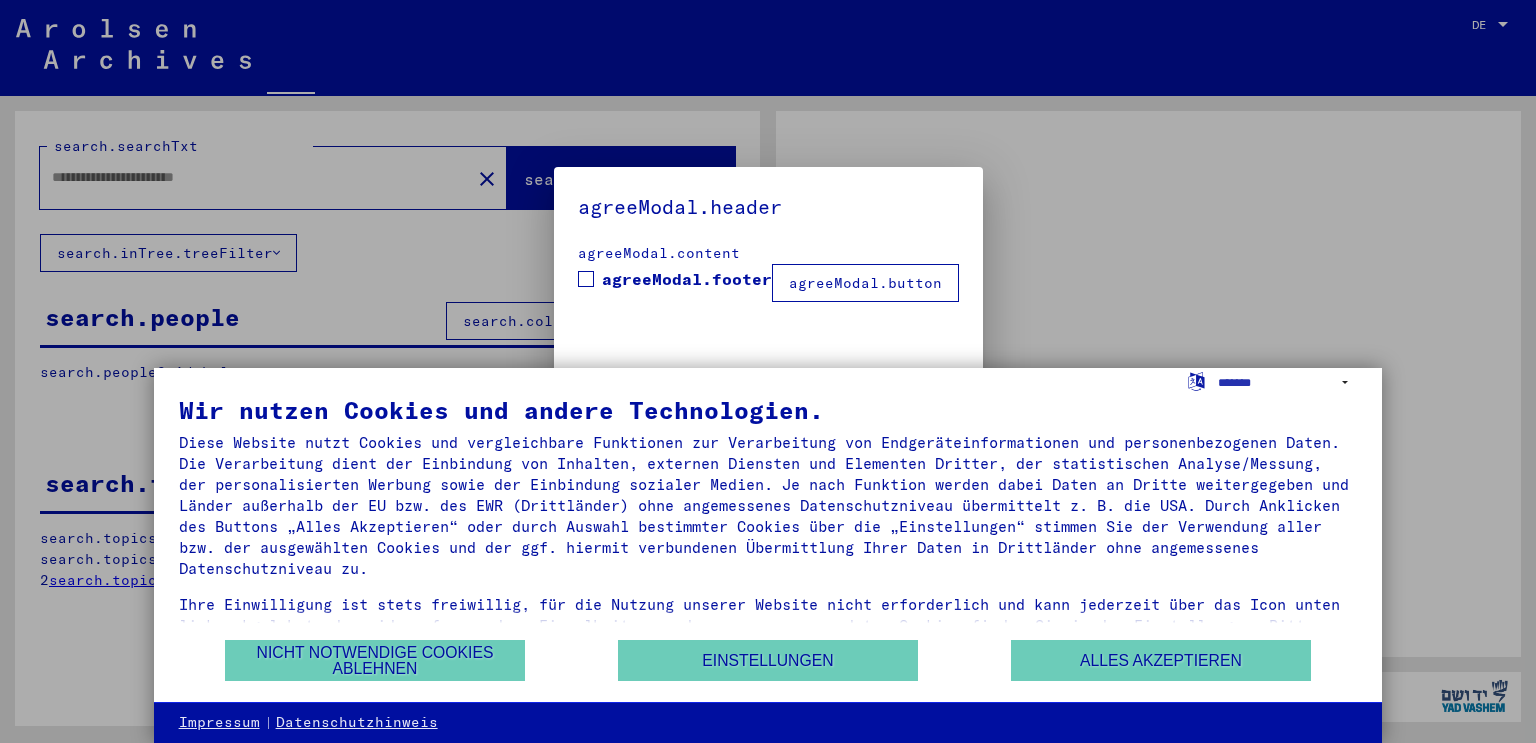 type on "*****" 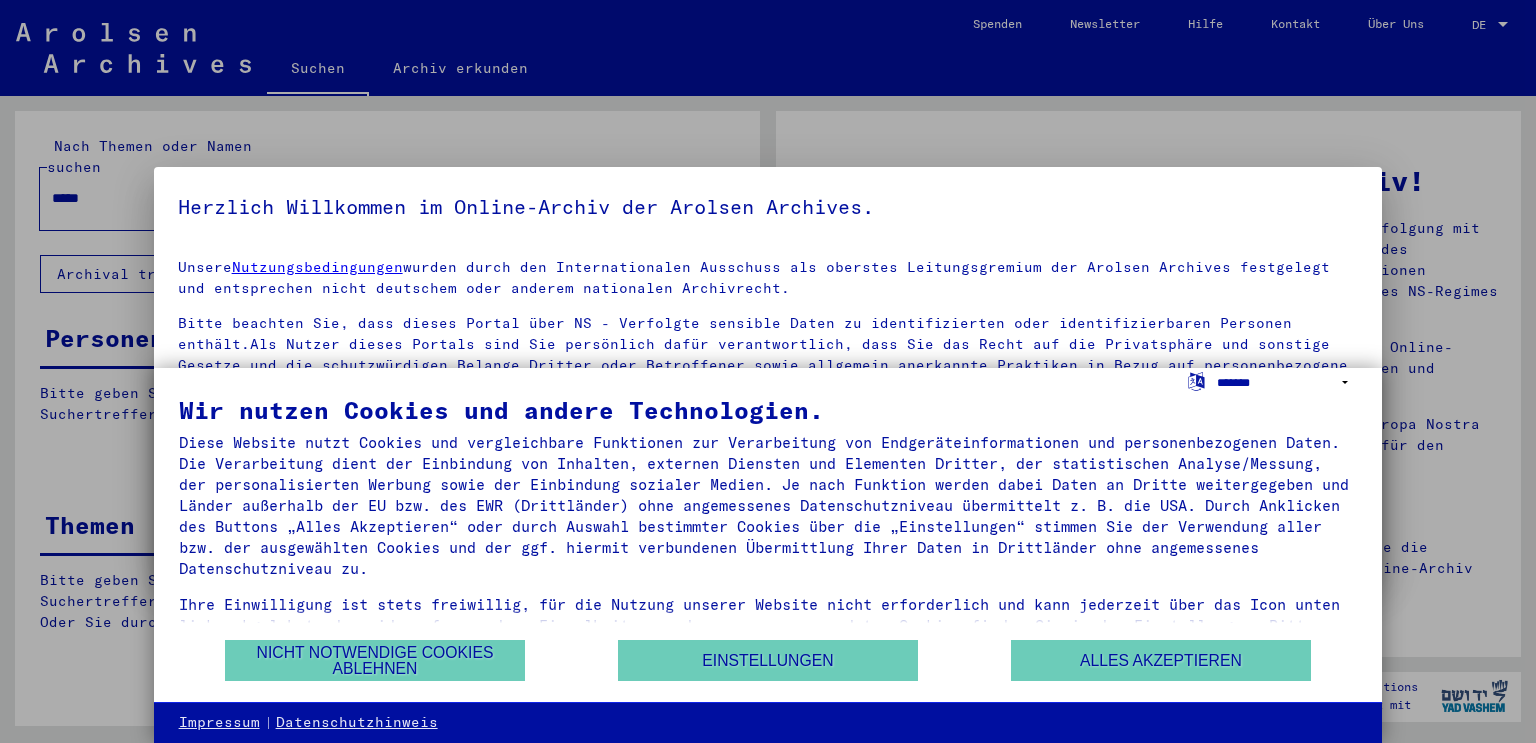 click on "**********" at bounding box center (1287, 382) 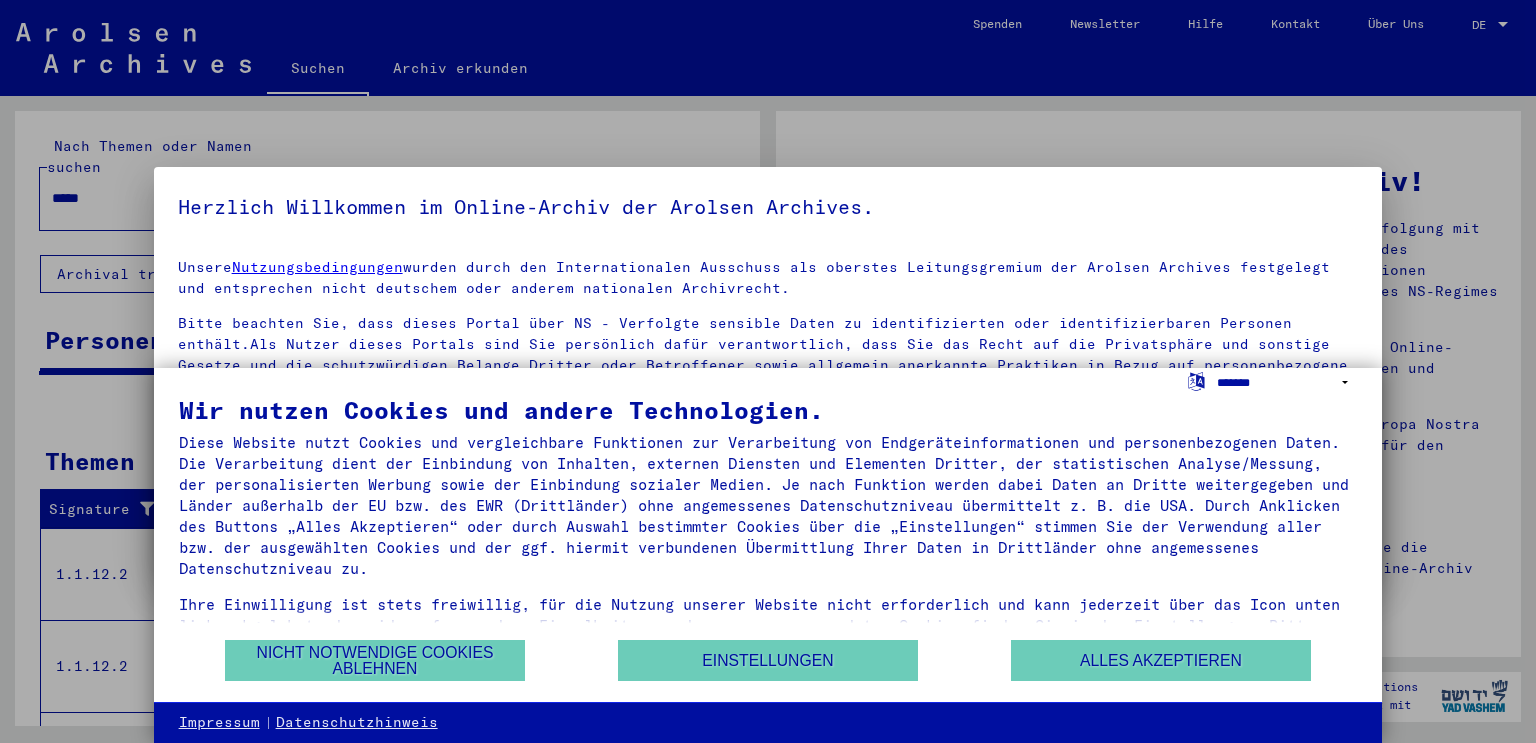 select on "*****" 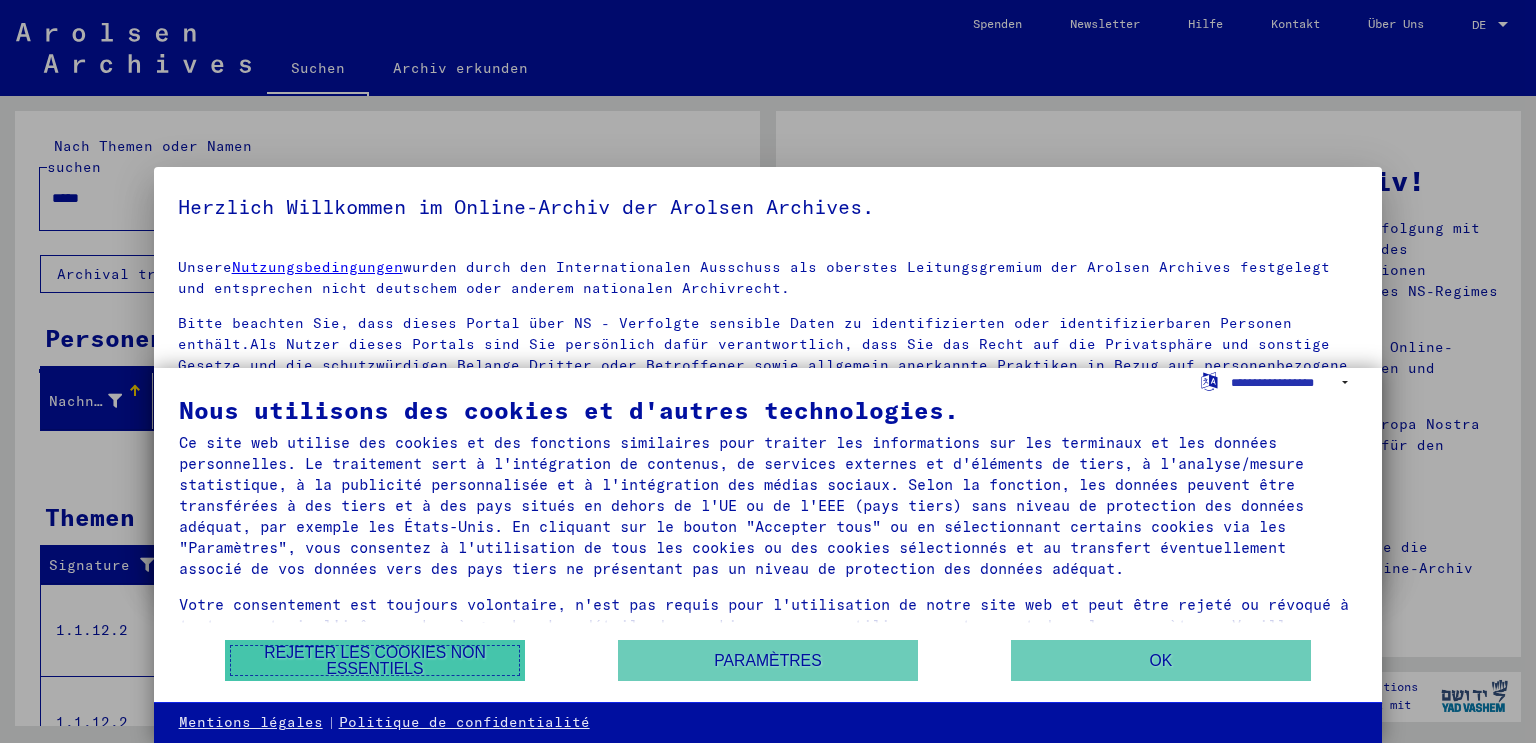 click on "Rejeter les cookies non essentiels" at bounding box center [375, 660] 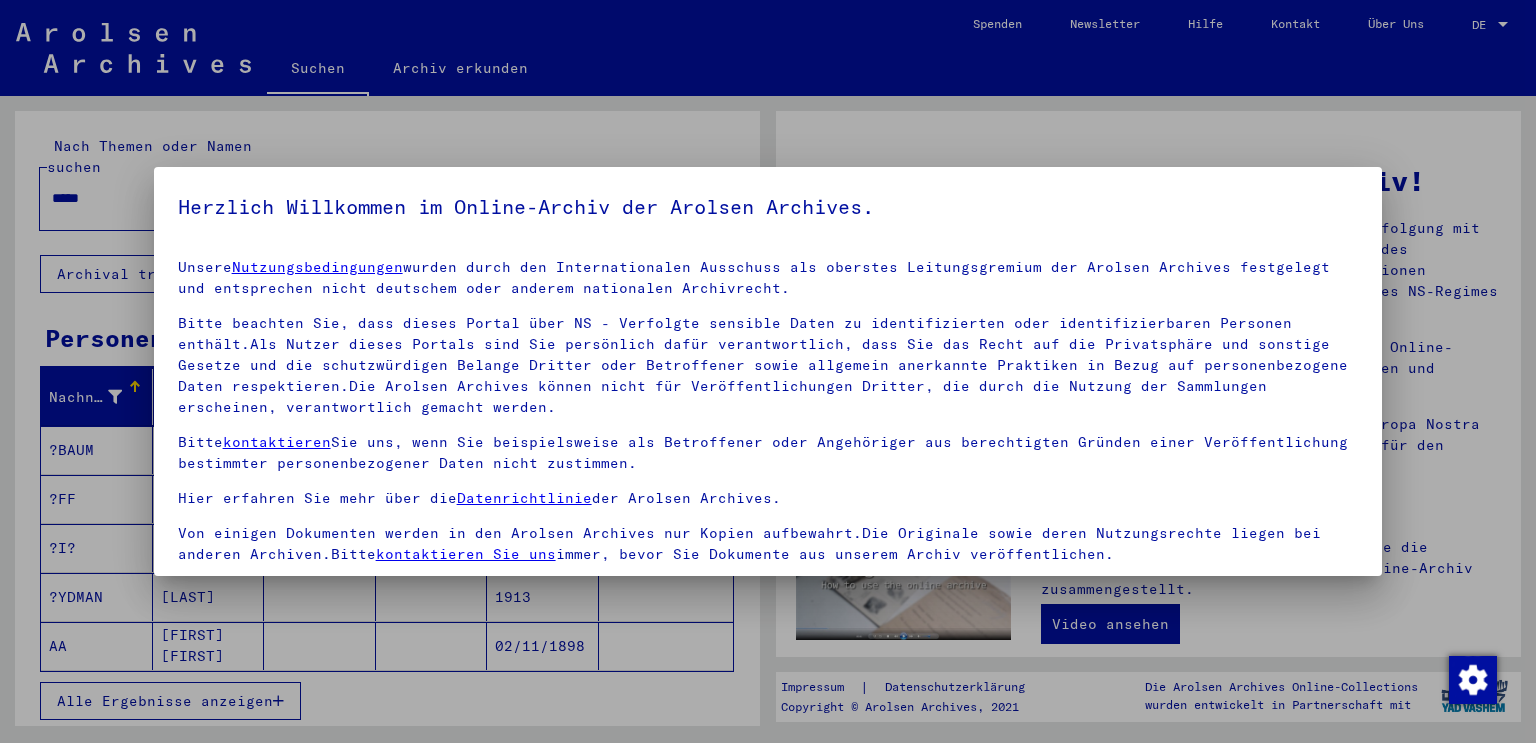 scroll, scrollTop: 171, scrollLeft: 0, axis: vertical 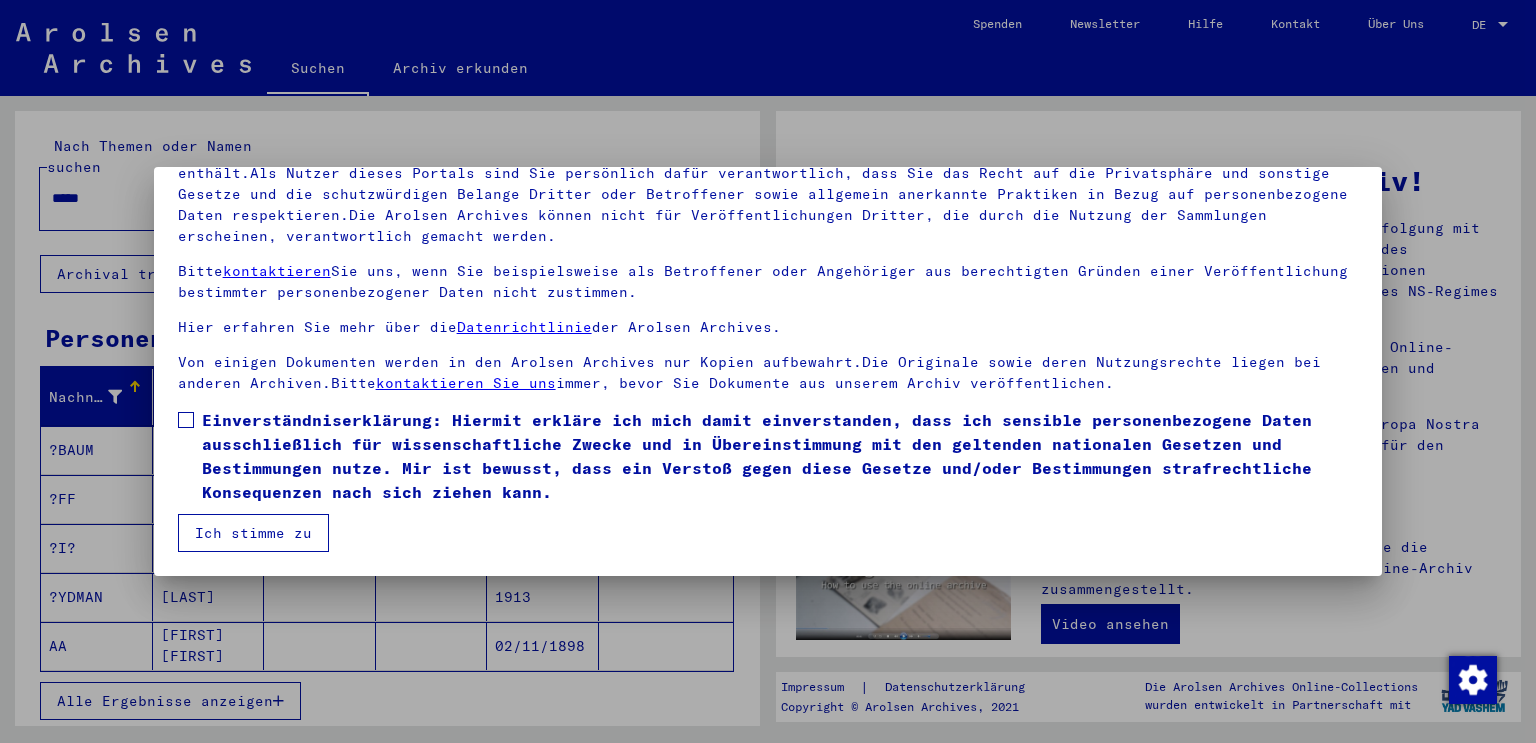 click on "Einverständniserklärung: Hiermit erkläre ich mich damit einverstanden, dass ich sensible personenbezogene Daten ausschließlich für wissenschaftliche Zwecke und in Übereinstimmung mit den geltenden nationalen Gesetzen und Bestimmungen nutze. Mir ist bewusst, dass ein Verstoß gegen diese Gesetze und/oder Bestimmungen strafrechtliche Konsequenzen nach sich ziehen kann." at bounding box center [780, 456] 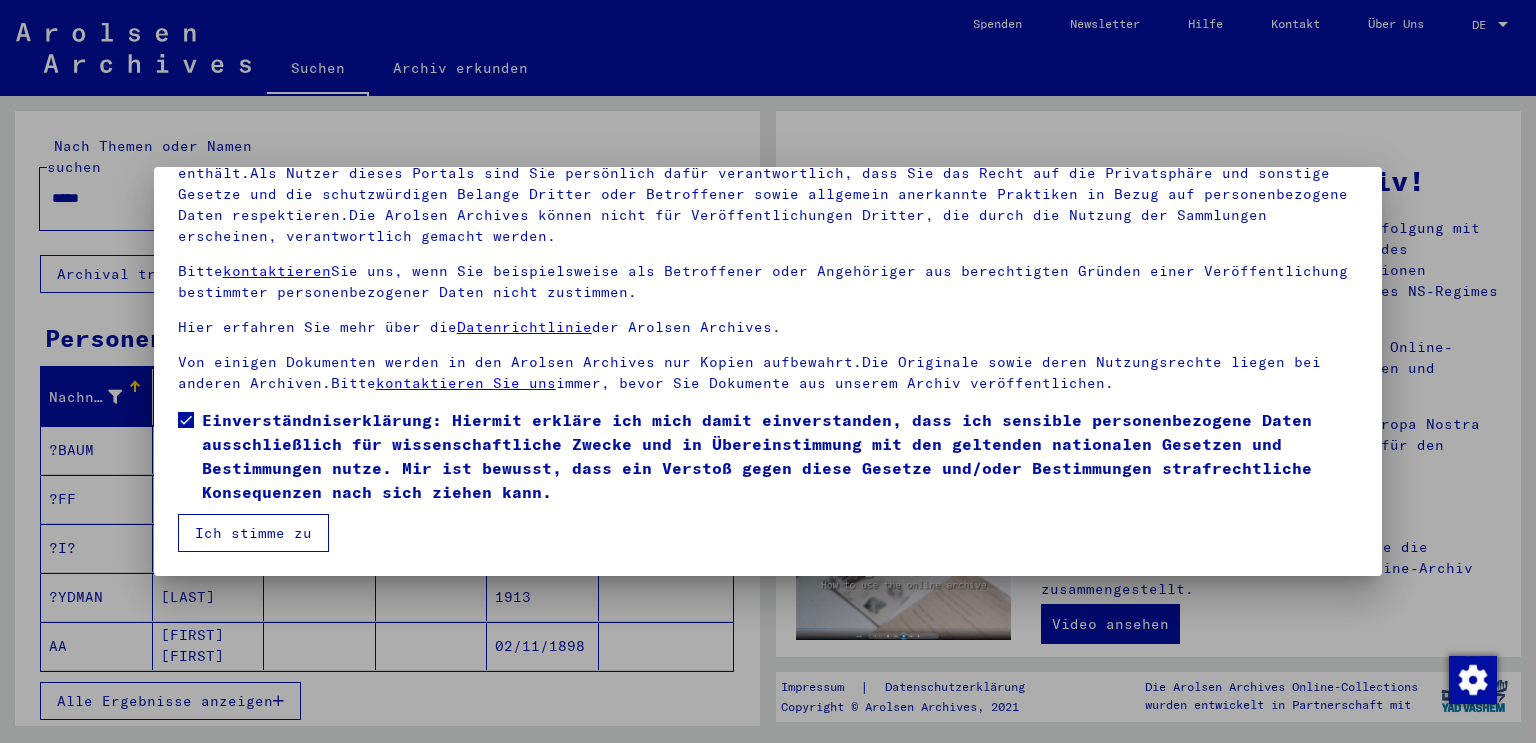 click on "Ich stimme zu" at bounding box center (253, 533) 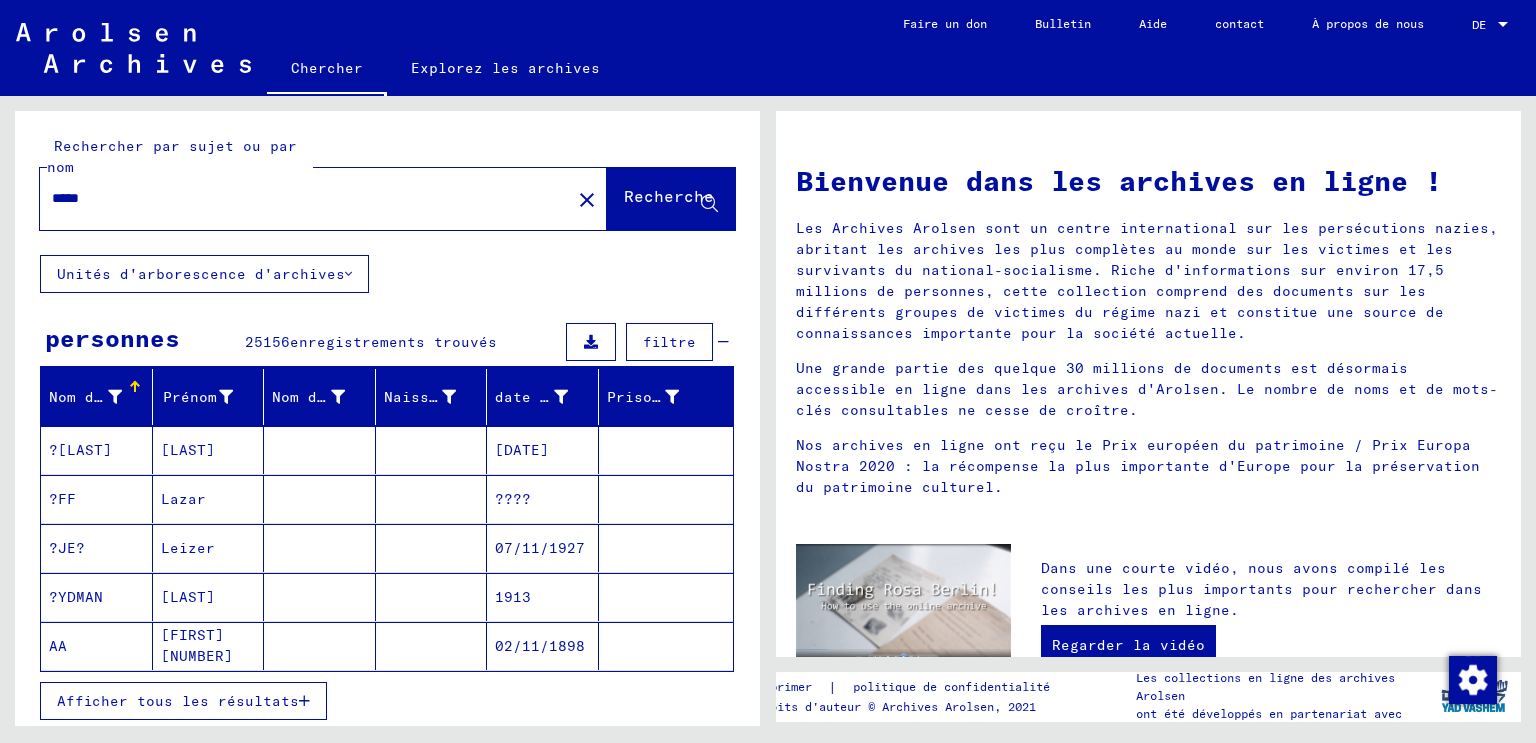 click on "Rechercher par sujet ou par nom ***** close Recherche    Unités d'arborescence d'archives personnes 25156  enregistrements trouvés filtre Nom de famille Prénom Nom de naissance Naissance date de naissance Prisonnier # ?ARBRE [LAST]       [DATE]    ?FF [LAST]       ????    ?JE? [LAST]       [DATE]    ?YDMAN [LAST]       [DATE]    AA [FIRST] Ier       [DATE]    Afficher tous les résultats Signature Nom de famille Prénom Nom de naissance Naissance date de naissance Prisonnier # Père (père adoptif) Mère (mère adoptive) religion nationalité Profession Lieu de détention Date de décès Dernier lieu de résidence Dernier lieu de résidence (pays) Lieu de détention Dernier lieu de résidence (province) Dernier lieu de résidence (lieu) Dernier lieu de résidence (quartier) Dernier lieu de résidence (rue) Dernier lieu de résidence (numéro de maison) 3.1.1.1 - Noms dans le tri « phonétique » de H ?ARBRE [LAST] [DATE] 3.1.1.1 - Noms dans le tri « phonétique » du SI ?FF [LAST] ???? ?JE?" 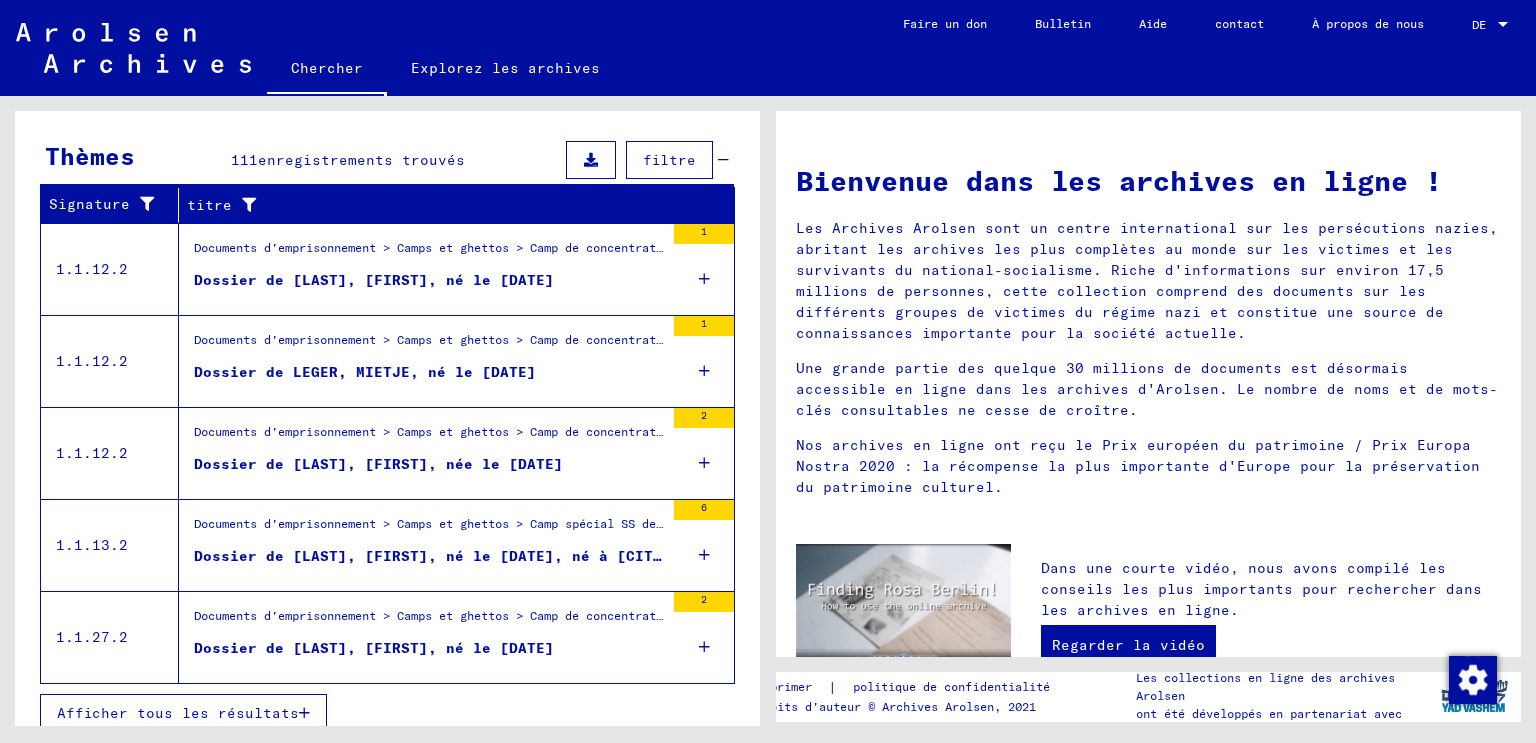 scroll, scrollTop: 669, scrollLeft: 0, axis: vertical 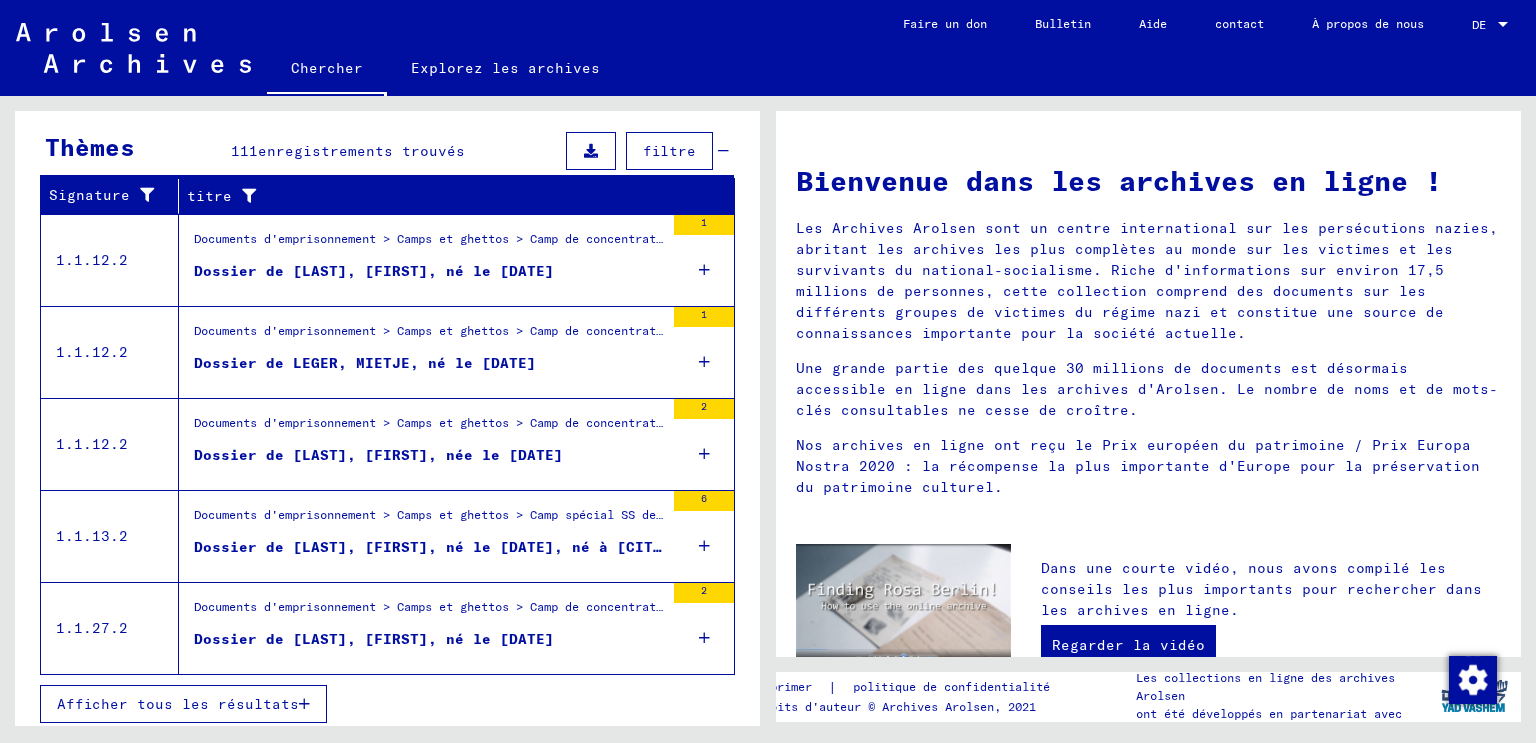 click on "Afficher tous les résultats" at bounding box center [178, 704] 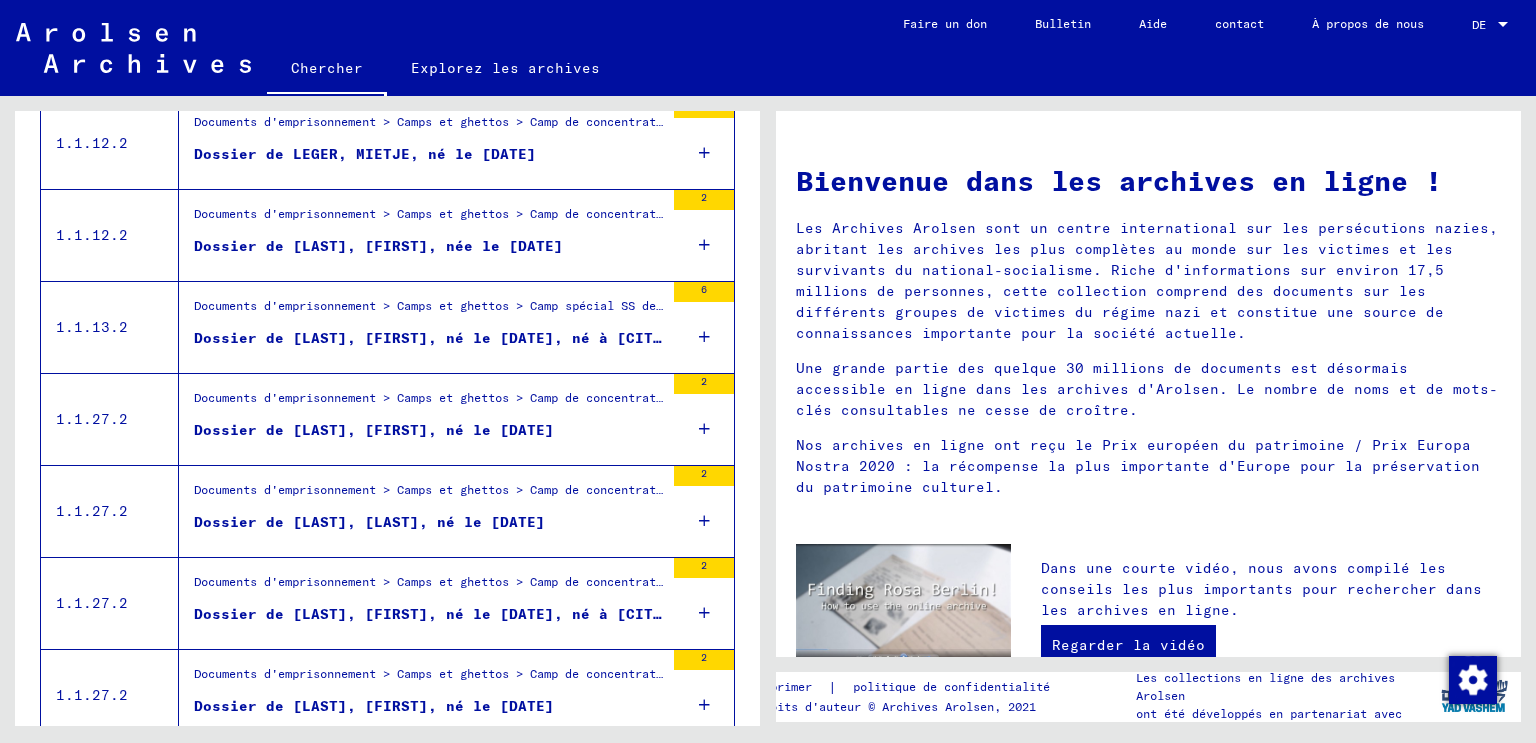 scroll, scrollTop: 174, scrollLeft: 0, axis: vertical 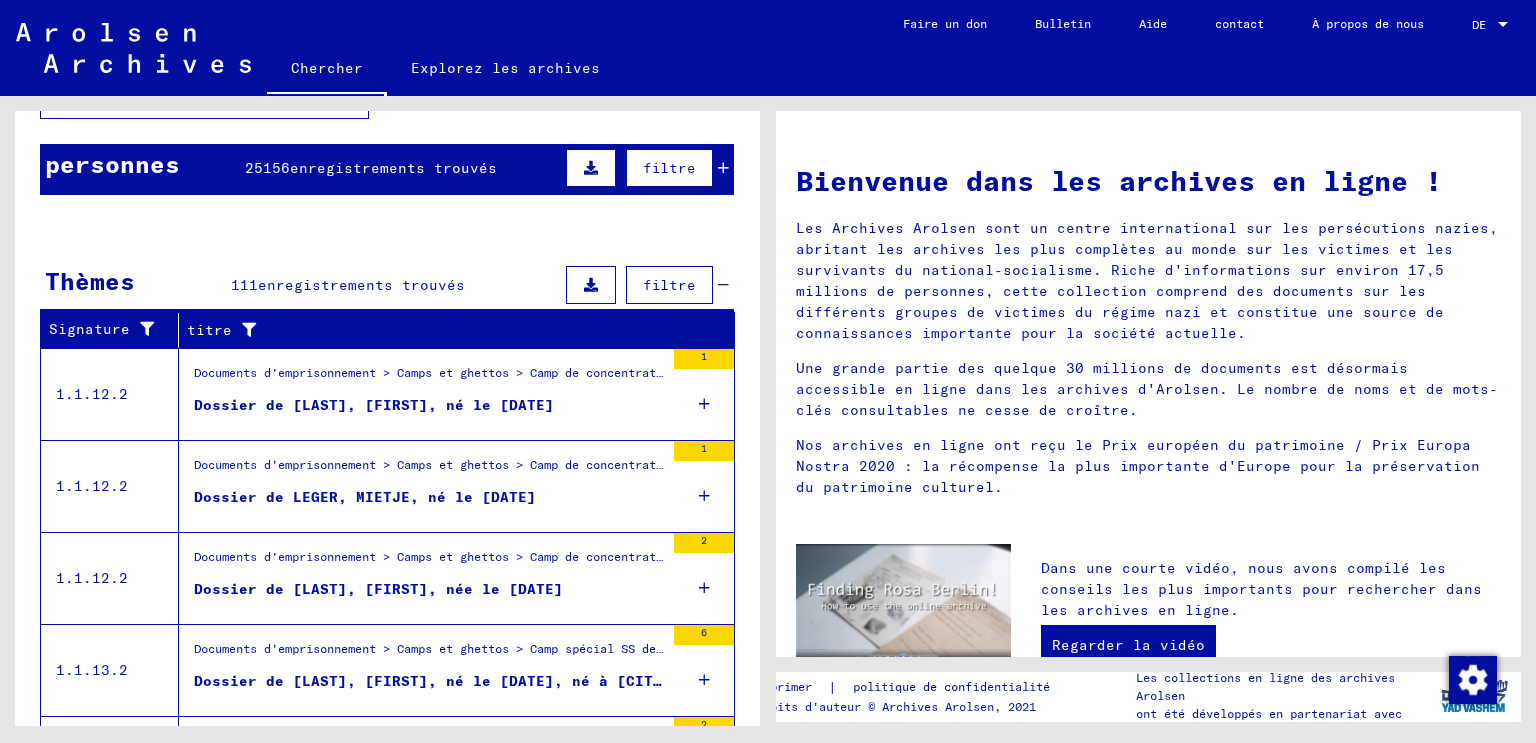click at bounding box center (591, 285) 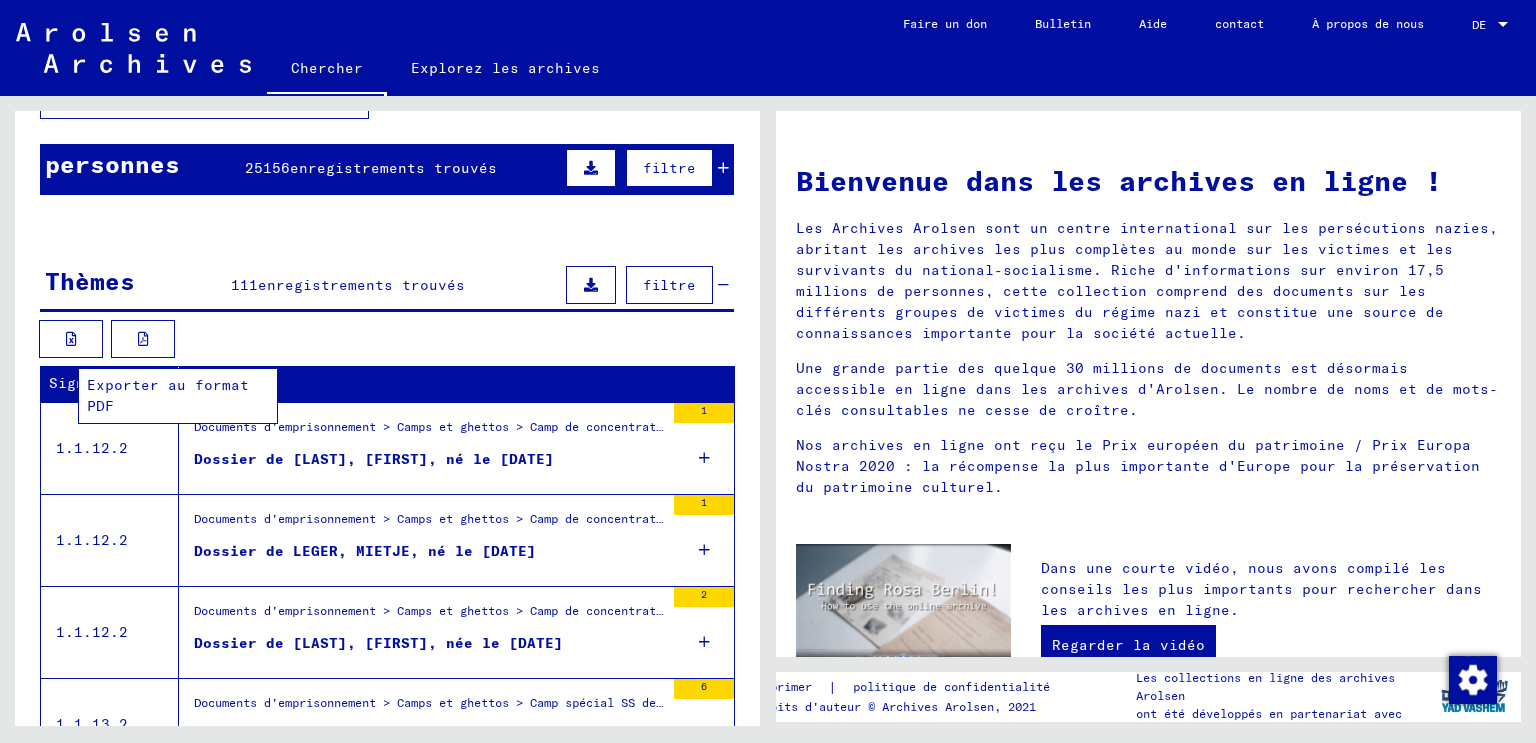 click at bounding box center (143, 339) 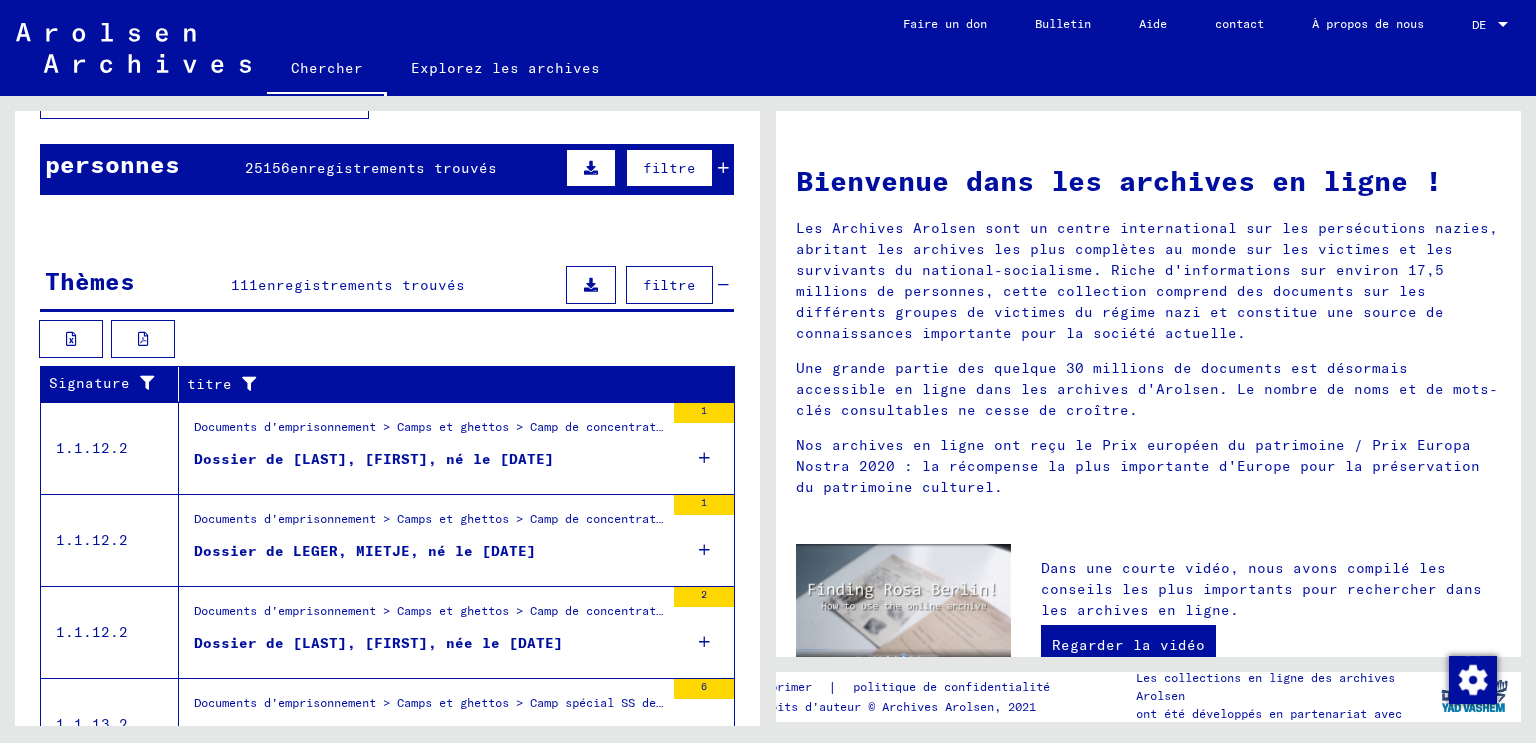 click on "Prisonnier #" at bounding box center (661, 223) 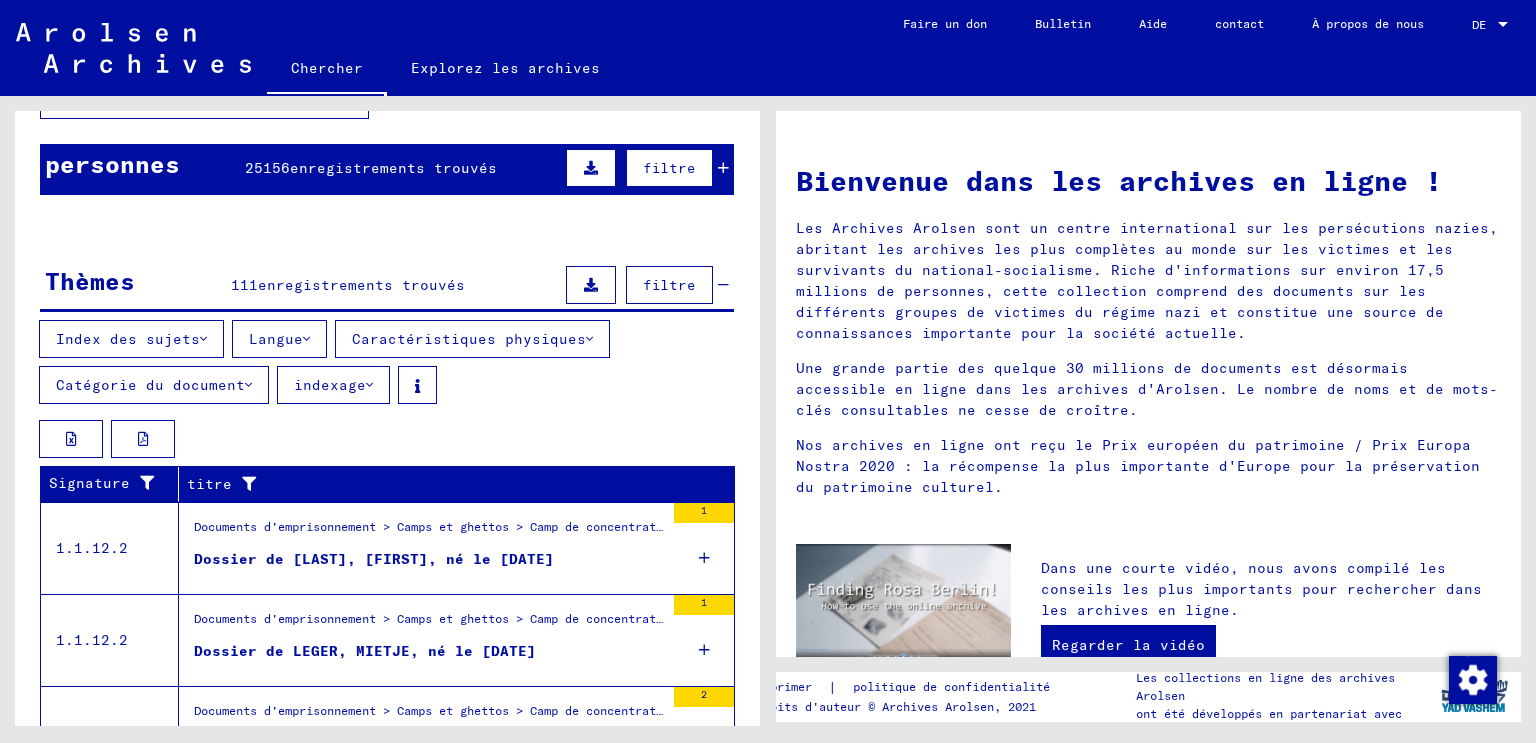 click on "DE" at bounding box center (1483, 25) 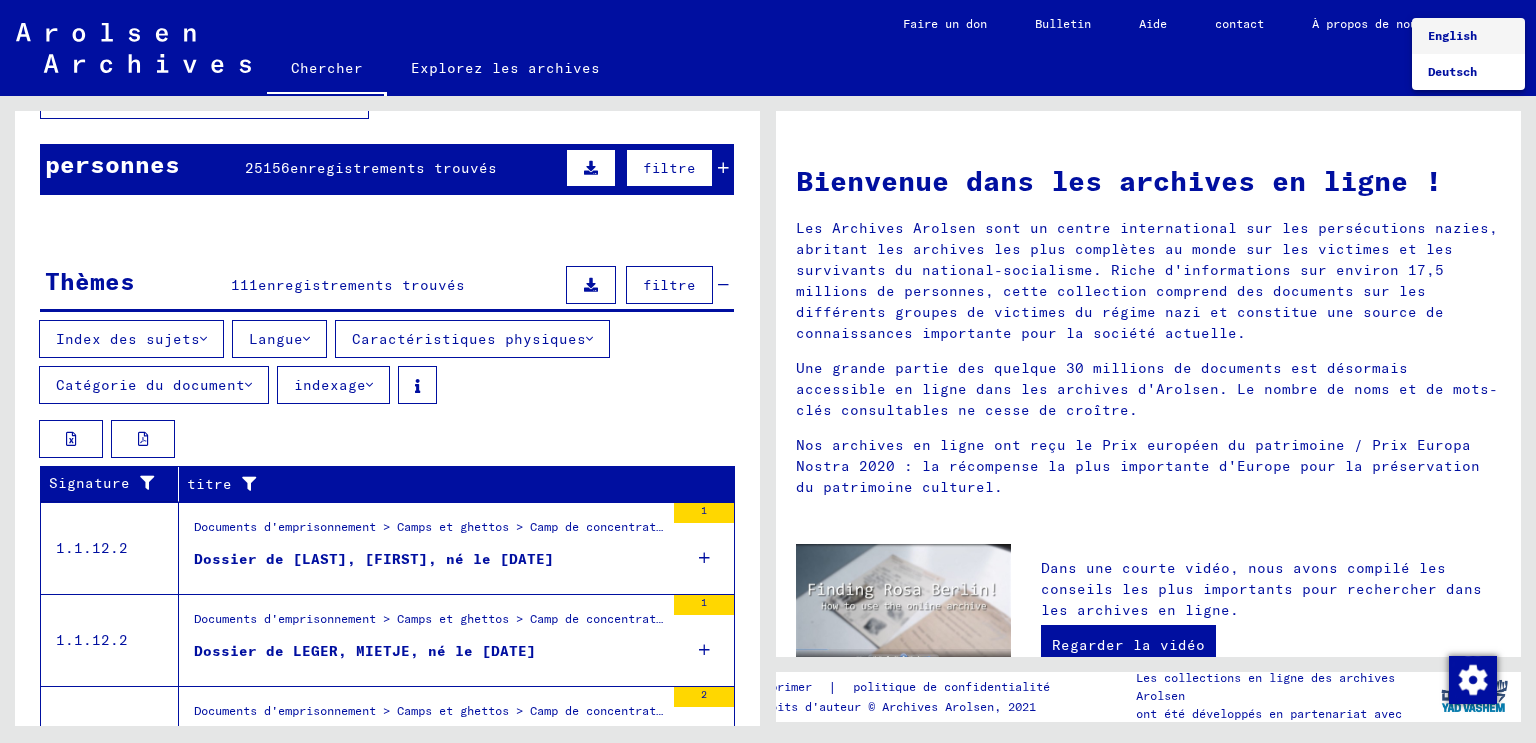 click on "English" at bounding box center (1452, 35) 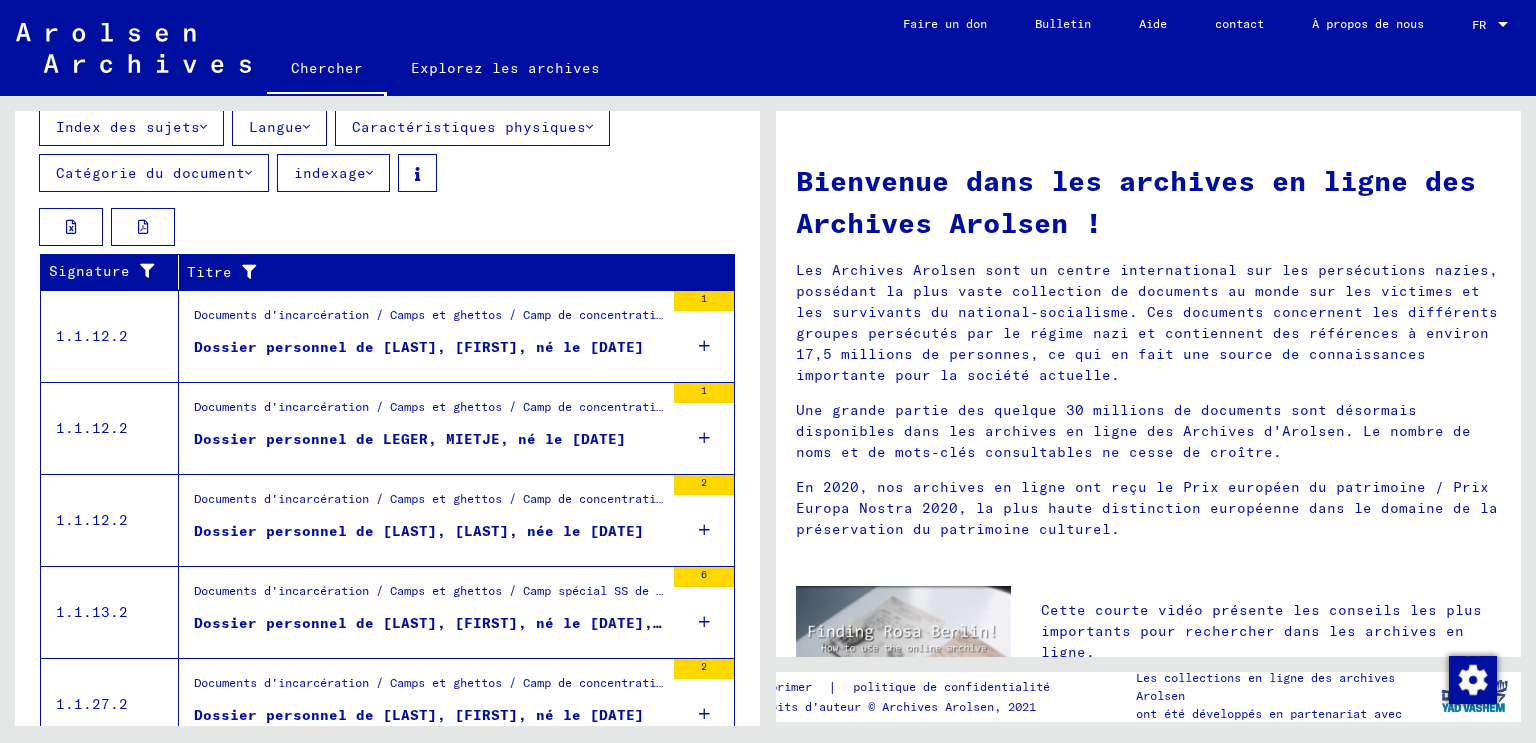 scroll, scrollTop: 230, scrollLeft: 0, axis: vertical 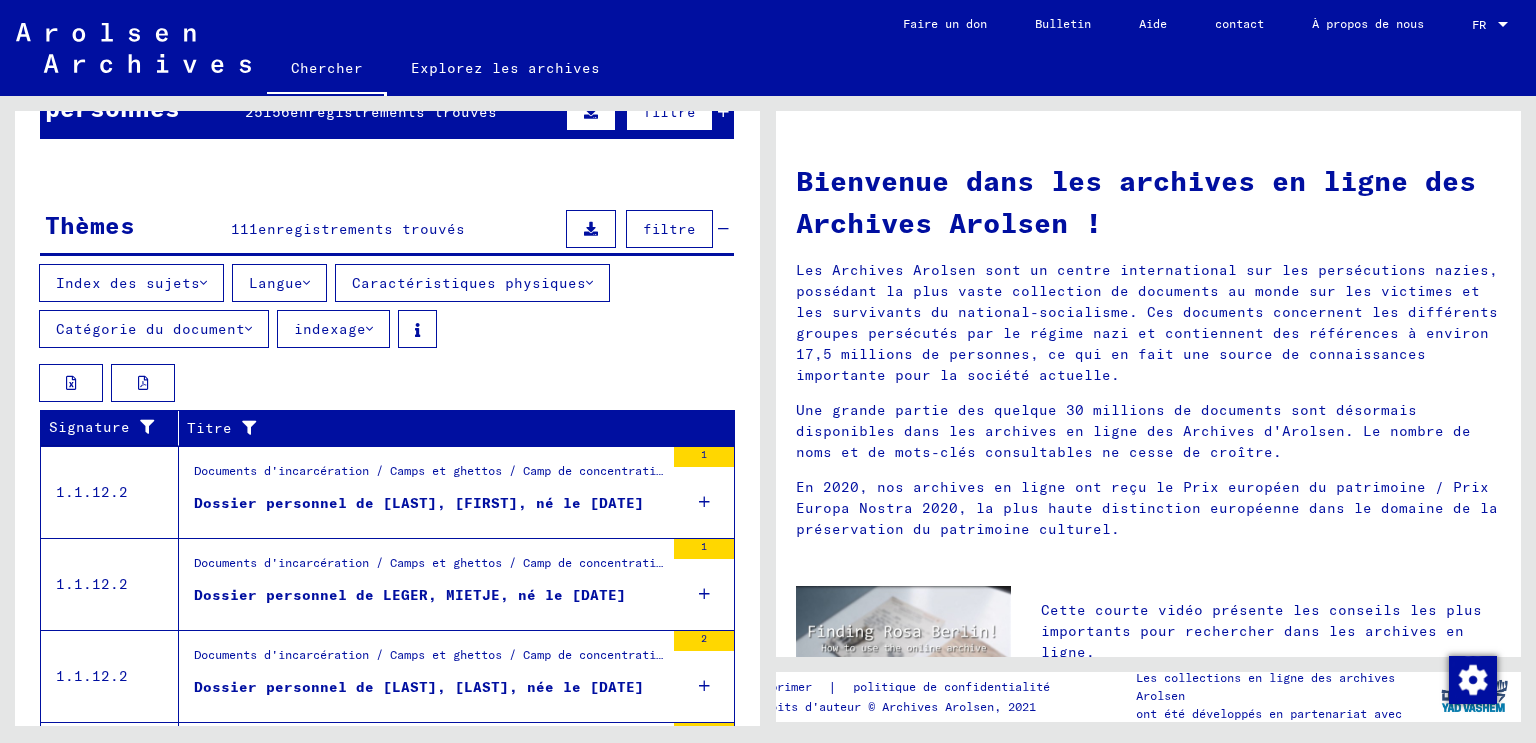 click on "Index des sujets" at bounding box center [131, 283] 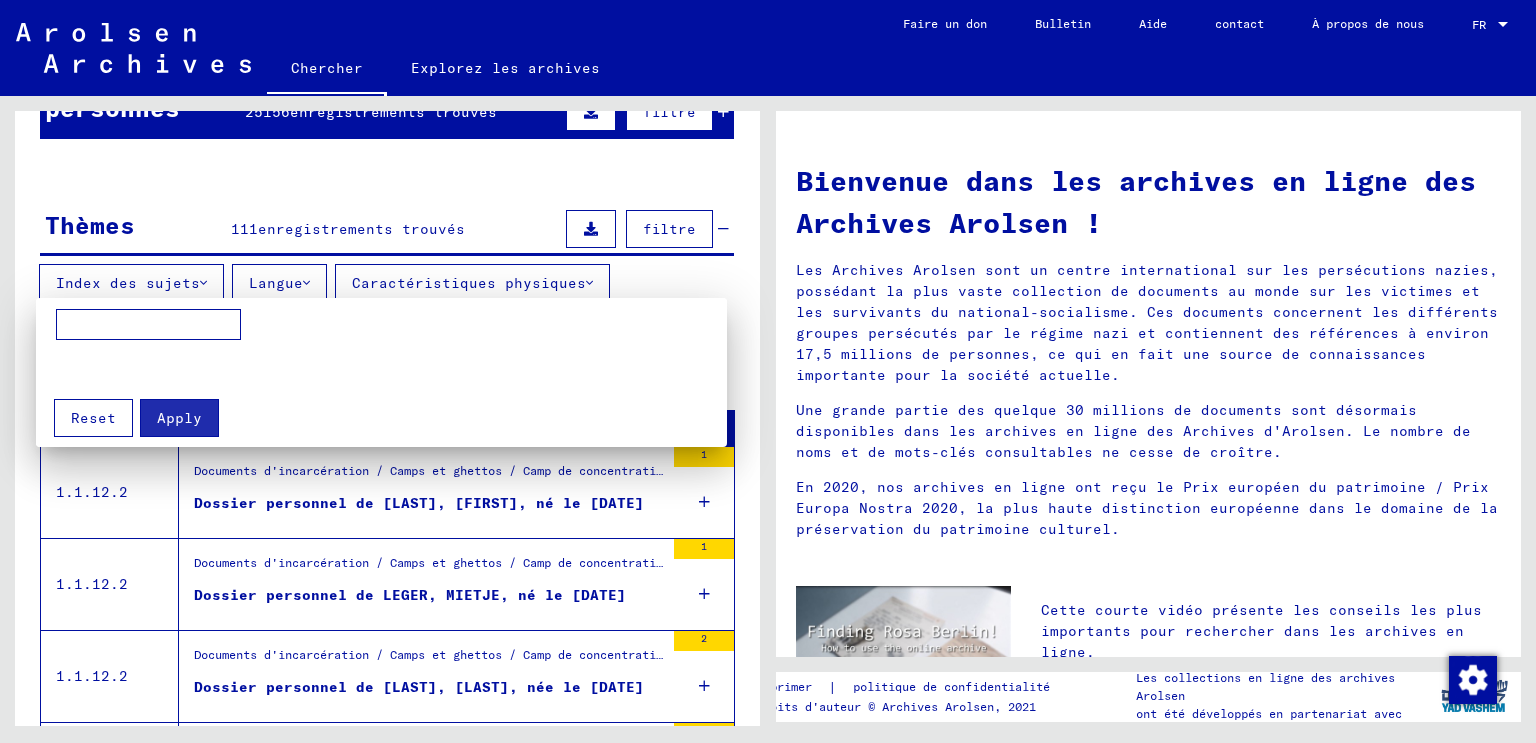 click at bounding box center (768, 371) 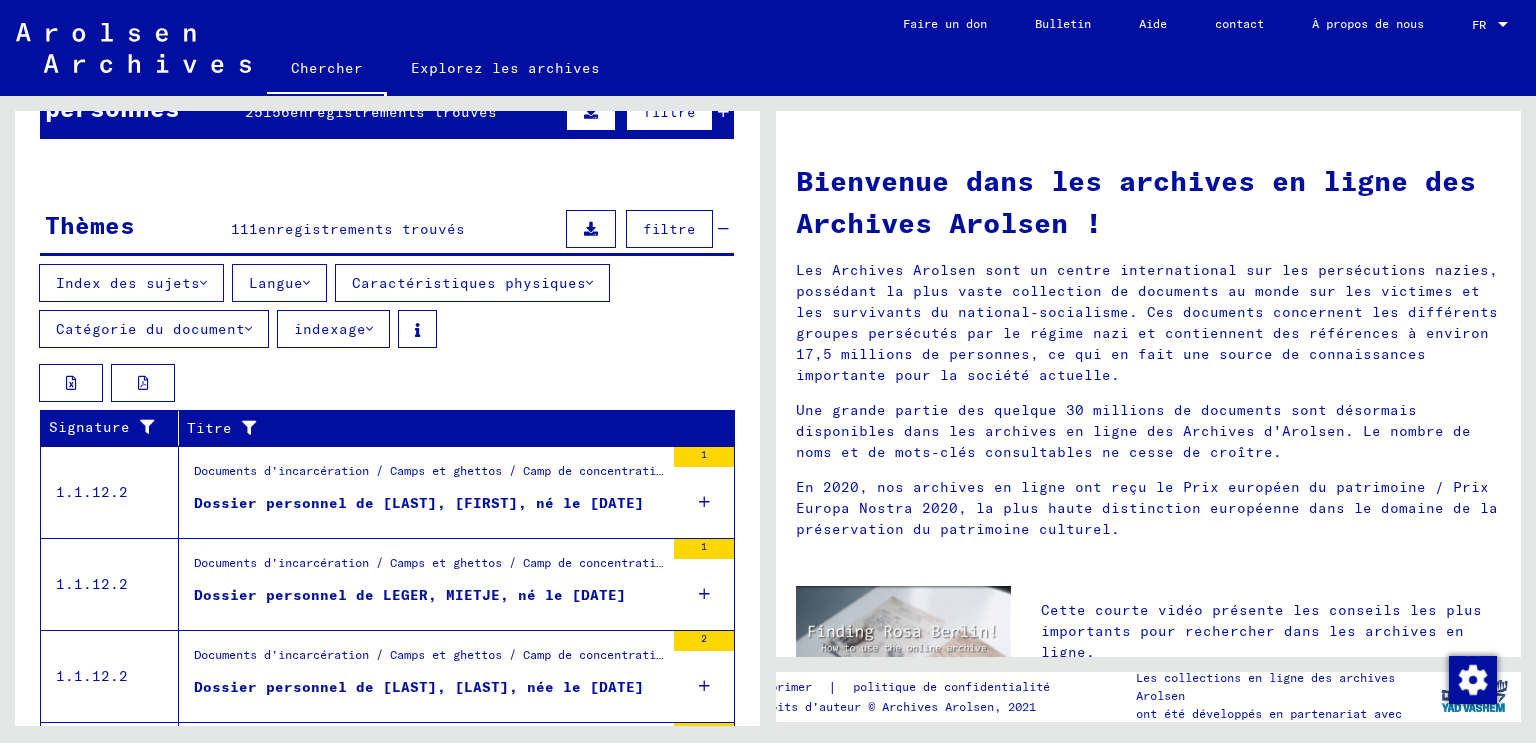 click on "Langue" at bounding box center (279, 283) 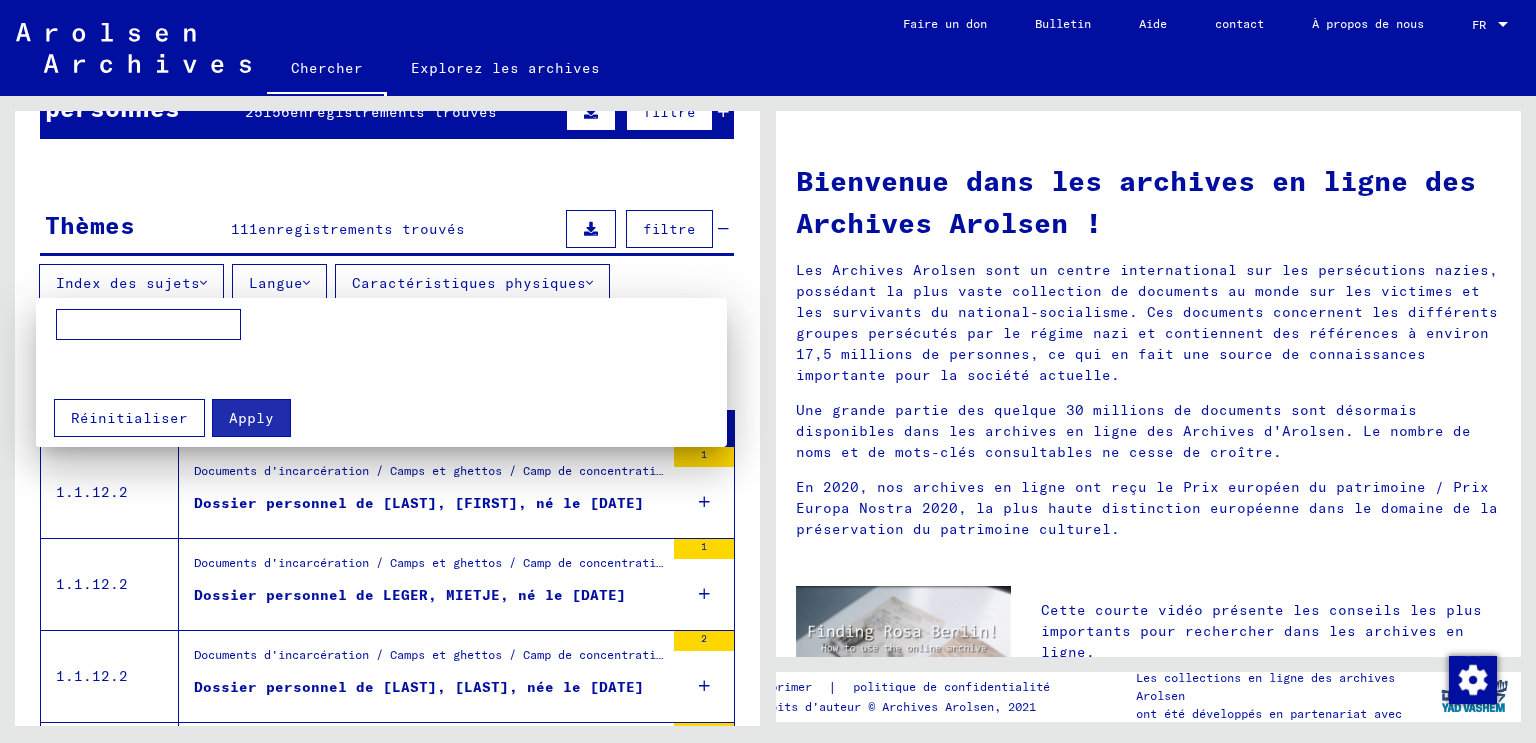 click at bounding box center [768, 371] 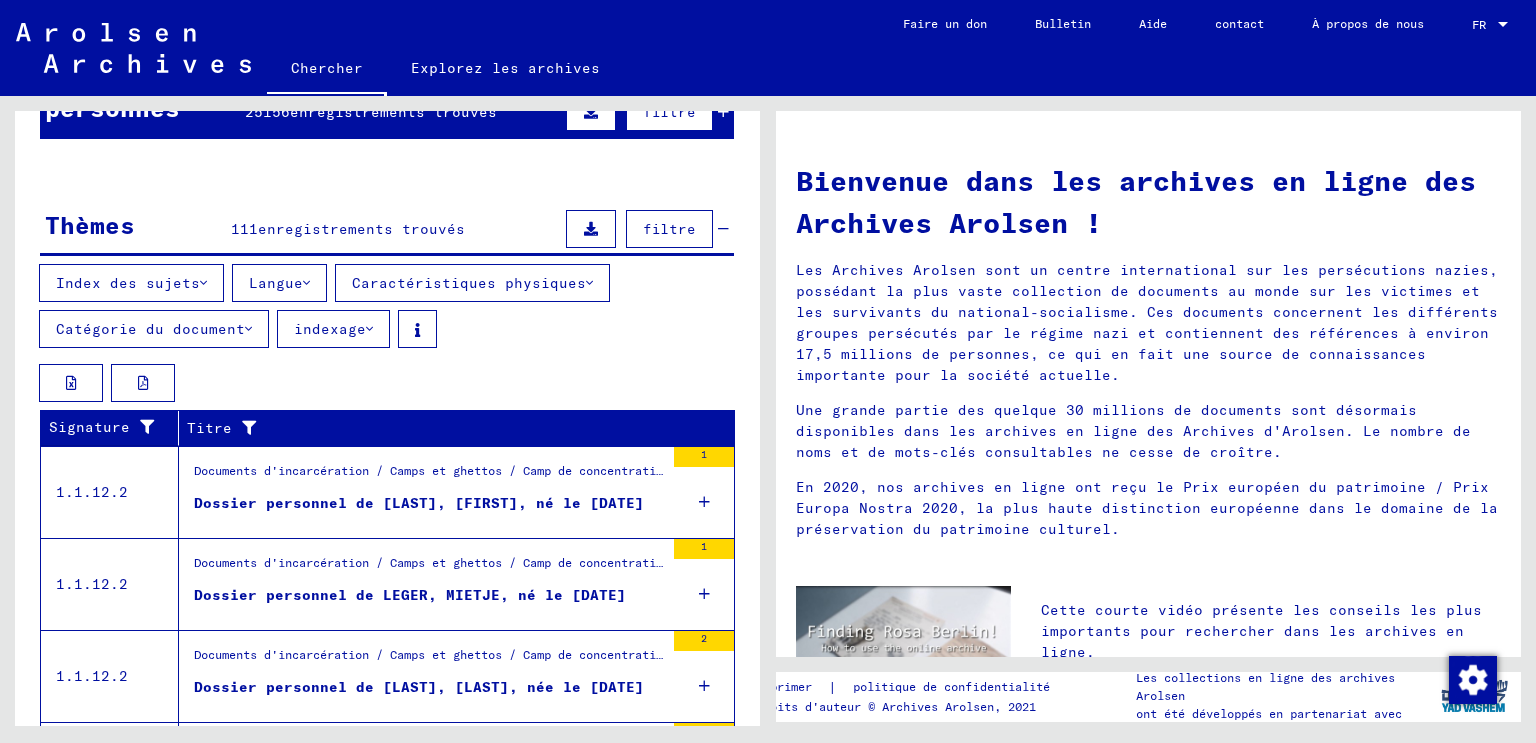 scroll, scrollTop: 438, scrollLeft: 0, axis: vertical 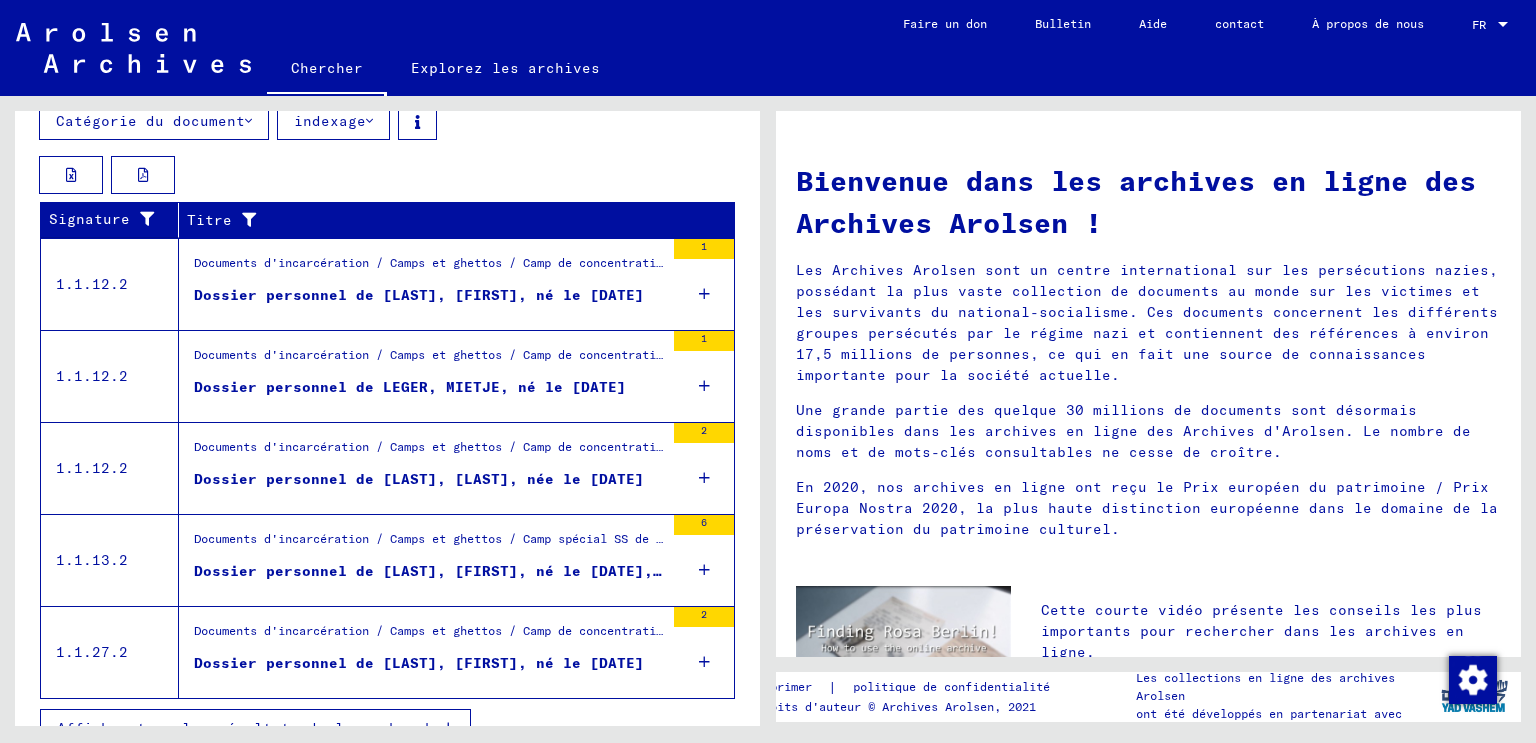 click on "1" at bounding box center (704, 376) 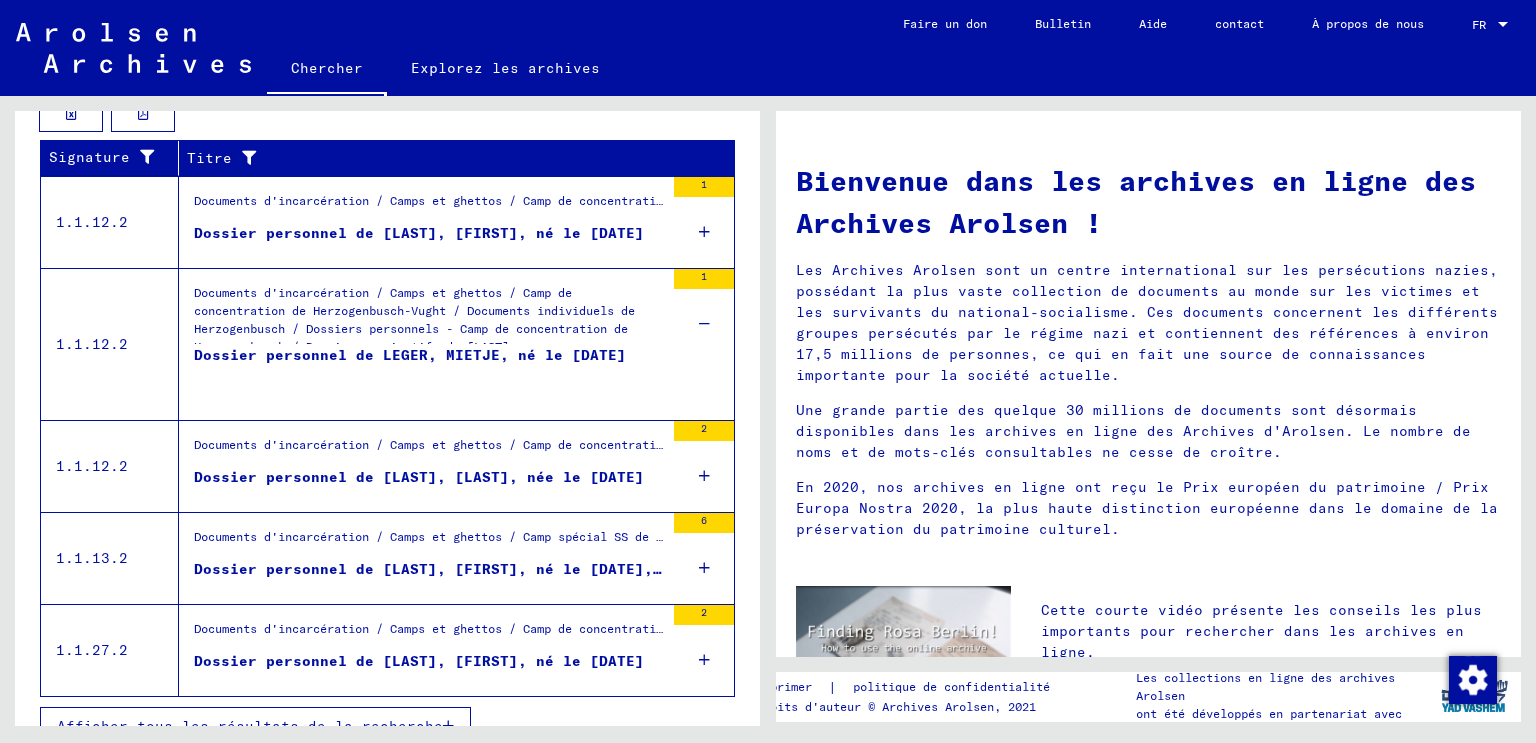 scroll, scrollTop: 502, scrollLeft: 0, axis: vertical 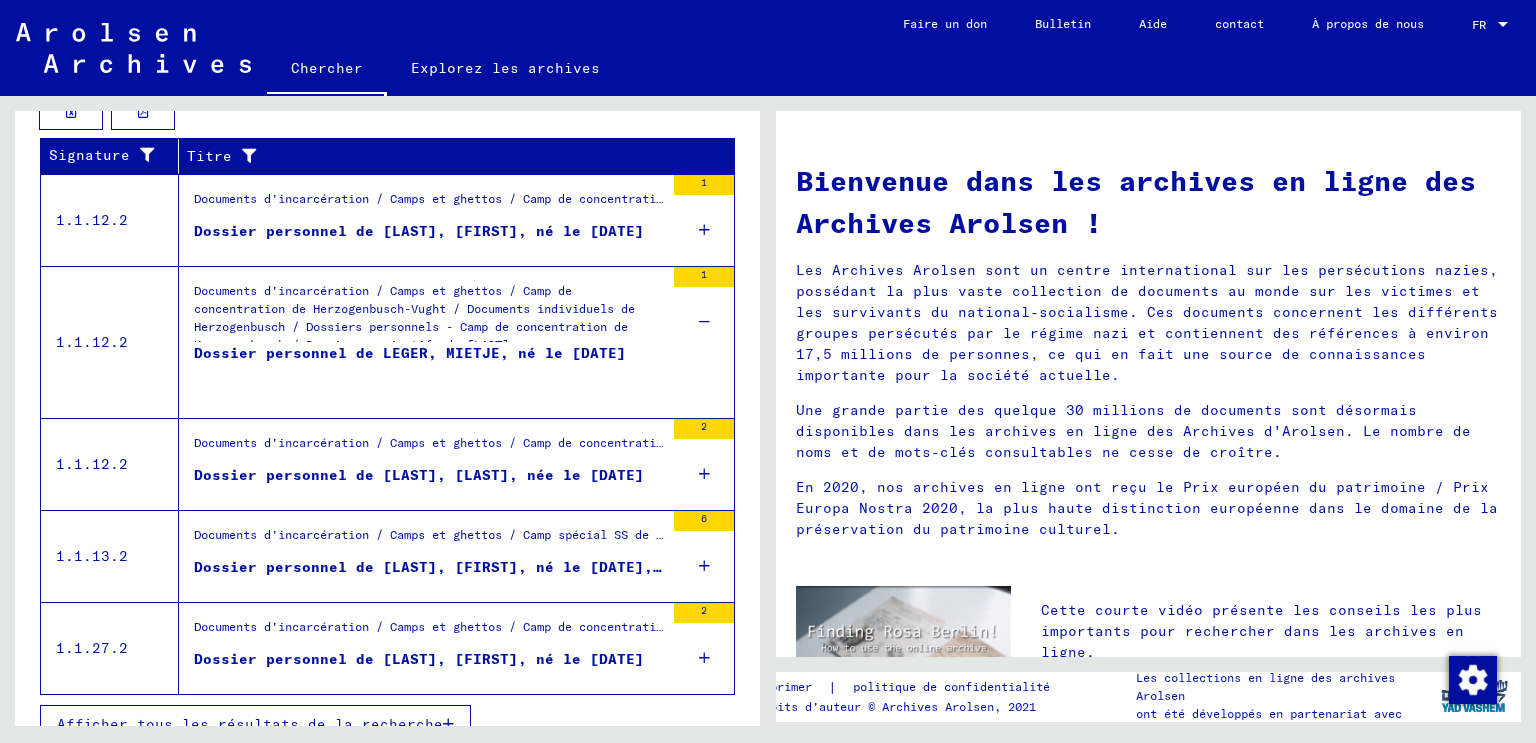 click at bounding box center (704, 322) 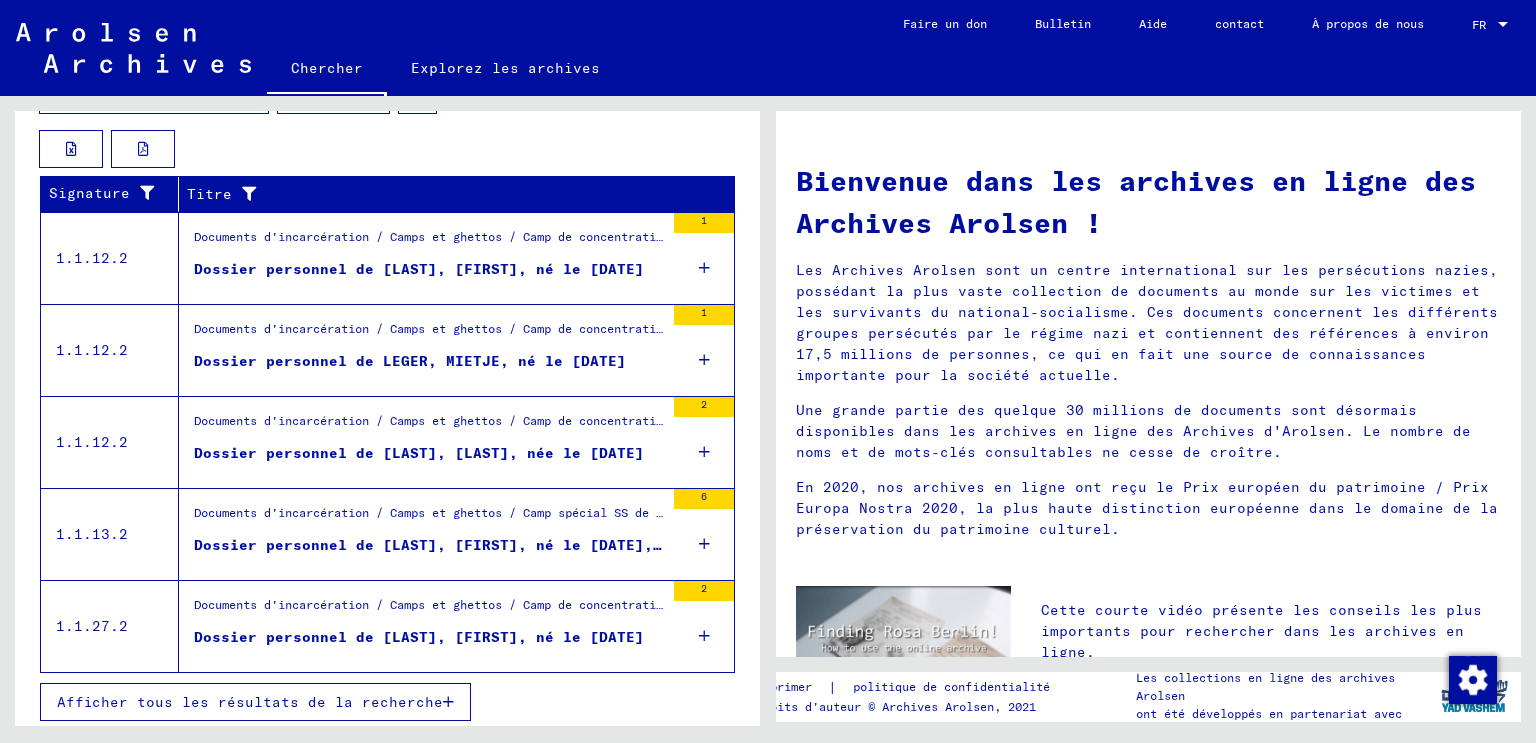 click on "1" at bounding box center (704, 350) 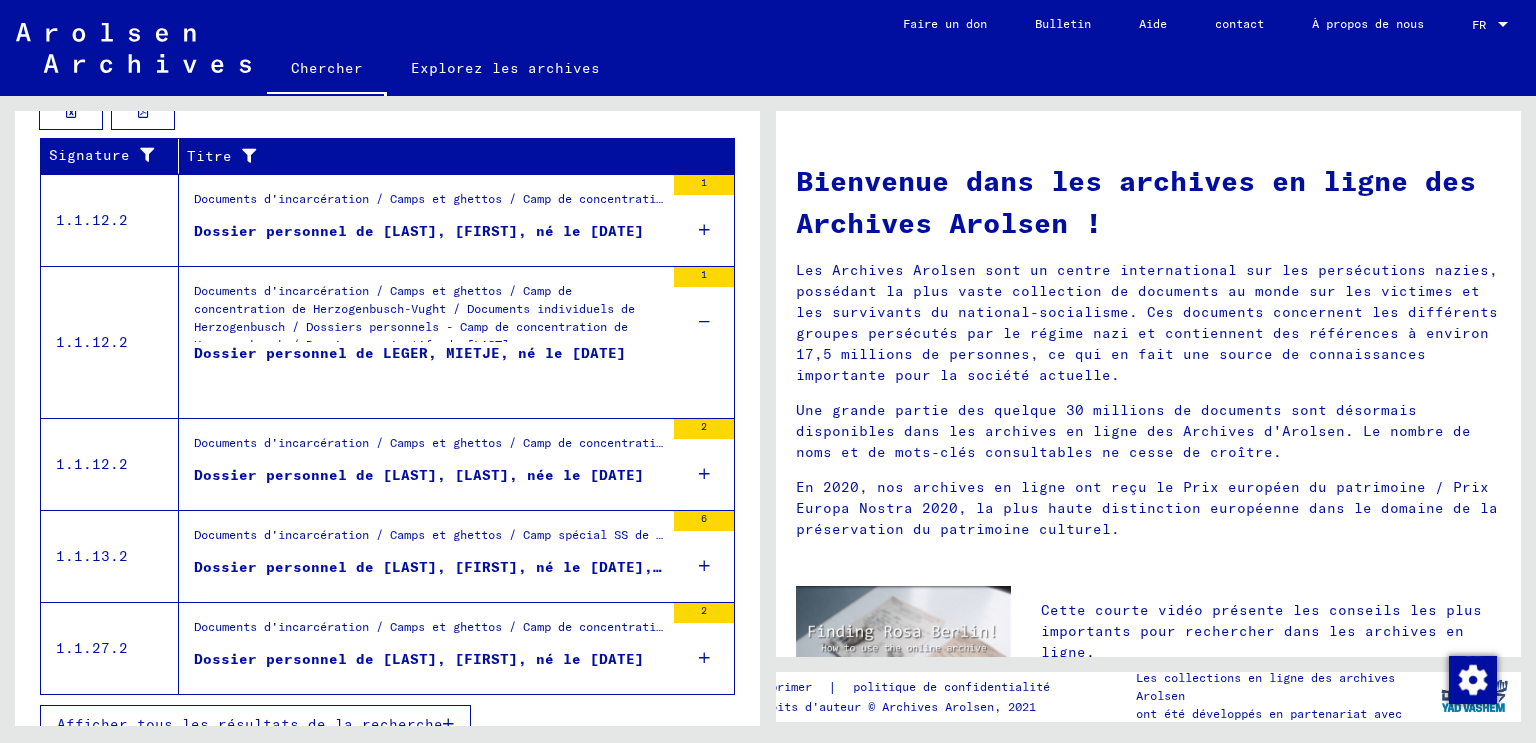 click on "Documents d'incarcération / Camps et ghettos / Camp de concentration de Herzogenbusch-Vught / Documents individuels de Herzogenbusch / Dossiers personnels - Camp de concentration de Herzogenbusch / Dossiers nominatifs de [LAST]" at bounding box center (414, 317) 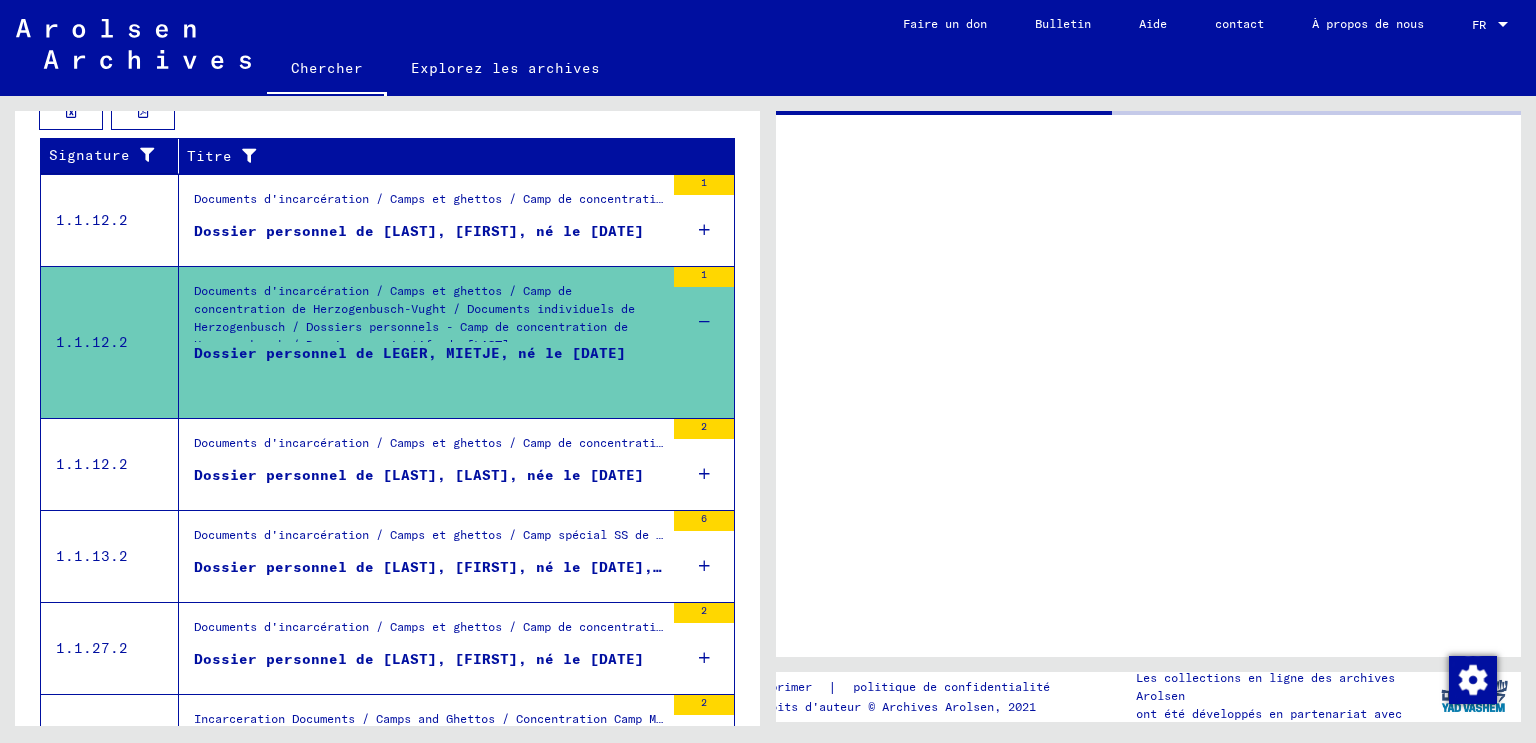 scroll, scrollTop: 504, scrollLeft: 0, axis: vertical 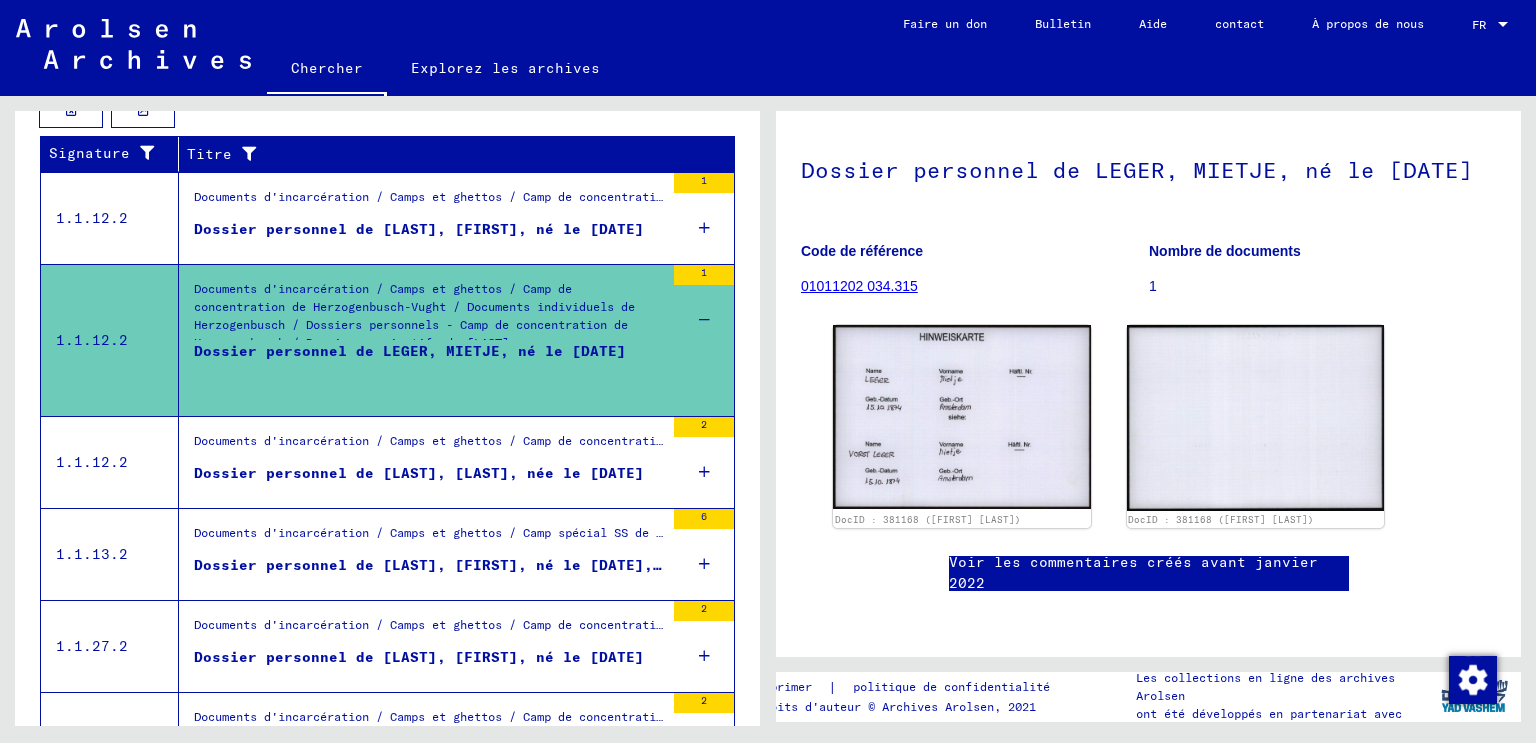 click on "Dossier personnel de [LAST], [FIRST], né le [DATE]" at bounding box center [419, 229] 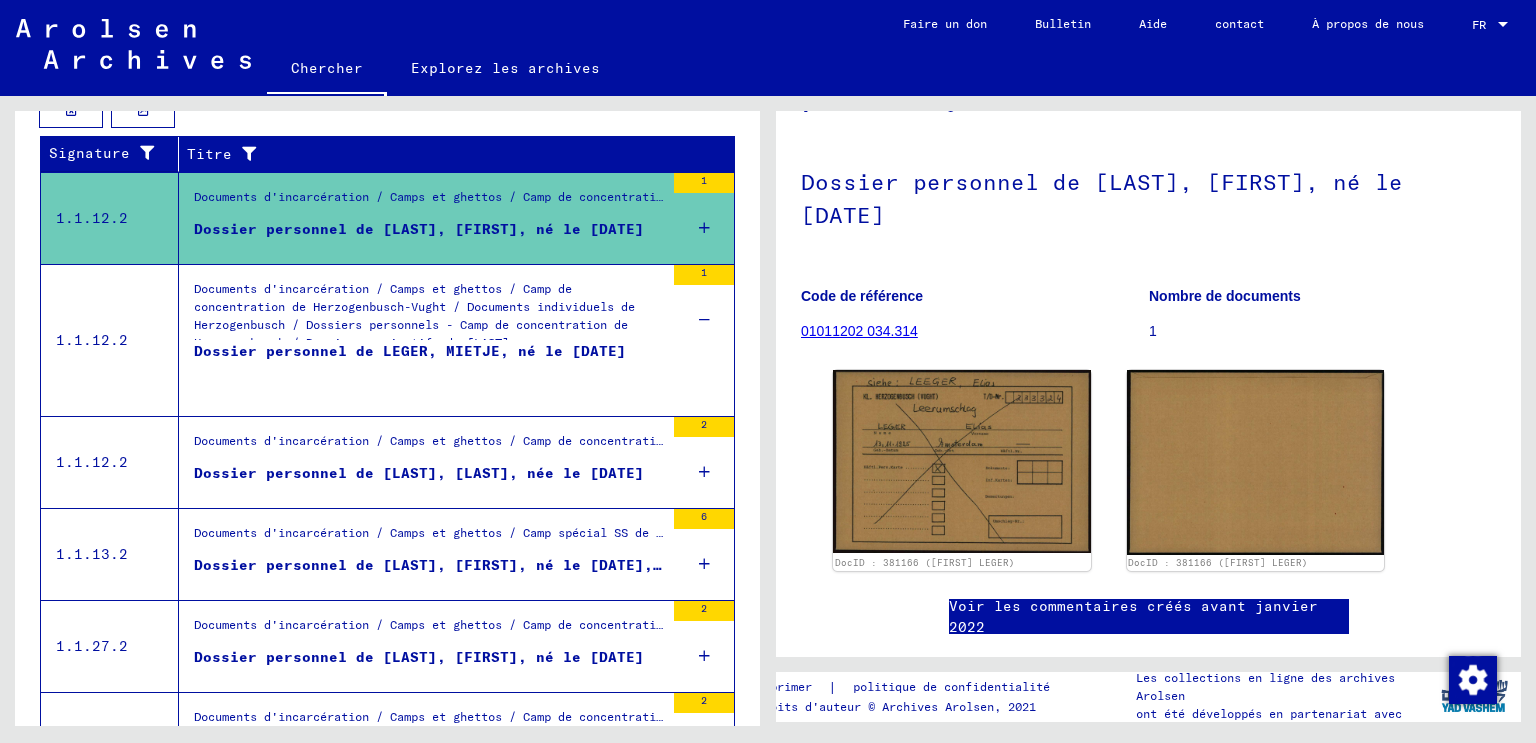 scroll, scrollTop: 86, scrollLeft: 0, axis: vertical 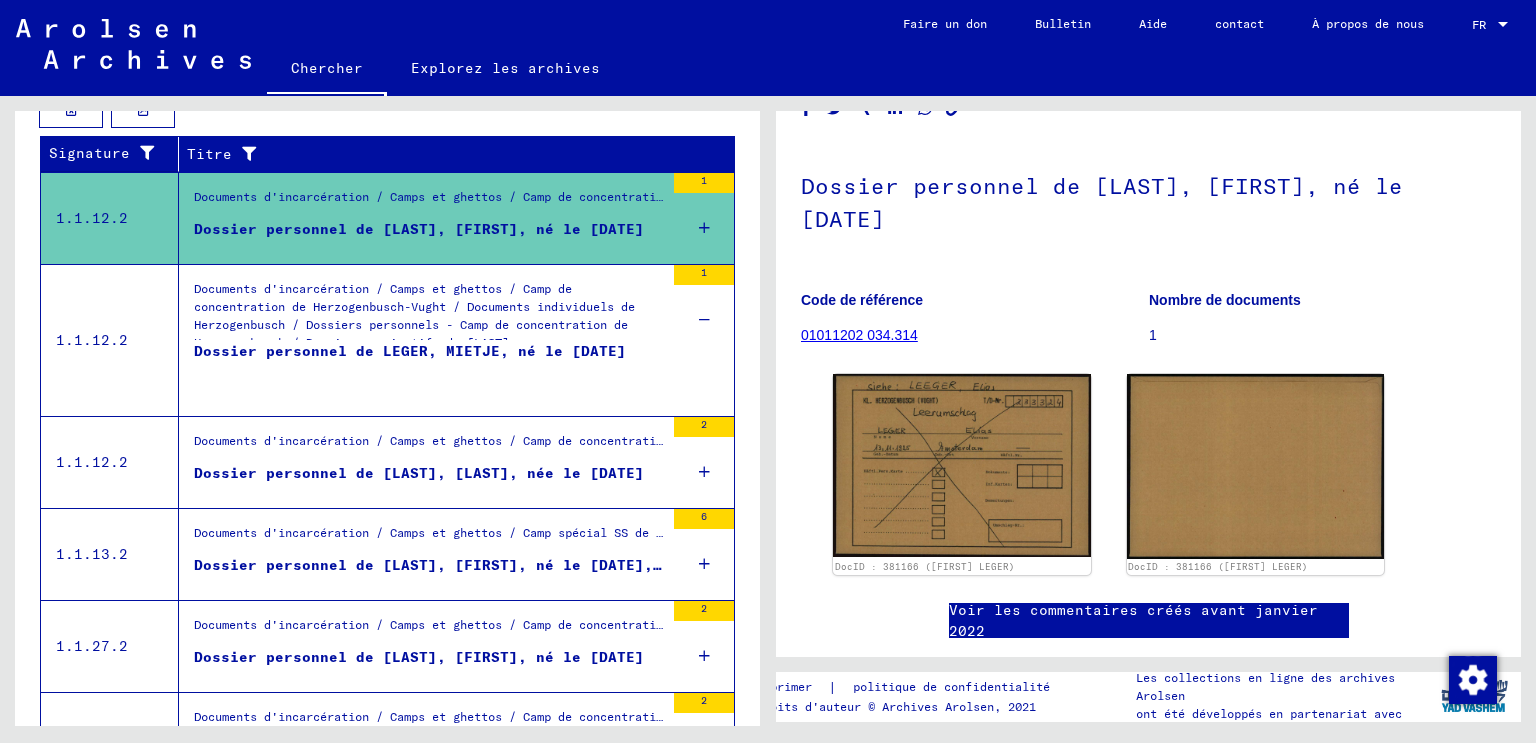 click on "Documents d'incarcération / Camps et ghettos / Camp de concentration de Herzogenbusch-Vught / Documents individuels de Herzogenbusch / Dossiers personnels - Camp de concentration de Herzogenbusch / Dossiers nominatifs de [LAST] Dossier personnel de [LAST], [FIRST], née le [DATE]" at bounding box center (421, 462) 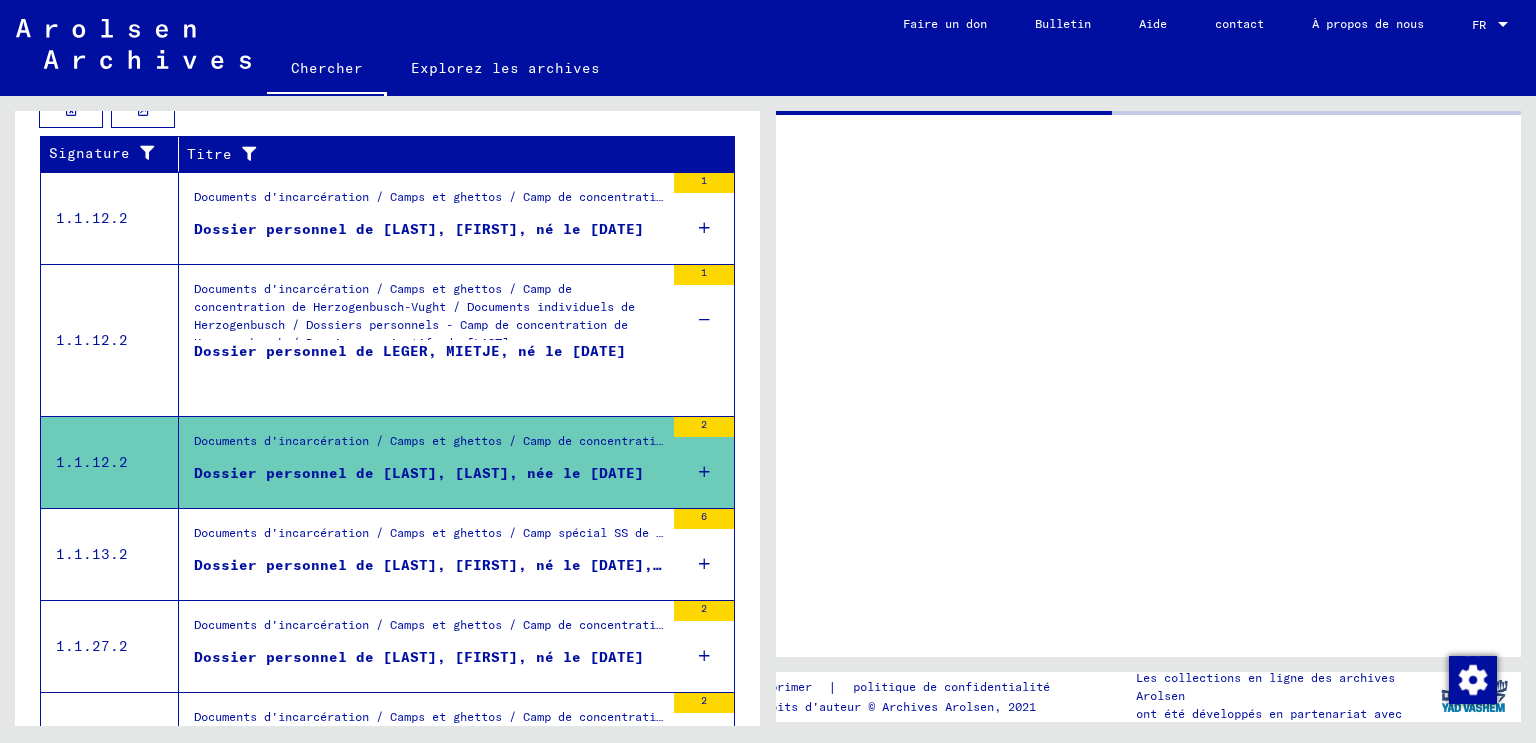 scroll, scrollTop: 0, scrollLeft: 0, axis: both 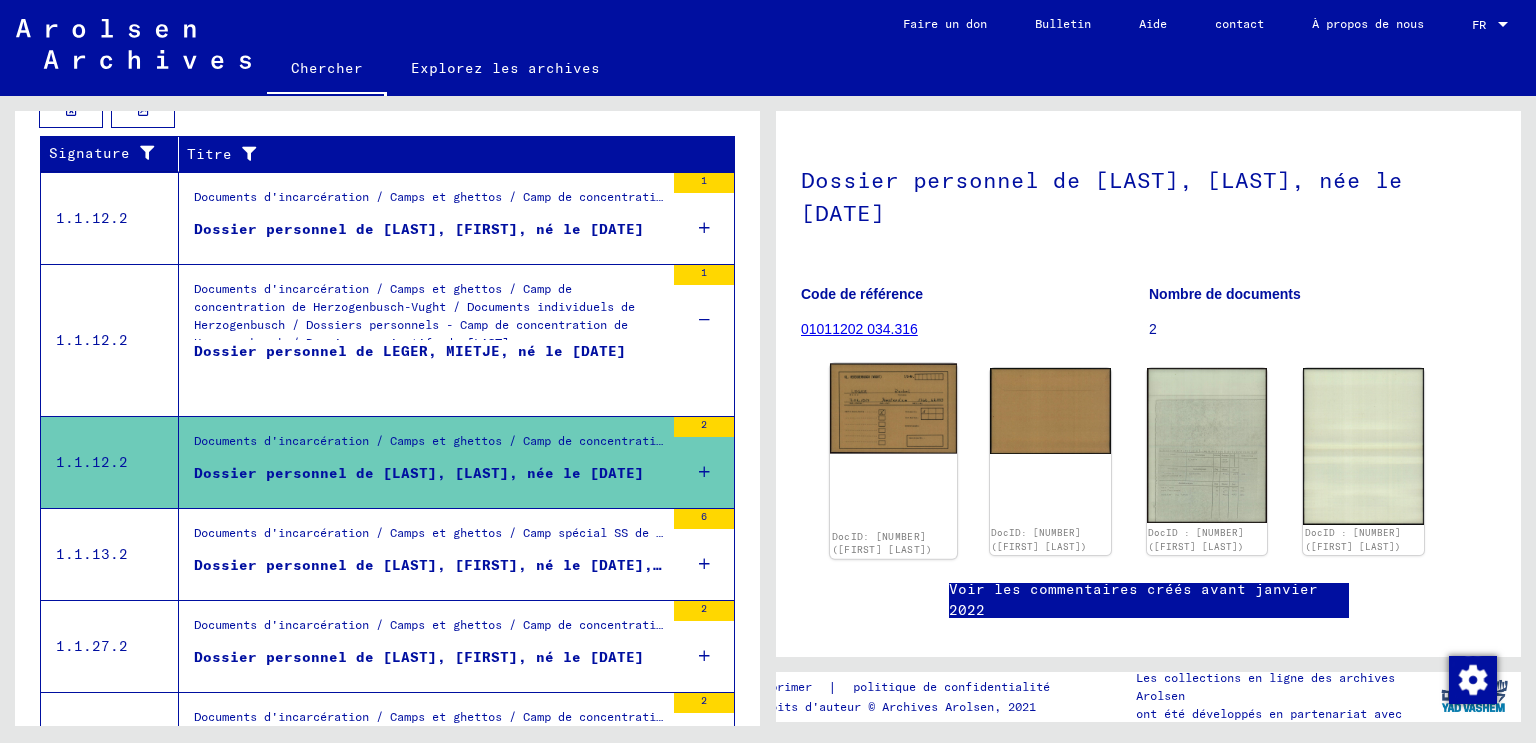 click 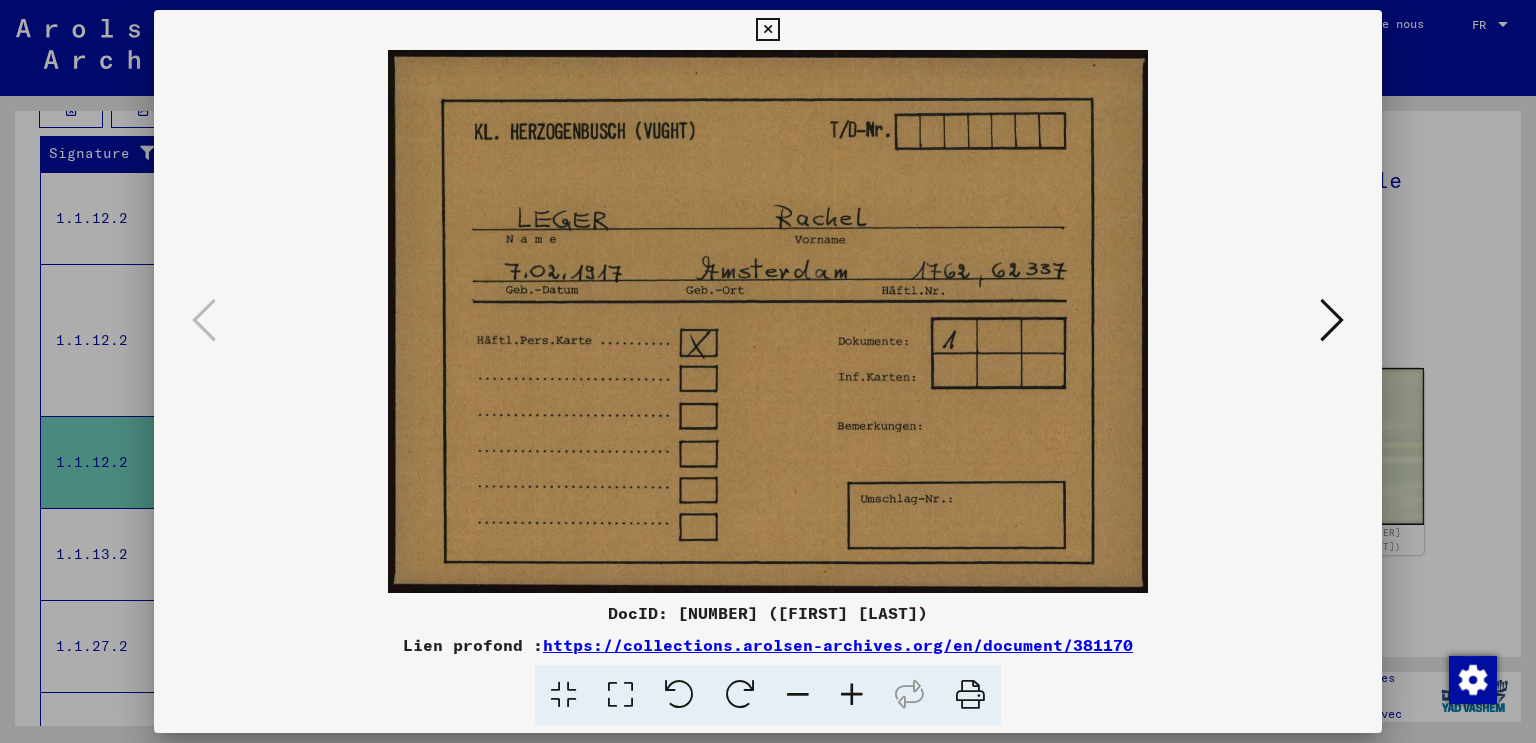 click at bounding box center (768, 321) 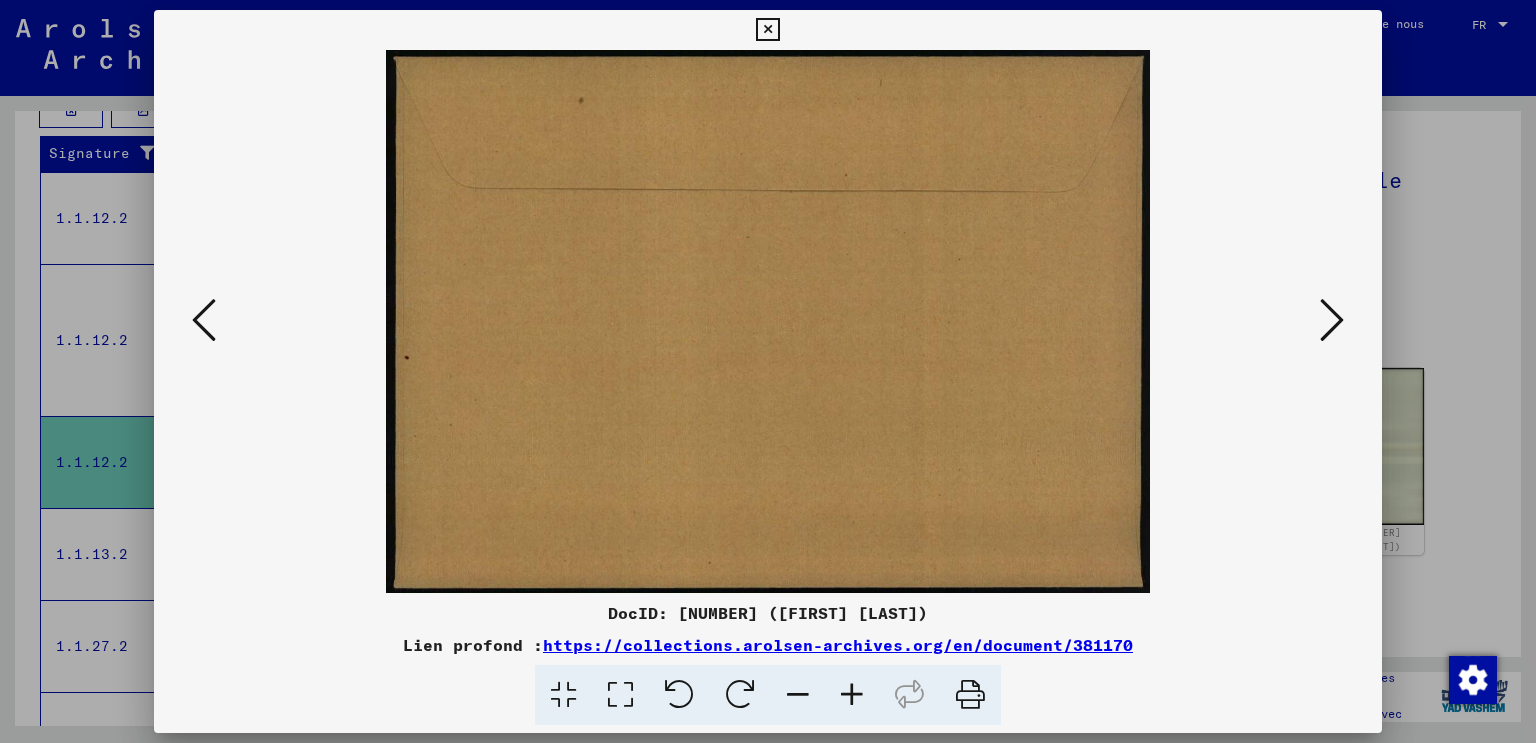 click at bounding box center [768, 371] 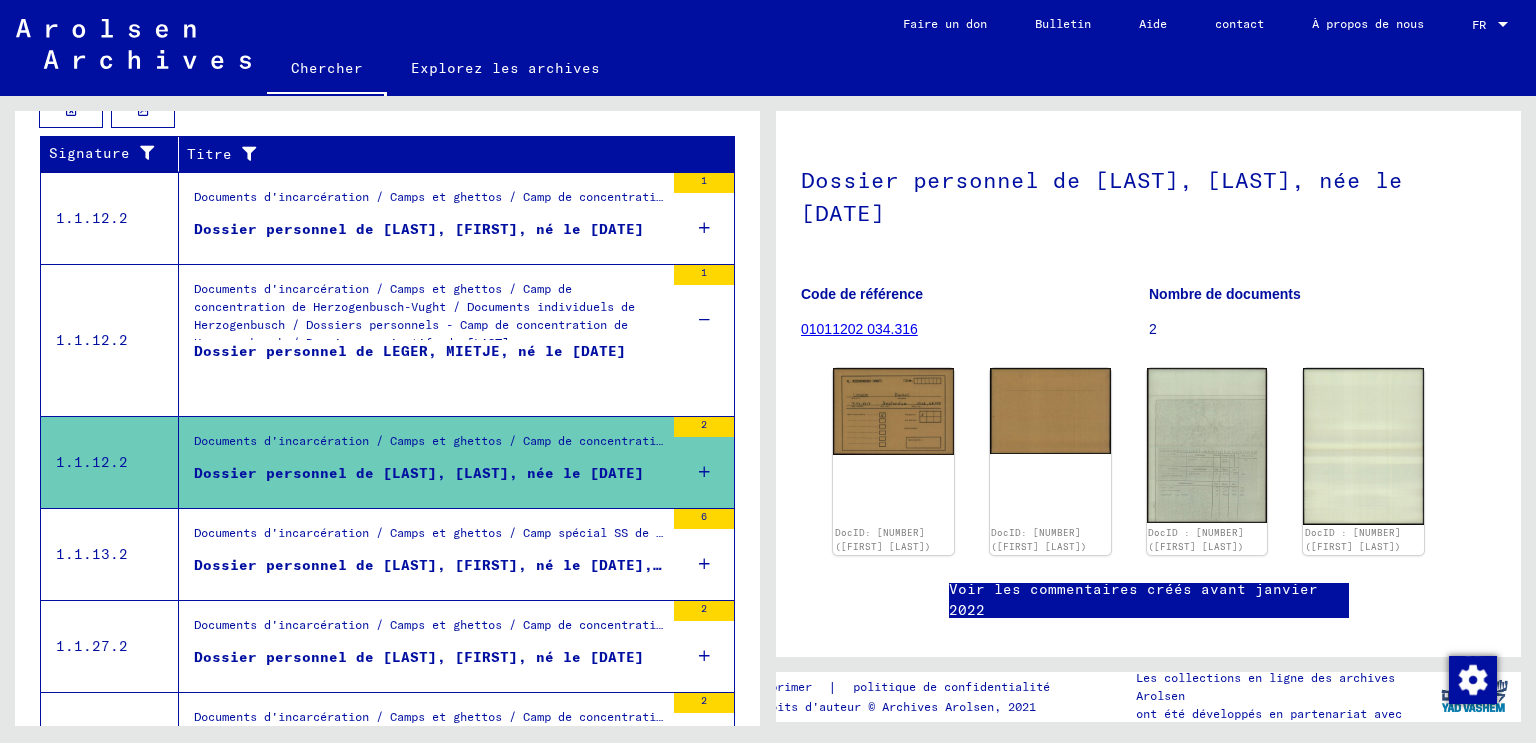 click on "Dossier personnel de [LAST], [FIRST], né le [DATE], né à [CITY]" at bounding box center (477, 565) 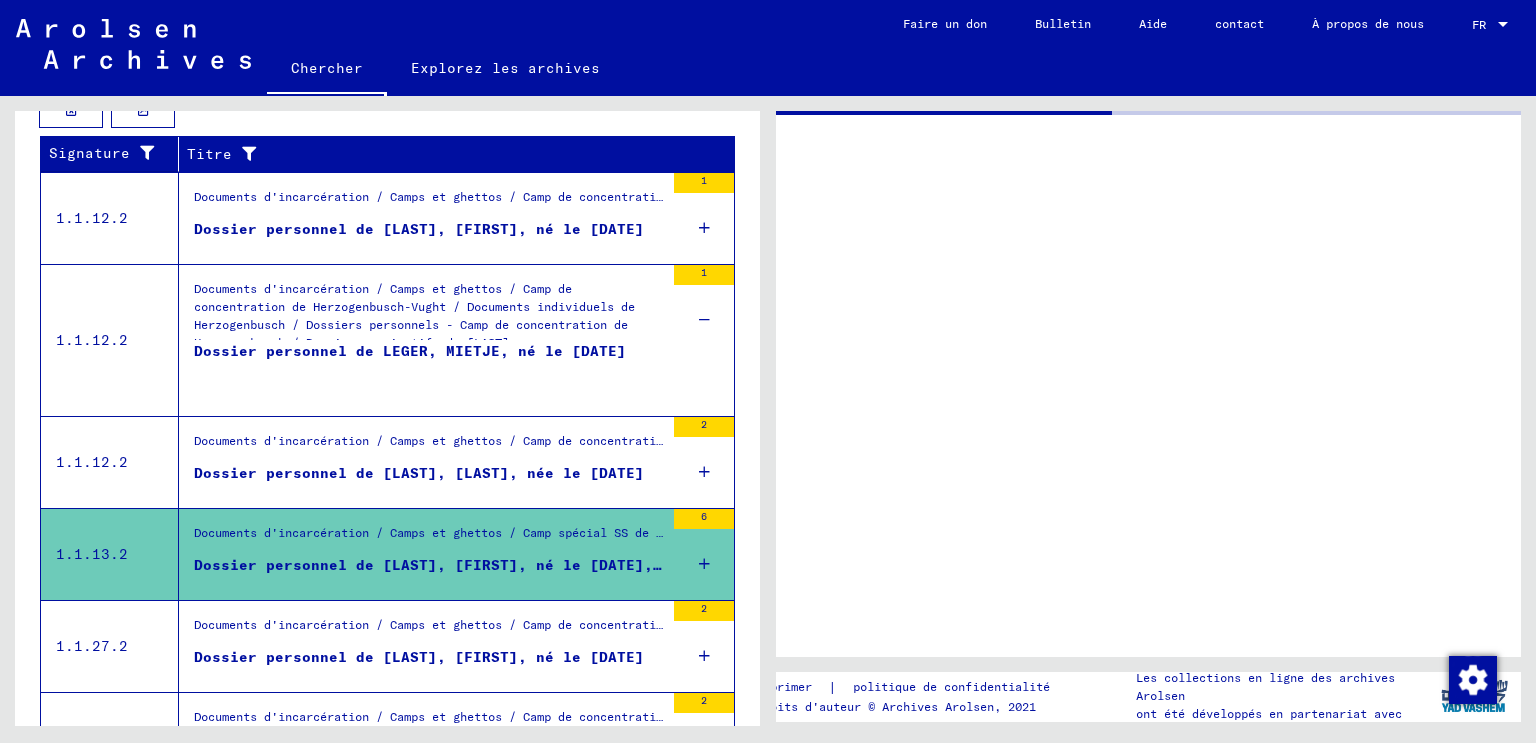 scroll, scrollTop: 0, scrollLeft: 0, axis: both 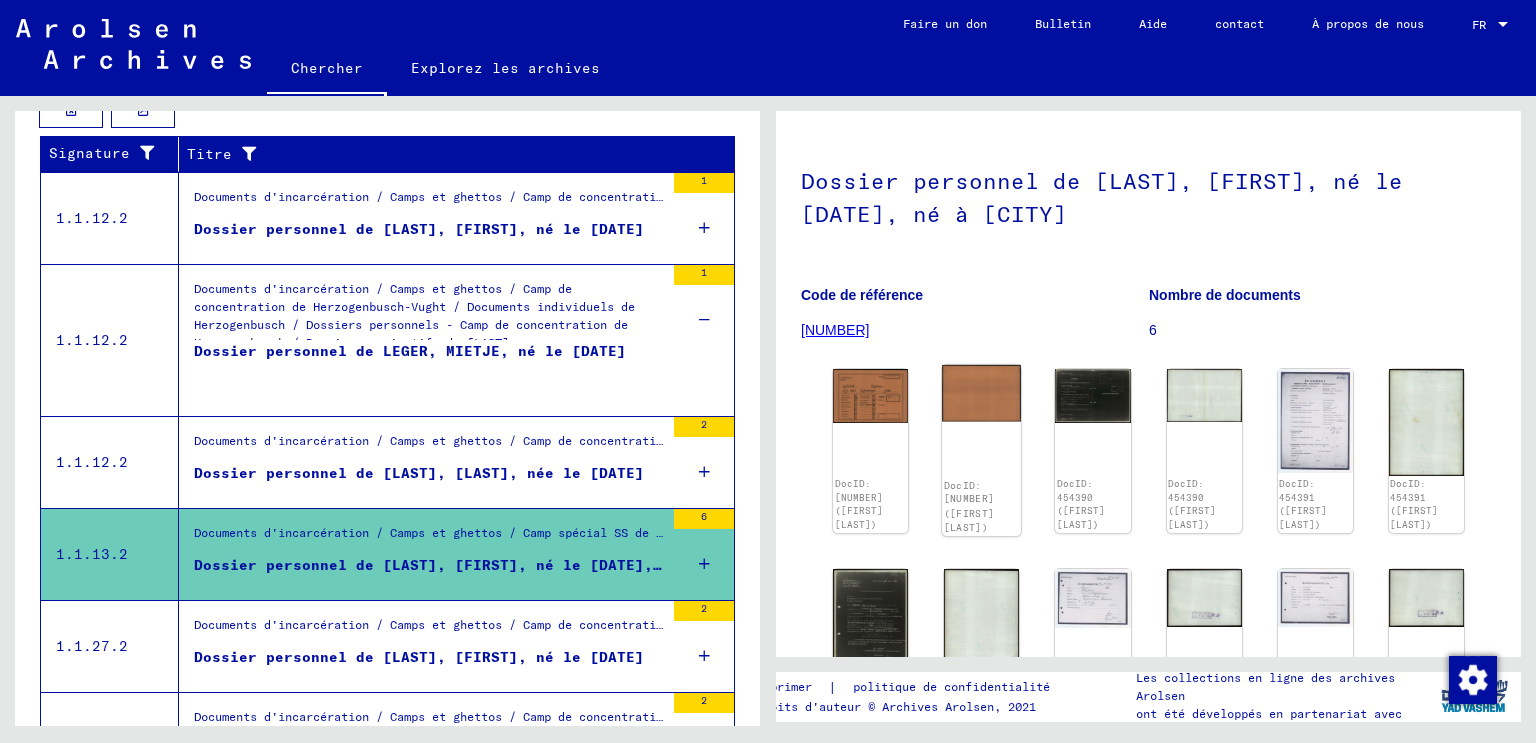 click 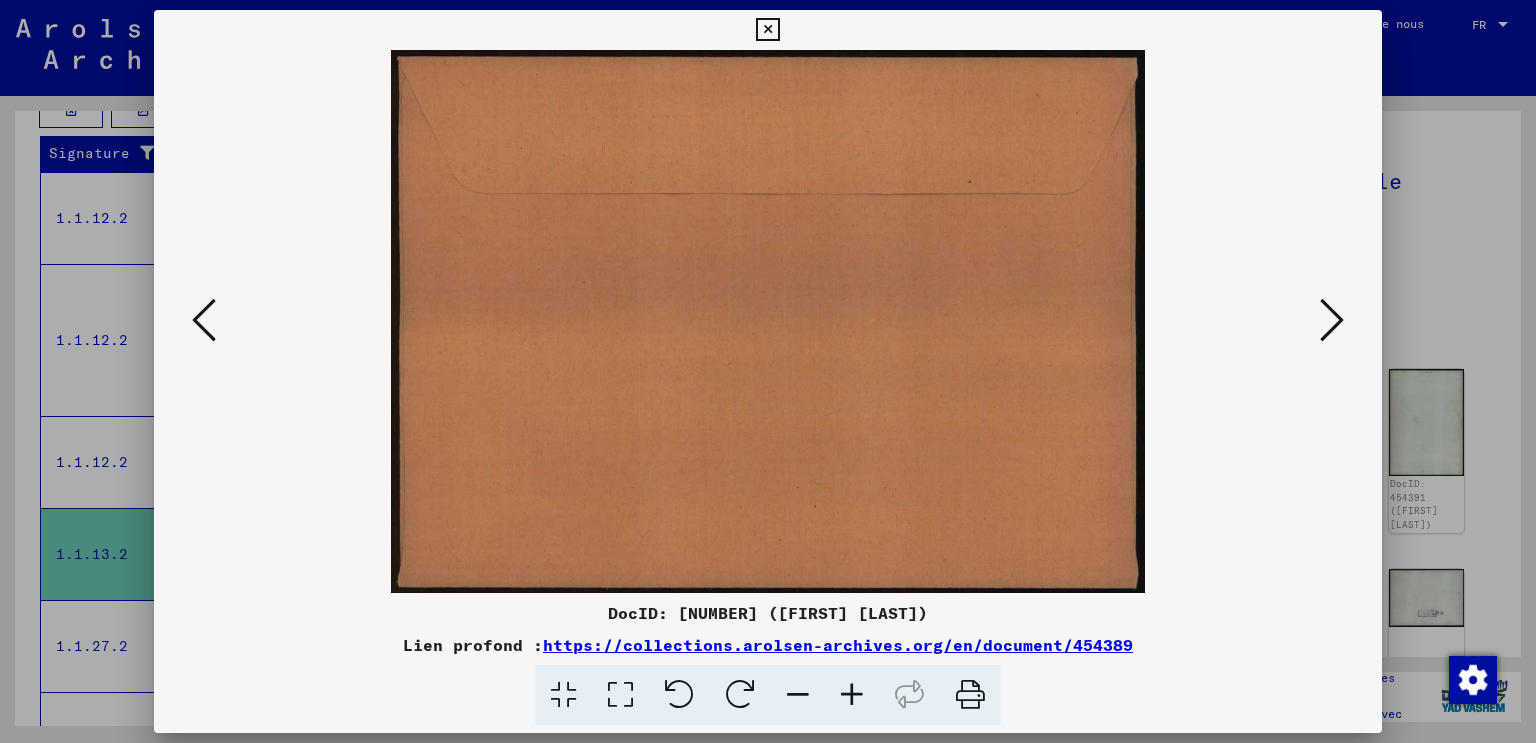 click at bounding box center [1332, 320] 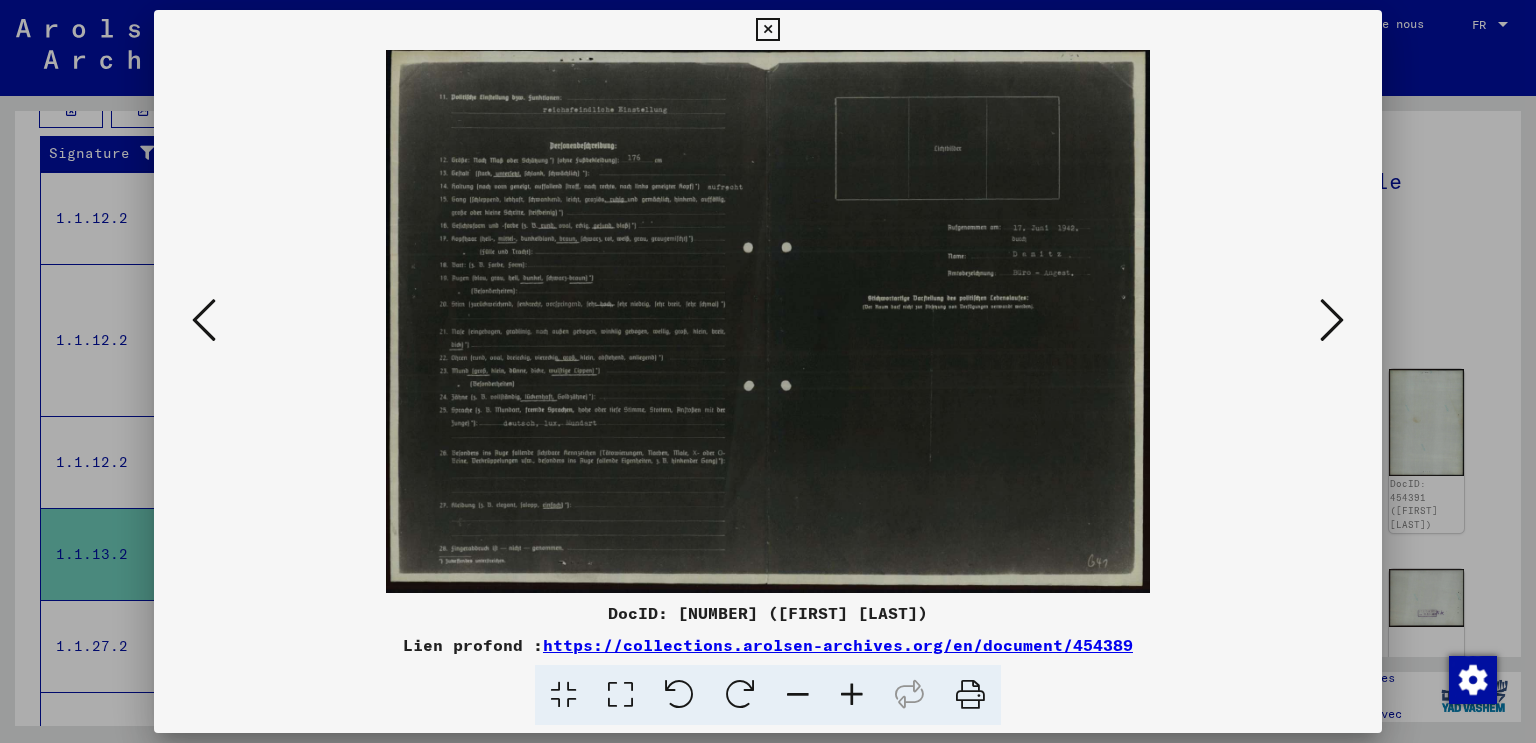 click at bounding box center [204, 320] 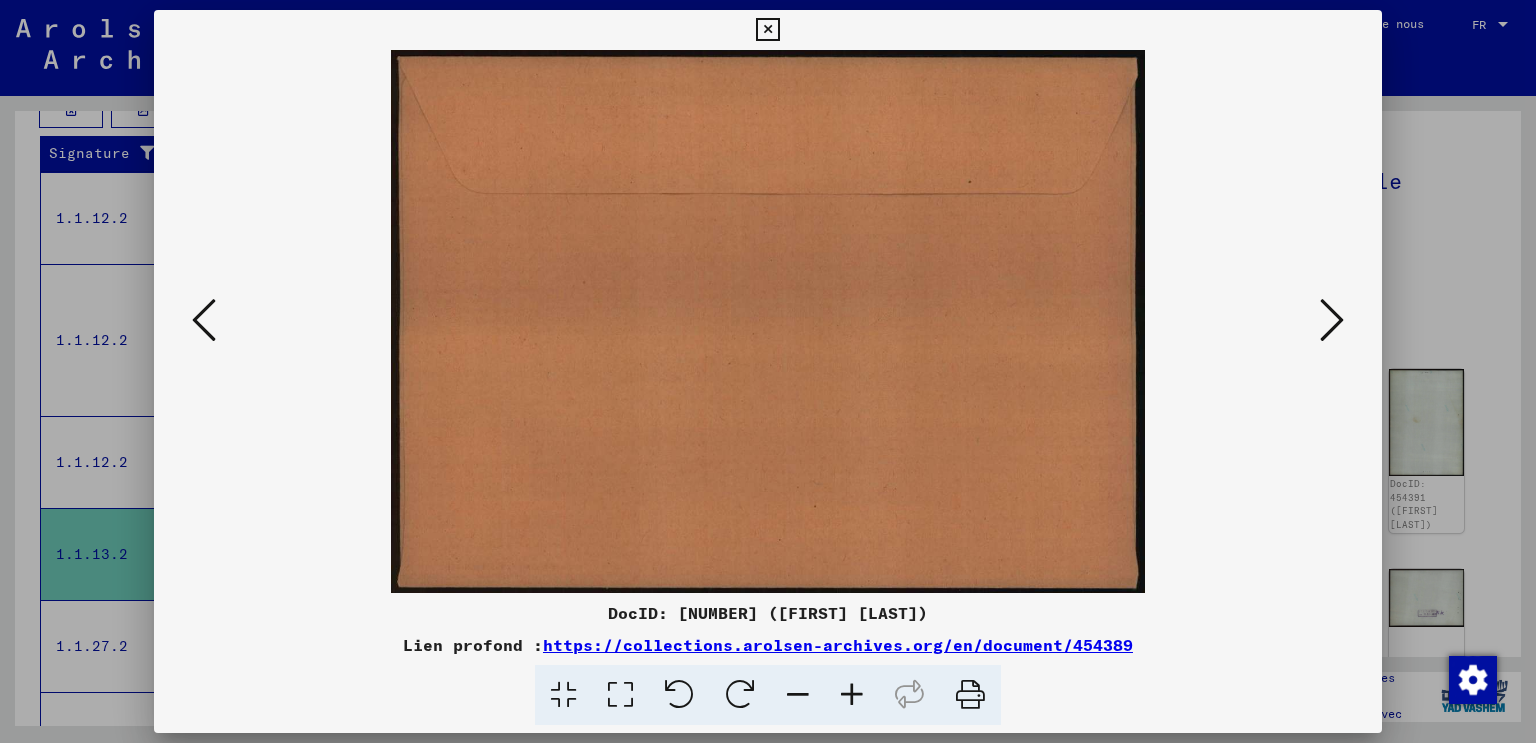 click at bounding box center [204, 320] 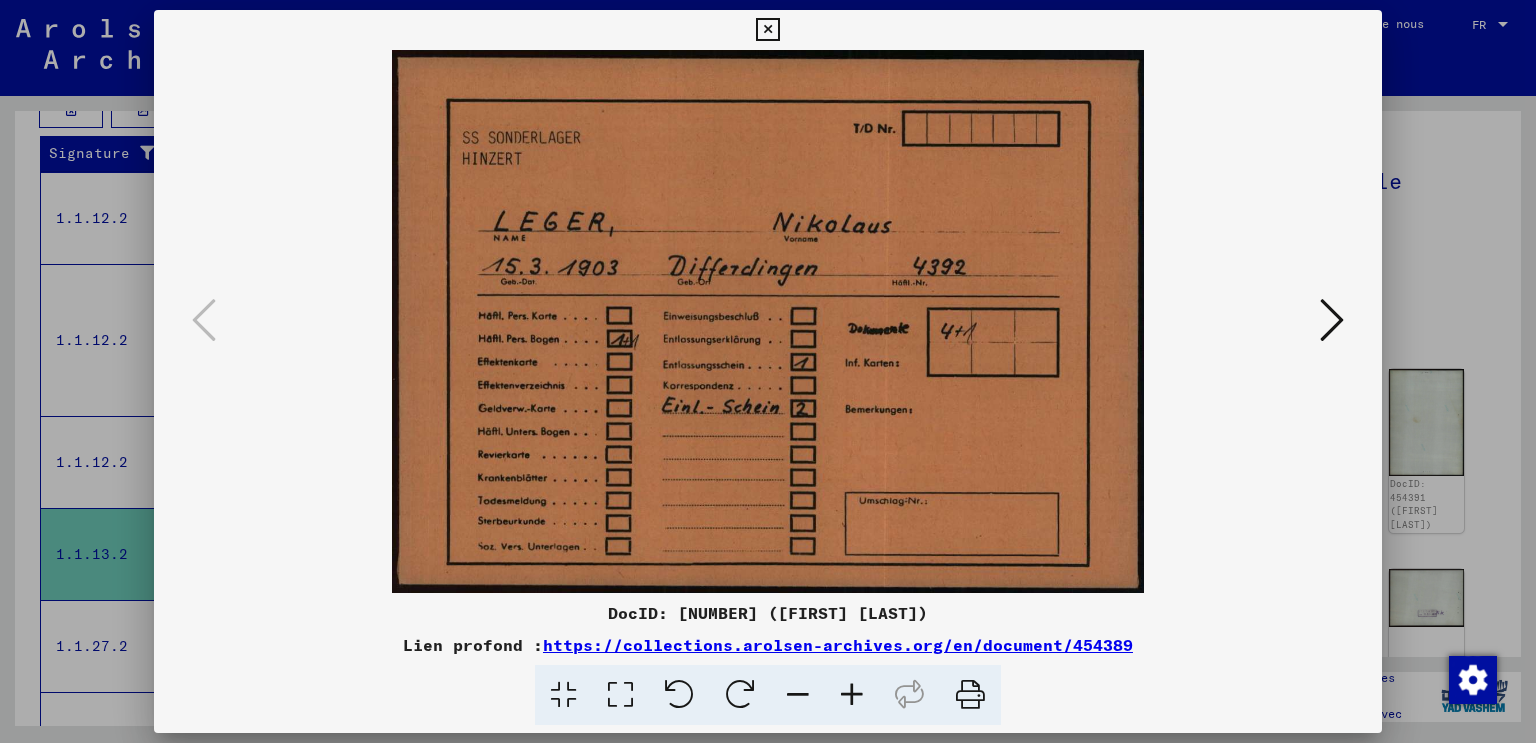 click at bounding box center [768, 321] 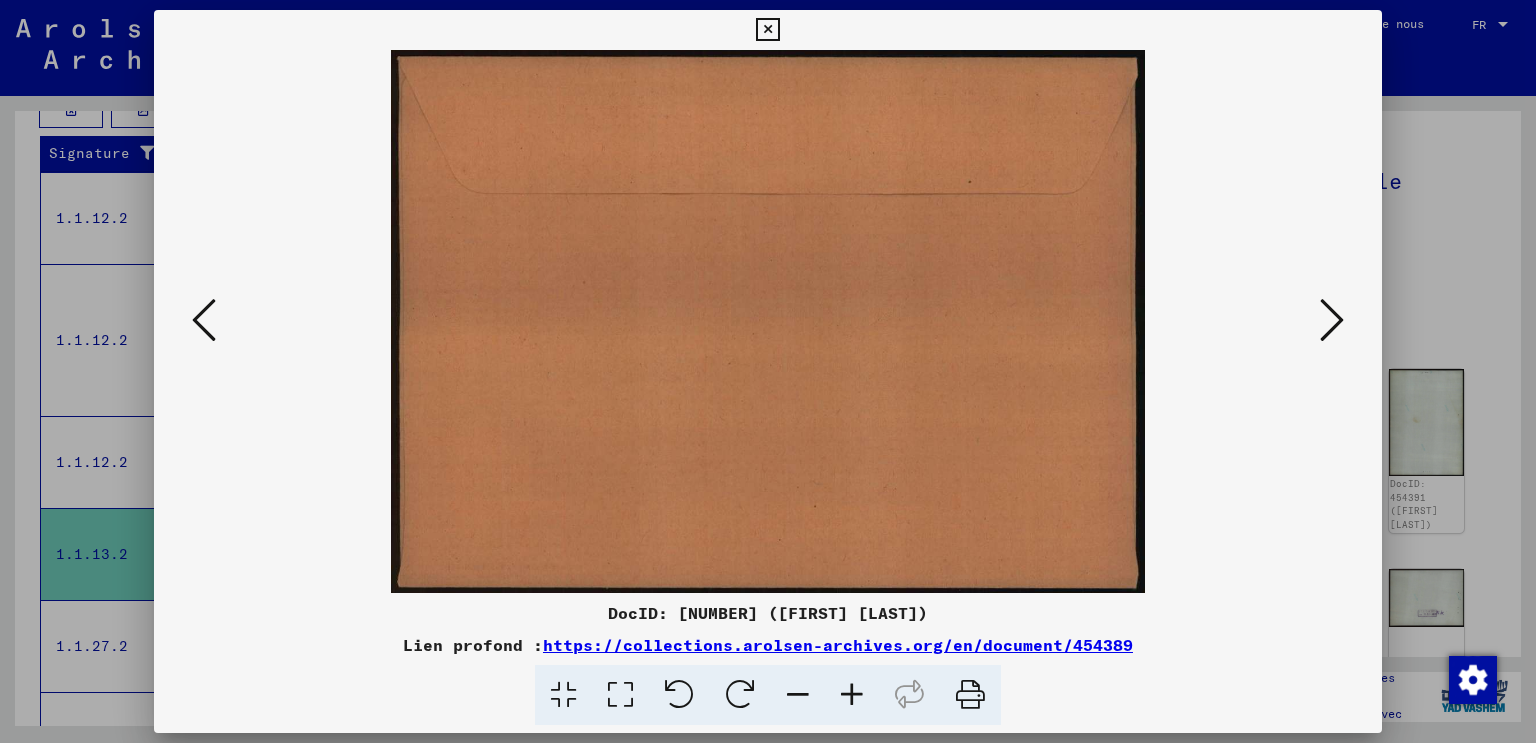 click at bounding box center [1332, 320] 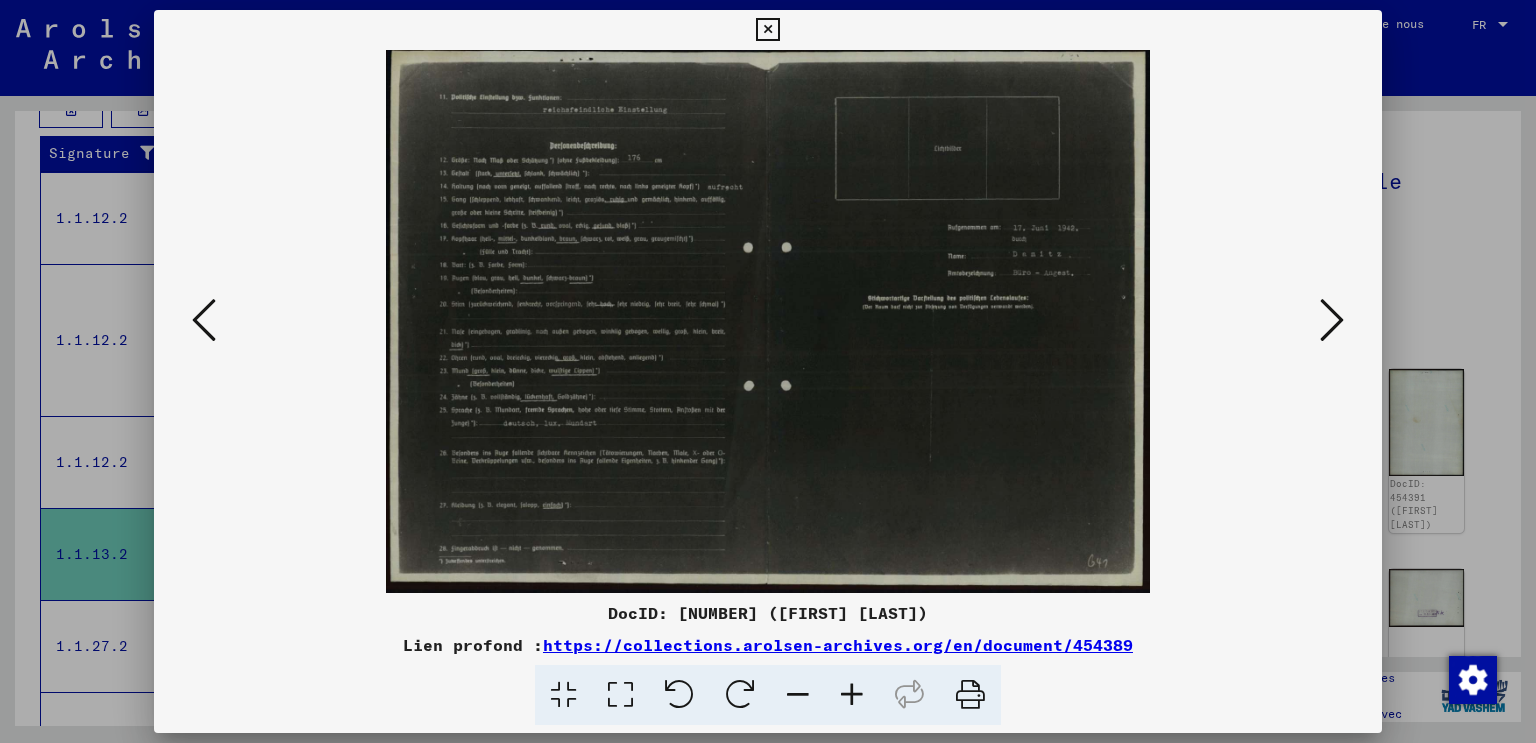 click at bounding box center (1332, 320) 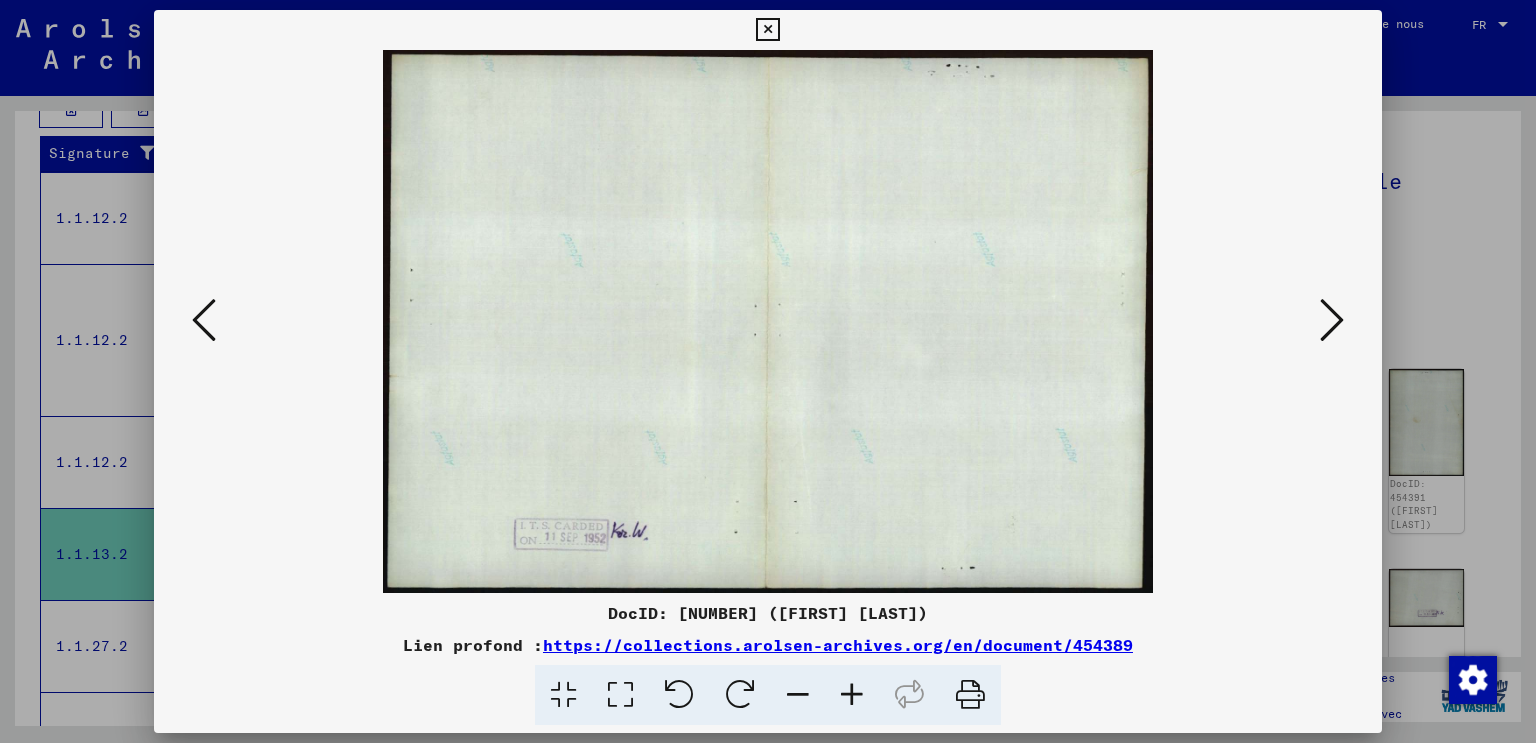 click at bounding box center (1332, 320) 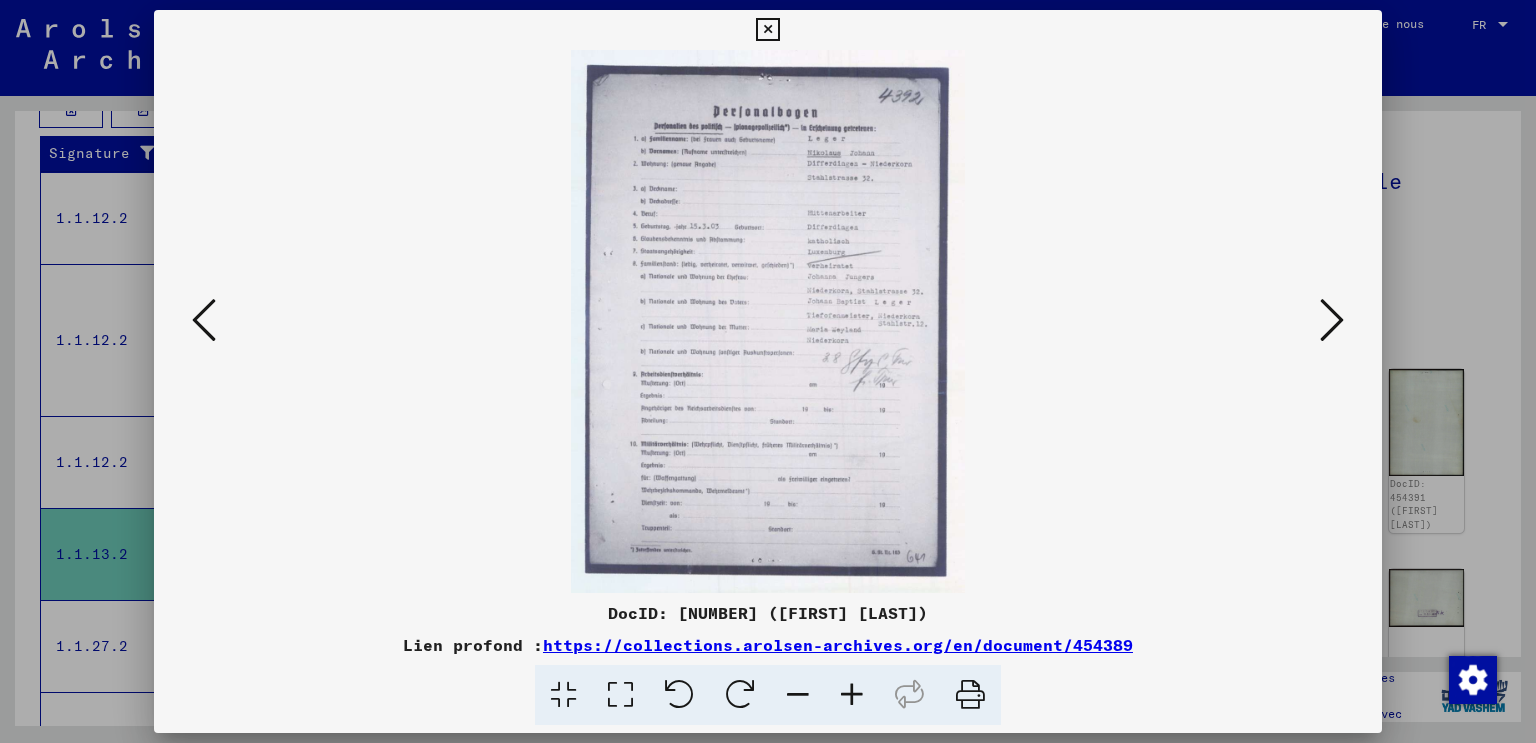 click at bounding box center [1332, 320] 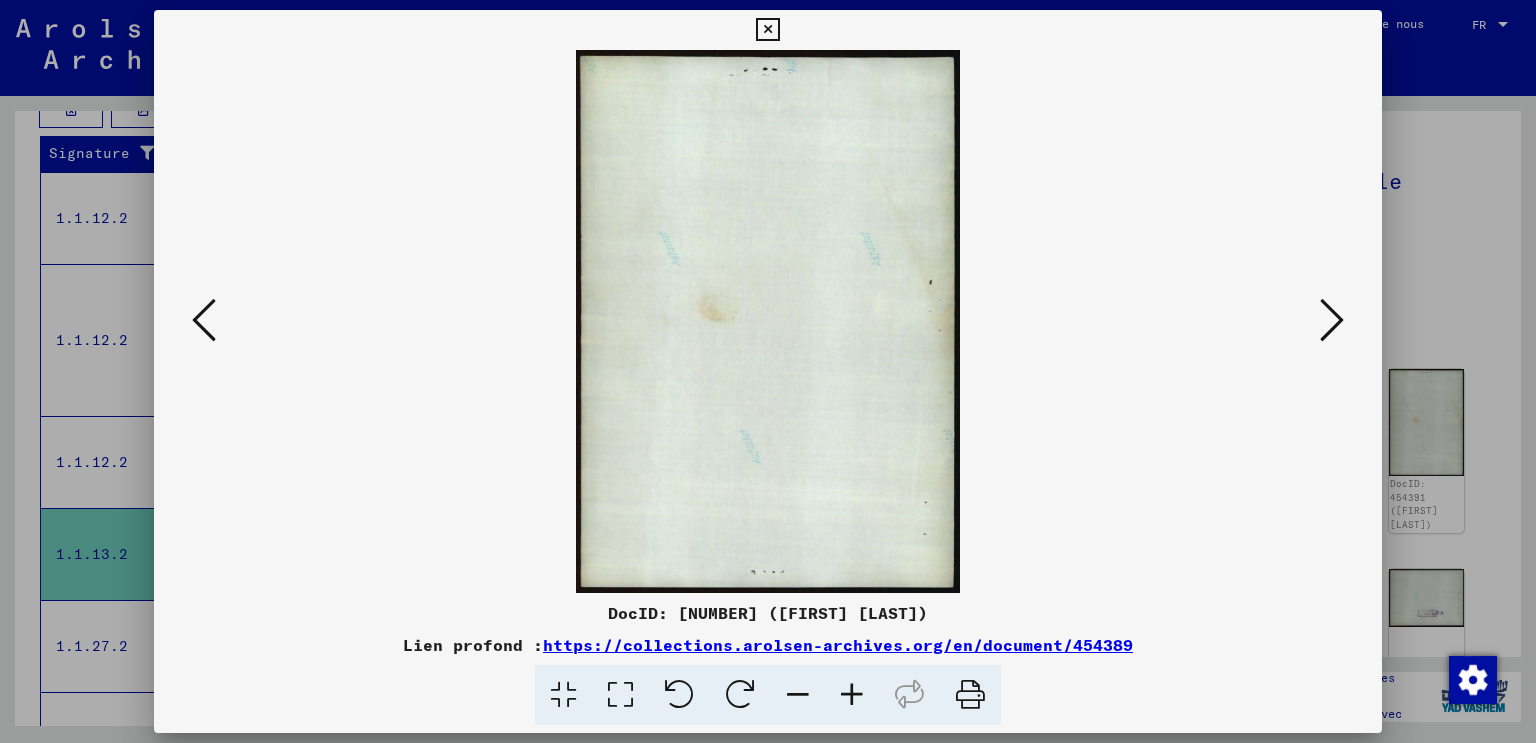 click at bounding box center (1332, 320) 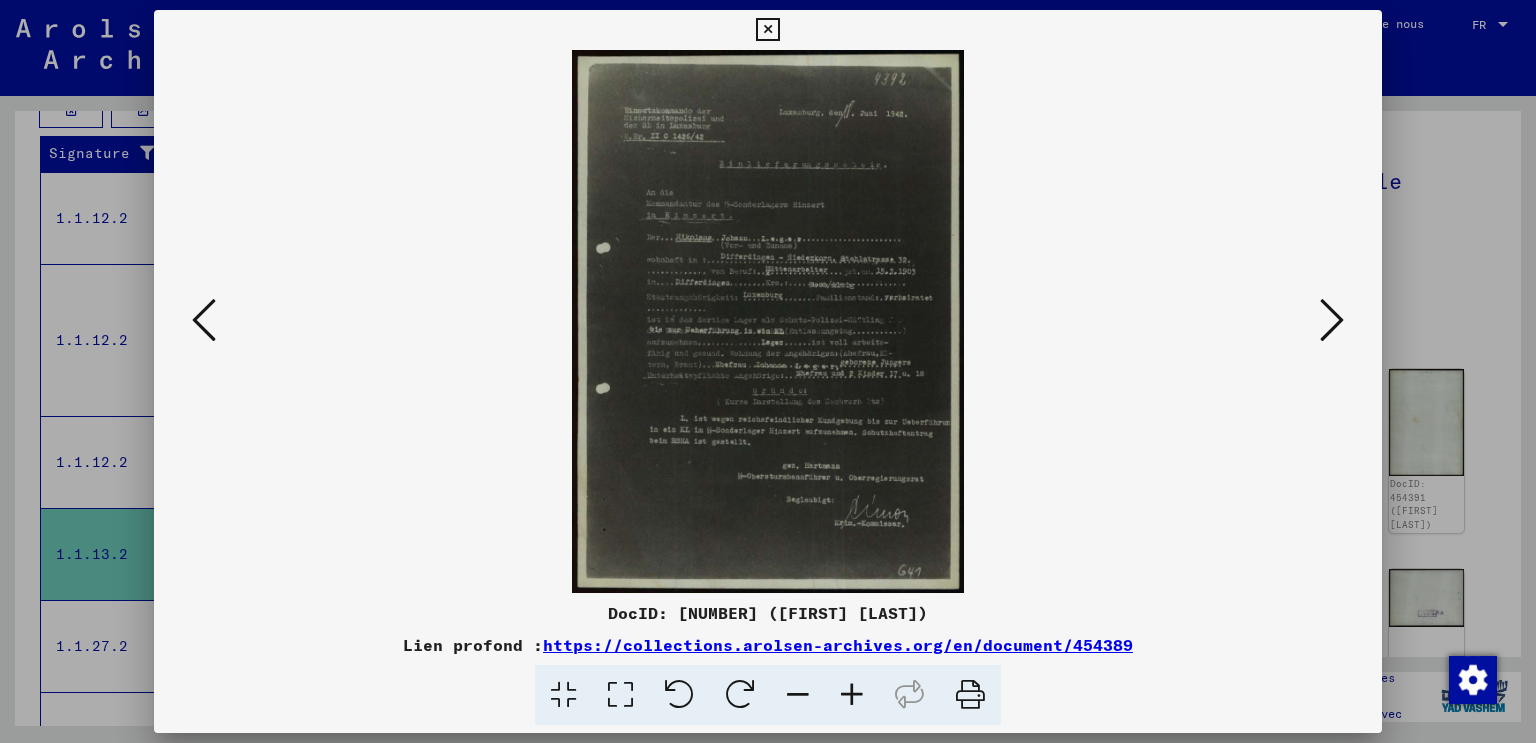 click at bounding box center [1332, 320] 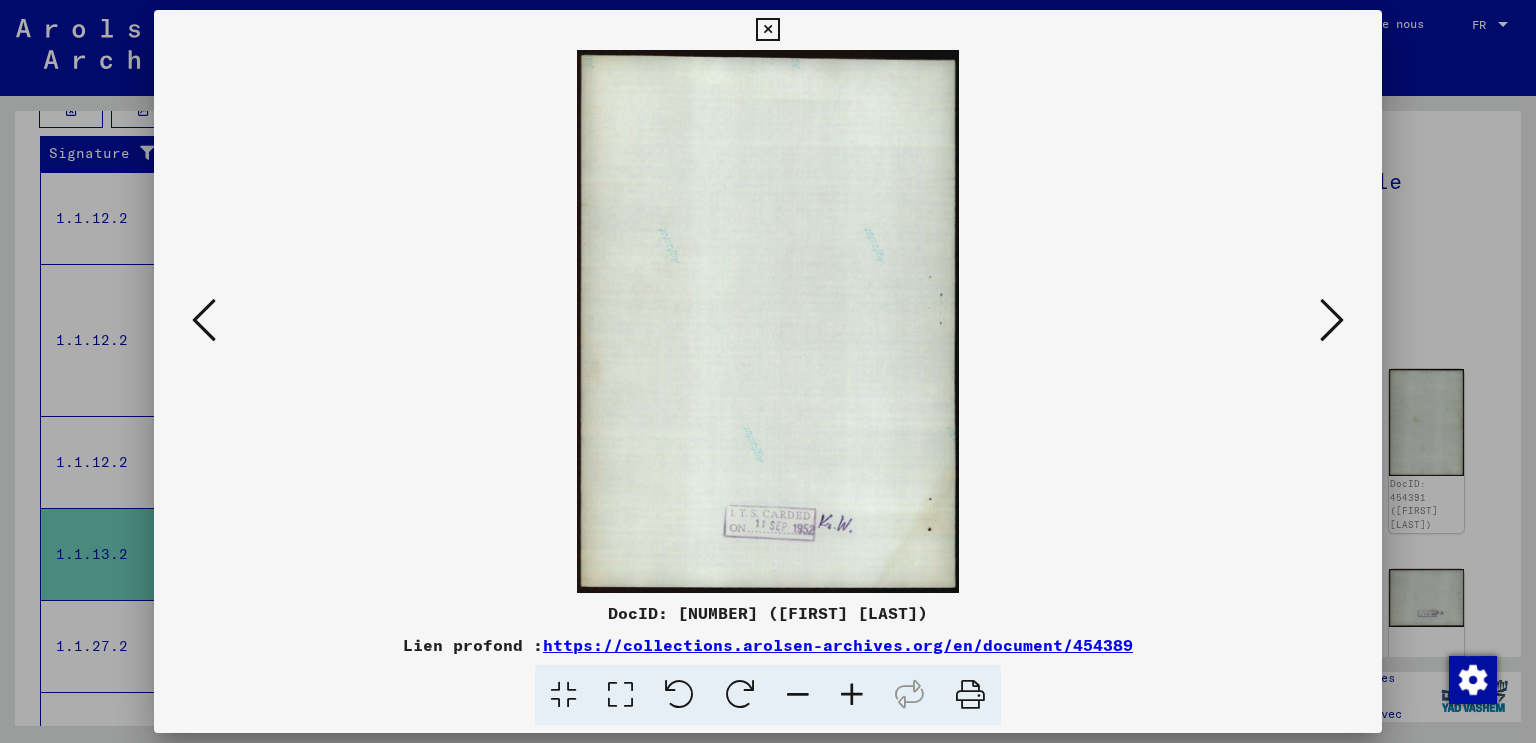 click at bounding box center [1332, 320] 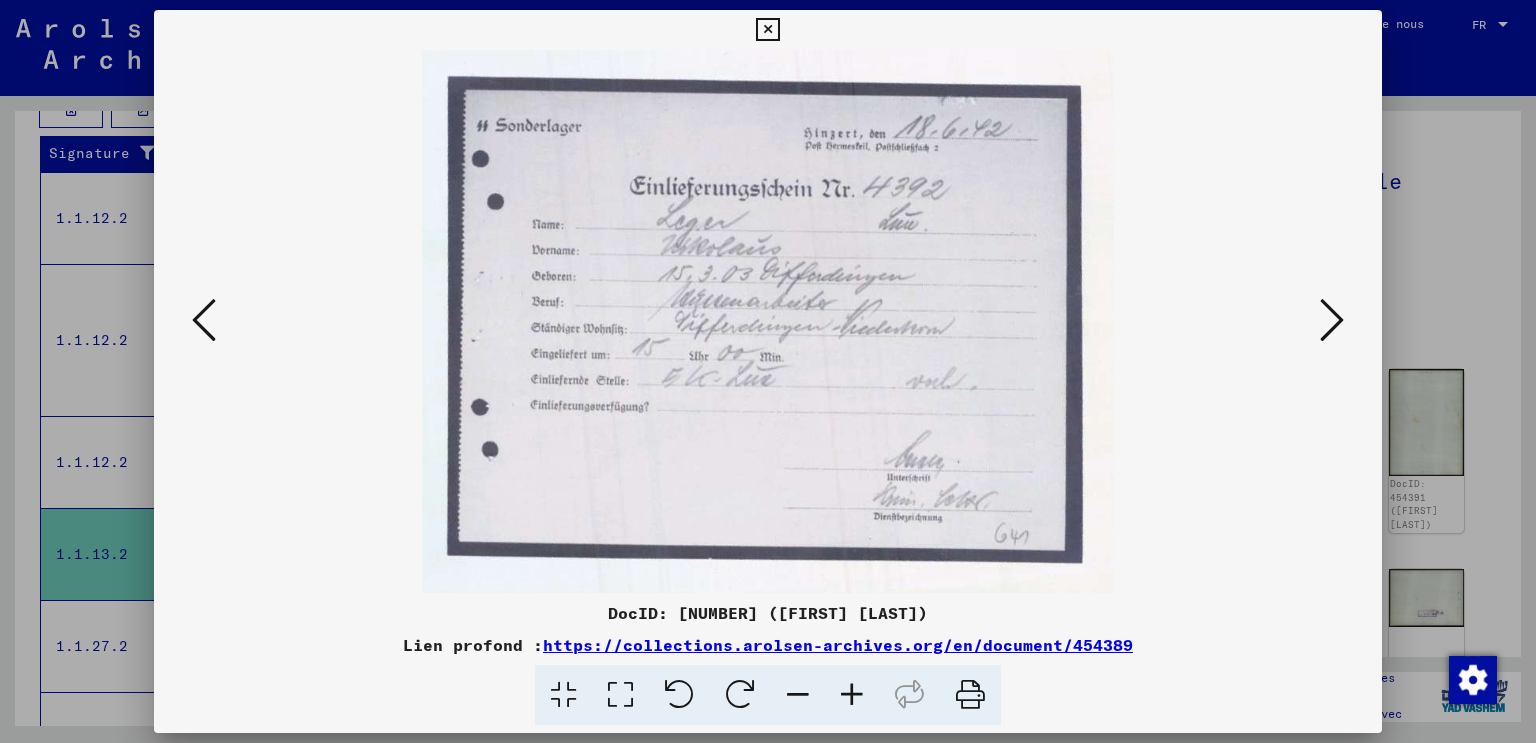 click at bounding box center (768, 371) 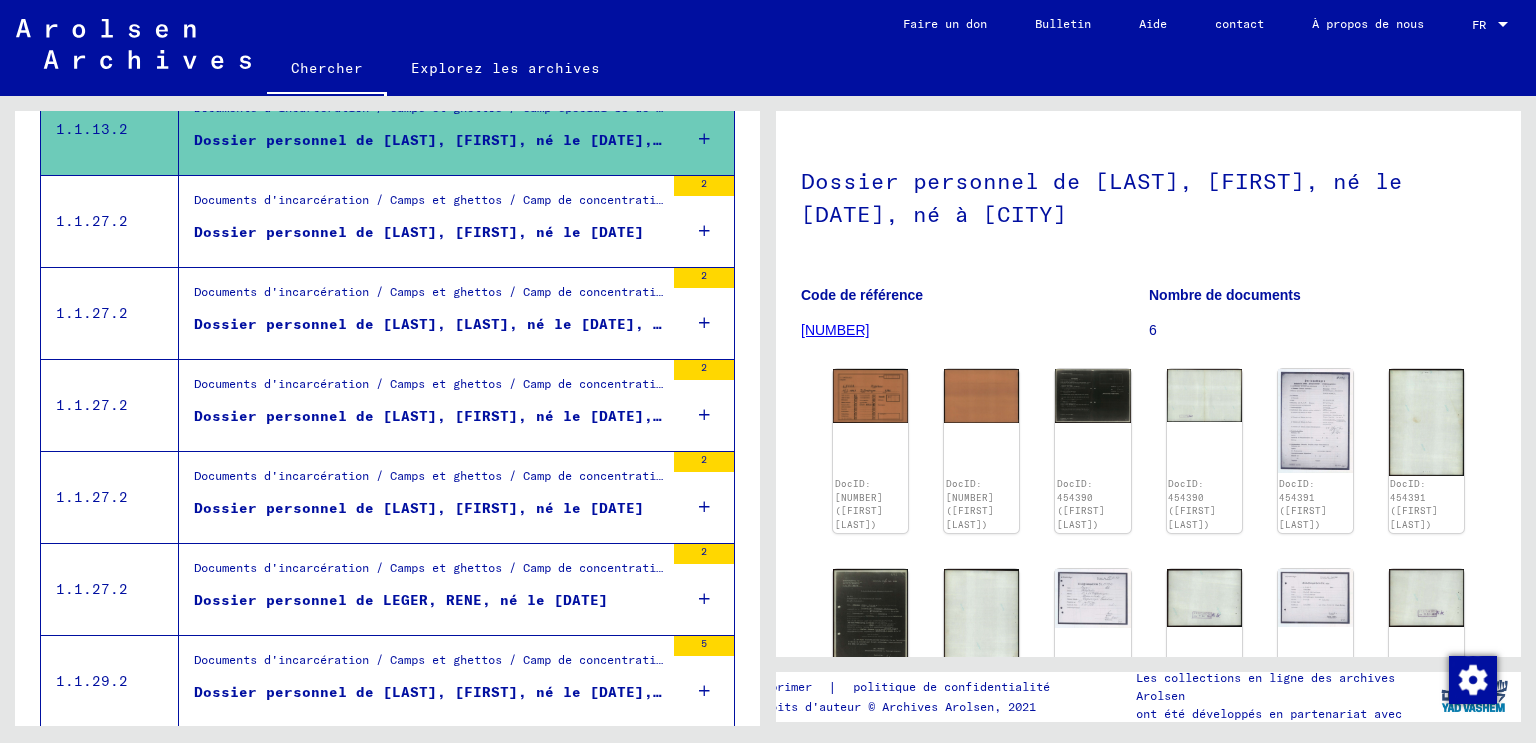 scroll, scrollTop: 913, scrollLeft: 0, axis: vertical 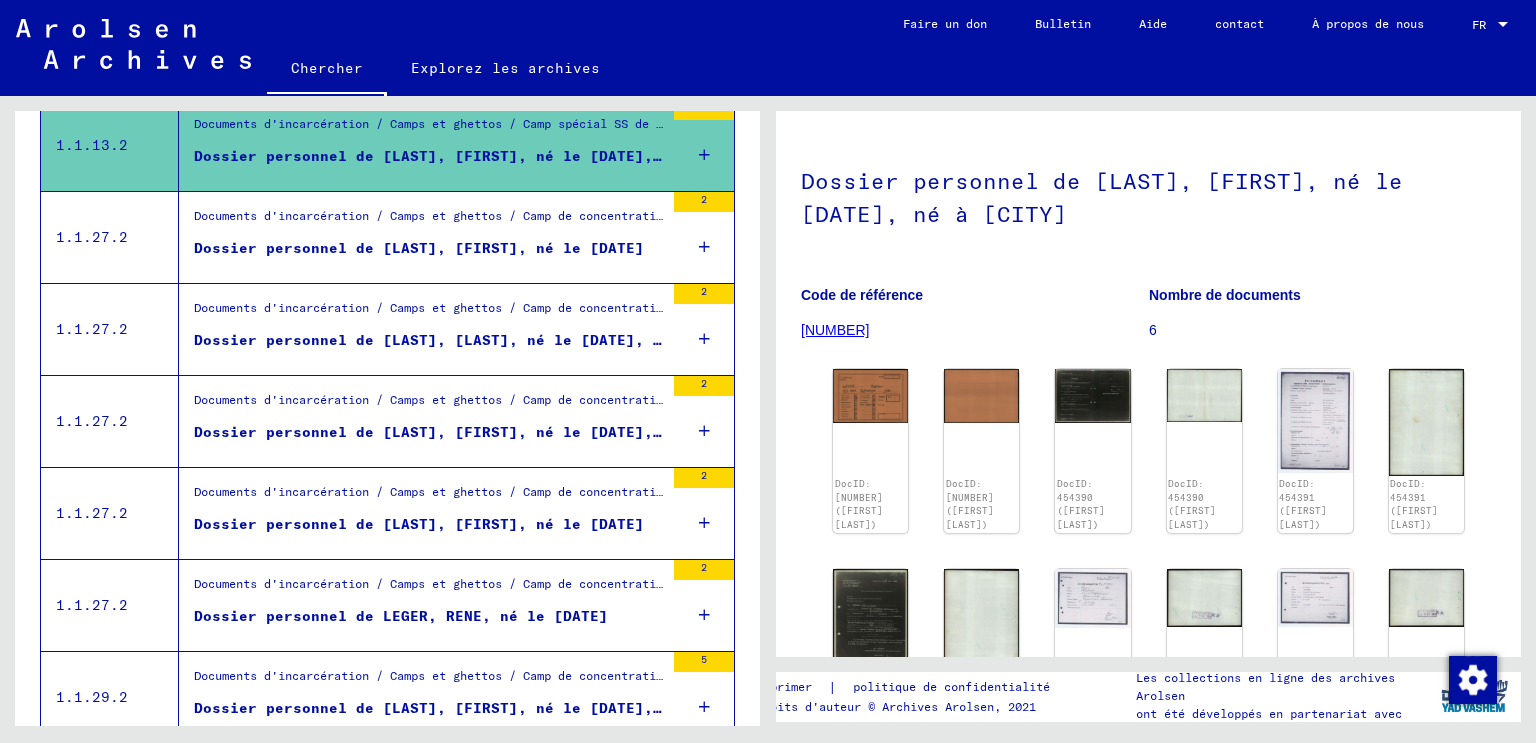 click on "Dossier personnel de [LAST], [FIRST], né le [DATE]" at bounding box center [419, 248] 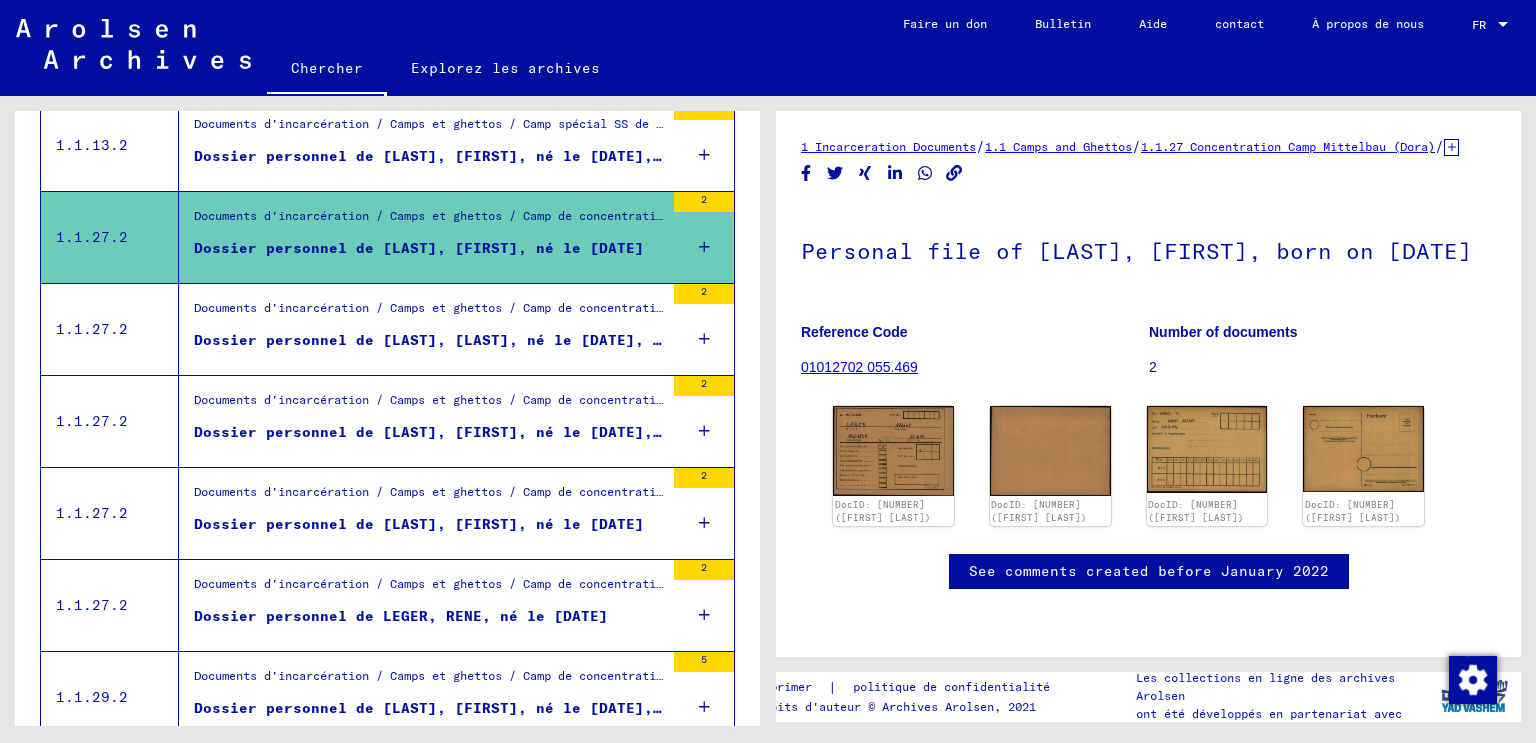 scroll, scrollTop: 0, scrollLeft: 0, axis: both 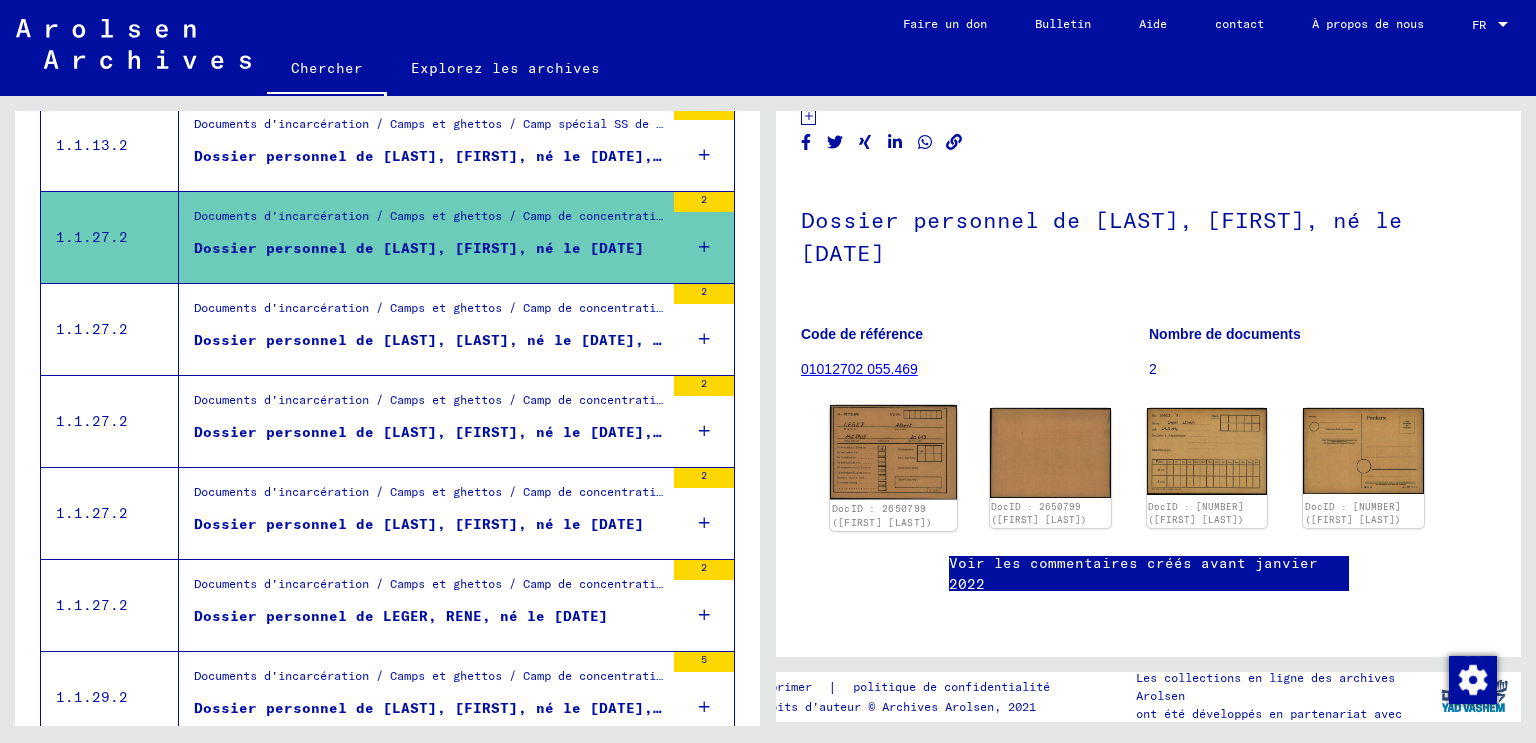 click 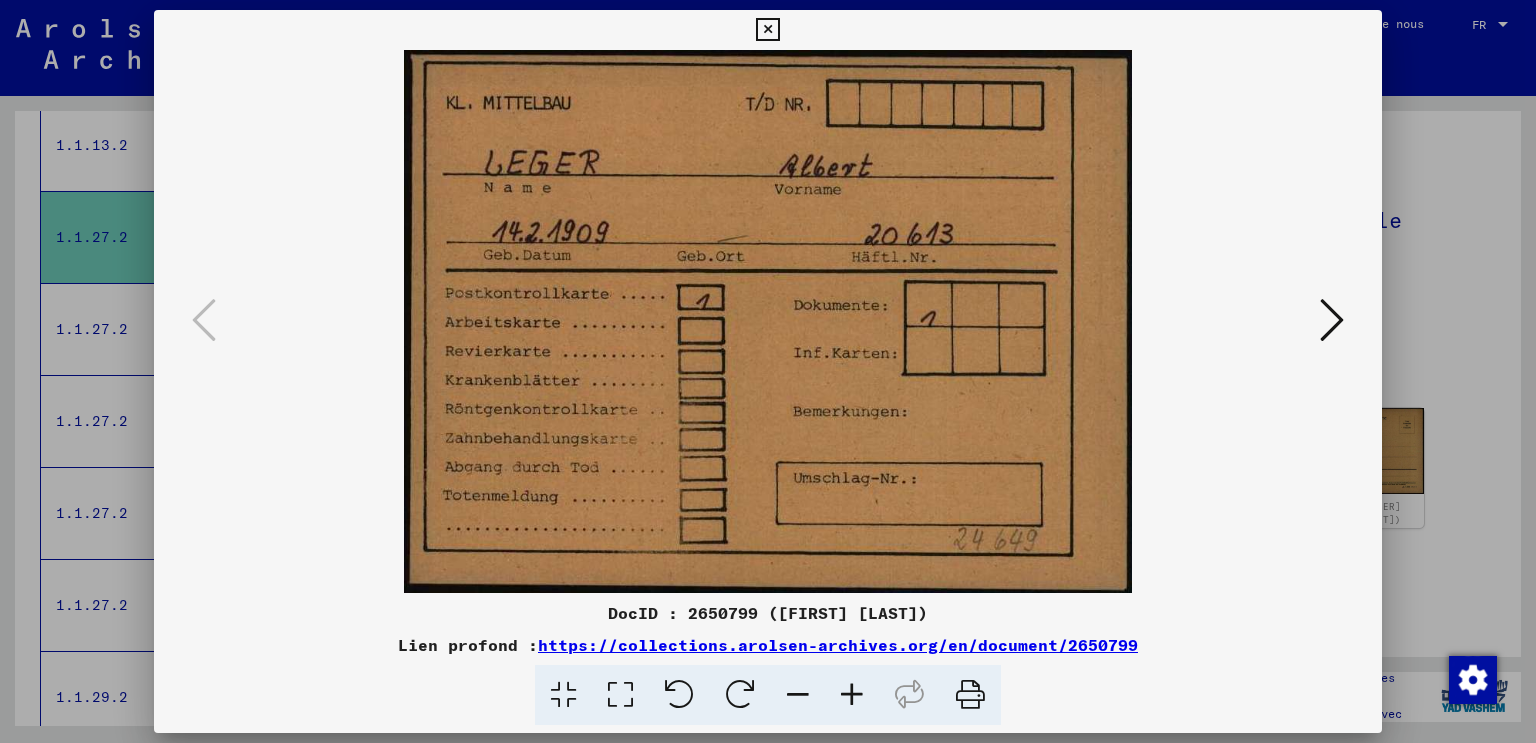click at bounding box center [1332, 321] 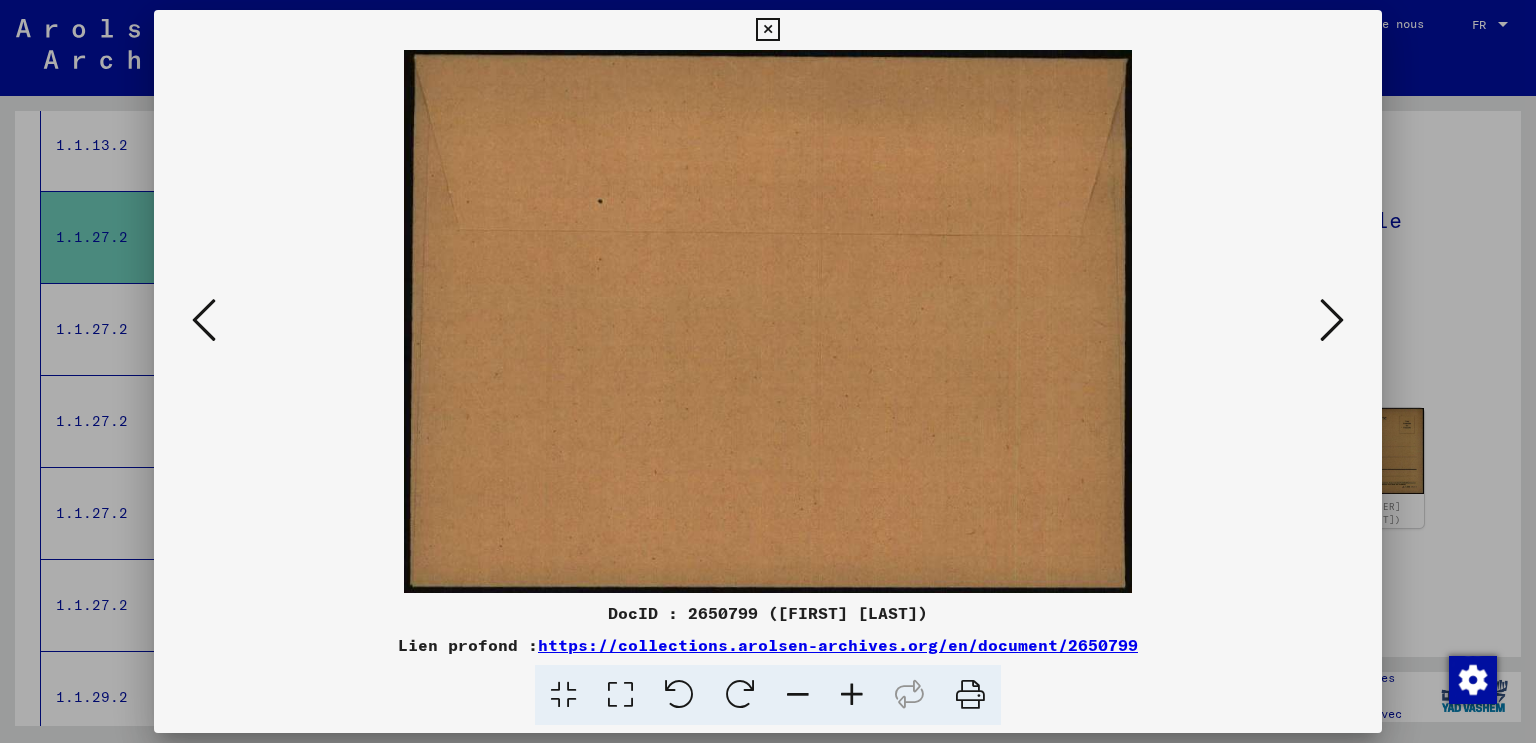 click at bounding box center [1332, 321] 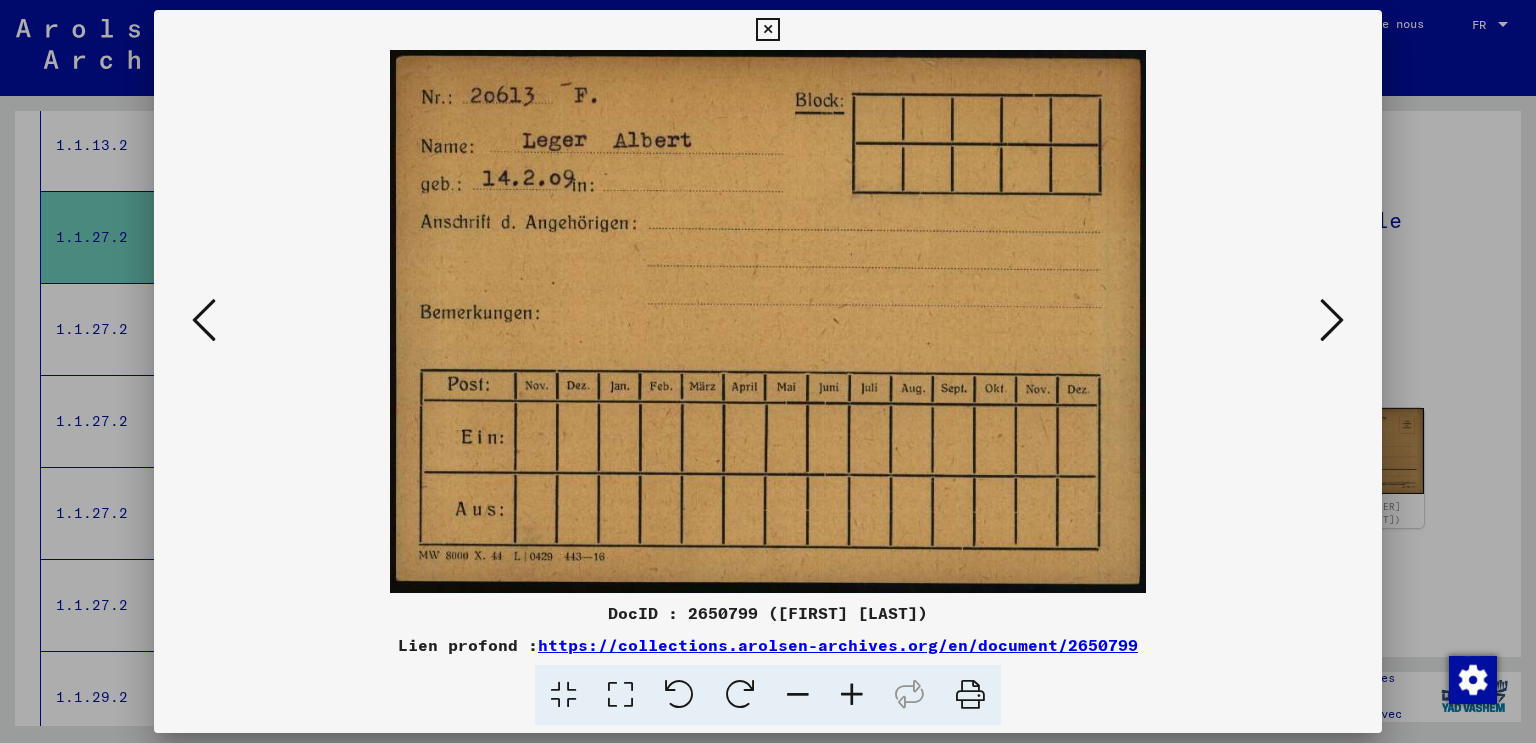 click at bounding box center (1332, 321) 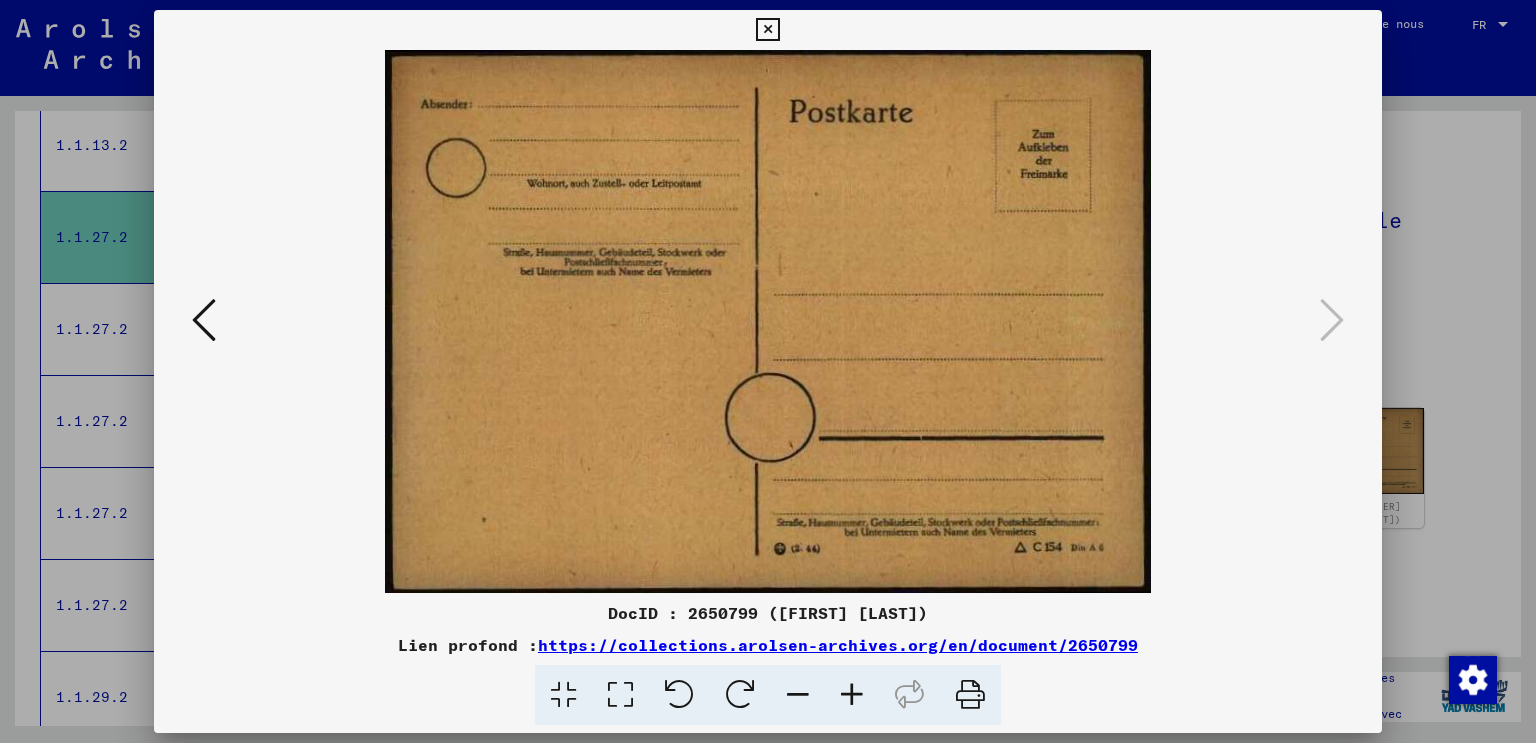 click at bounding box center (768, 371) 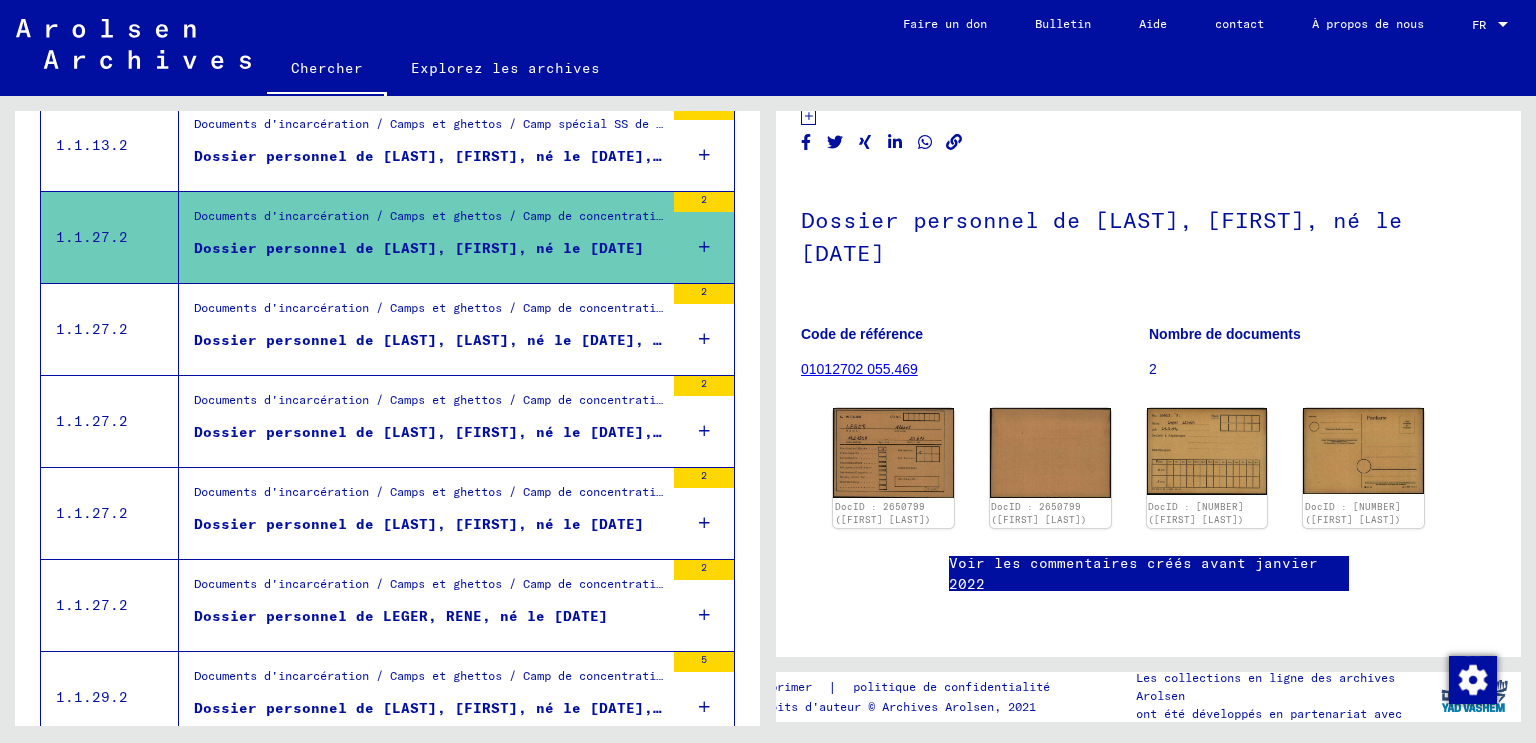 click on "Dossier personnel de [LAST], [LAST], né le [DATE], né à [CITY]" at bounding box center [429, 345] 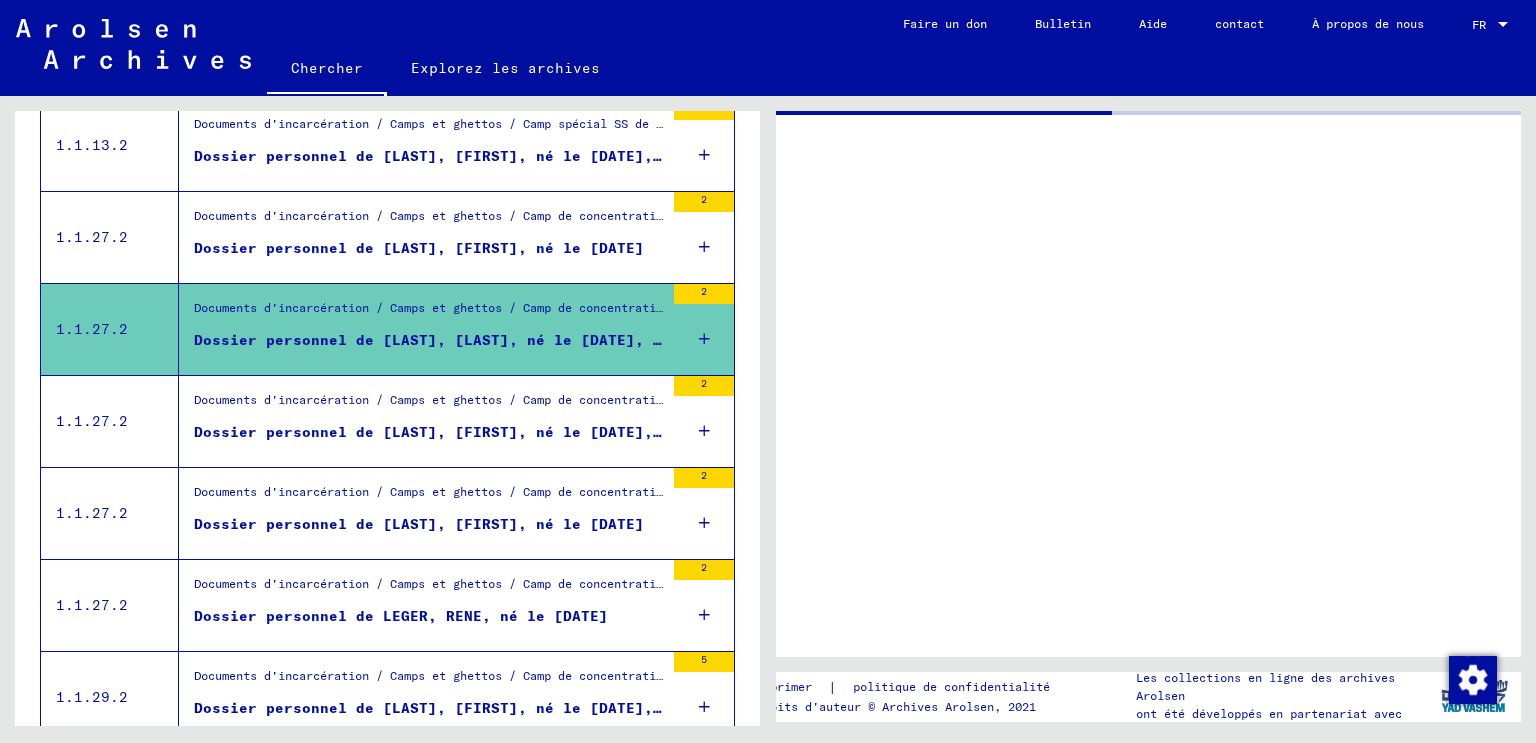scroll, scrollTop: 0, scrollLeft: 0, axis: both 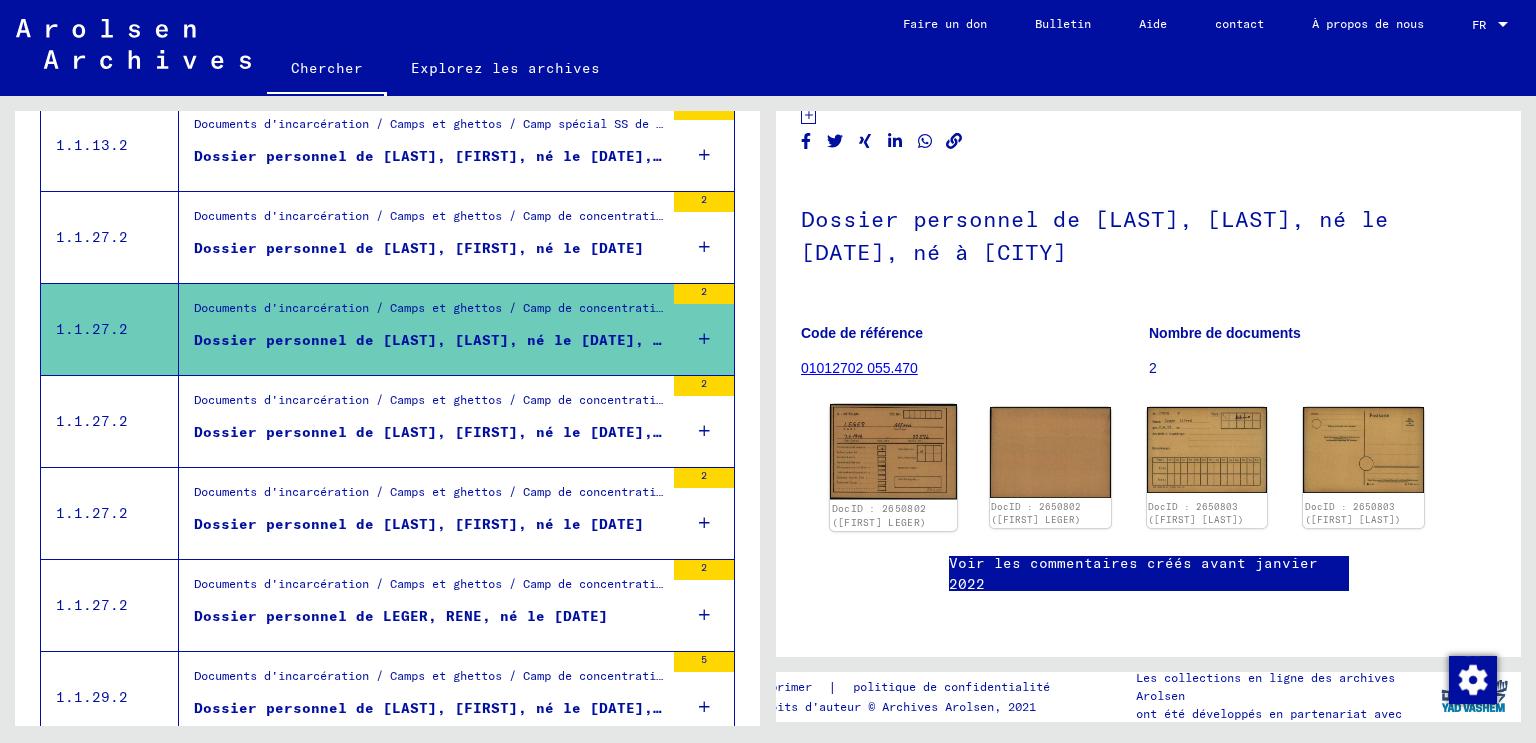click 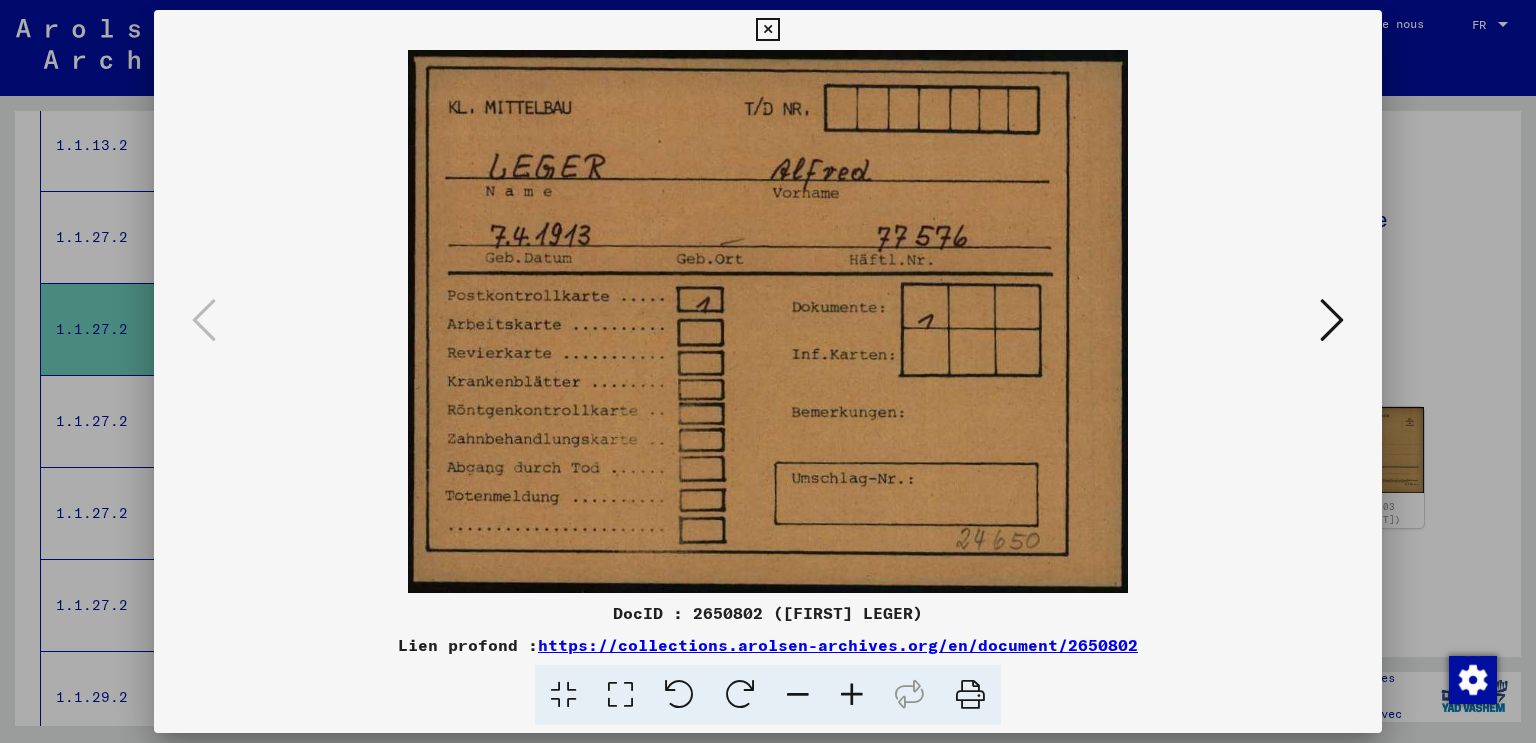click at bounding box center (1332, 321) 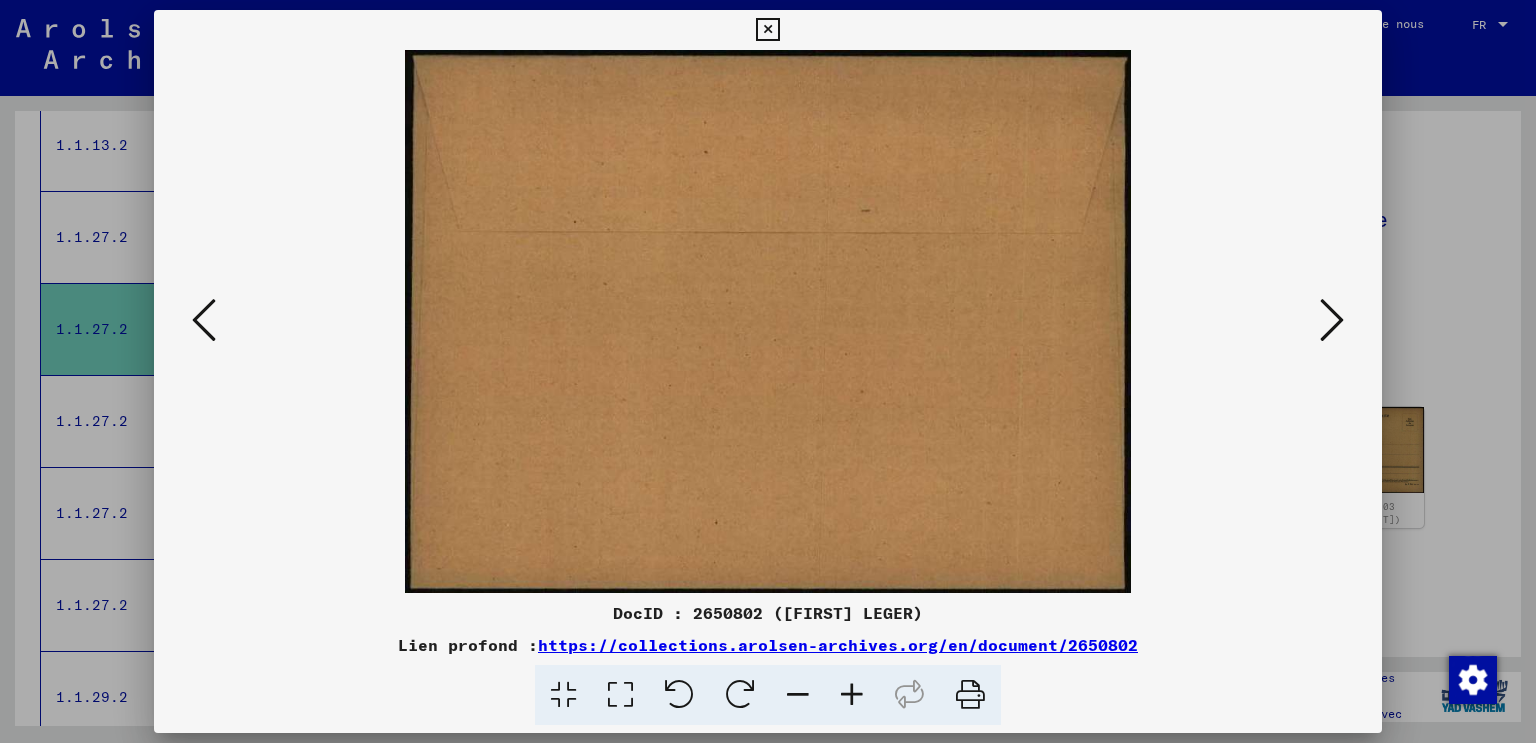 click at bounding box center [1332, 321] 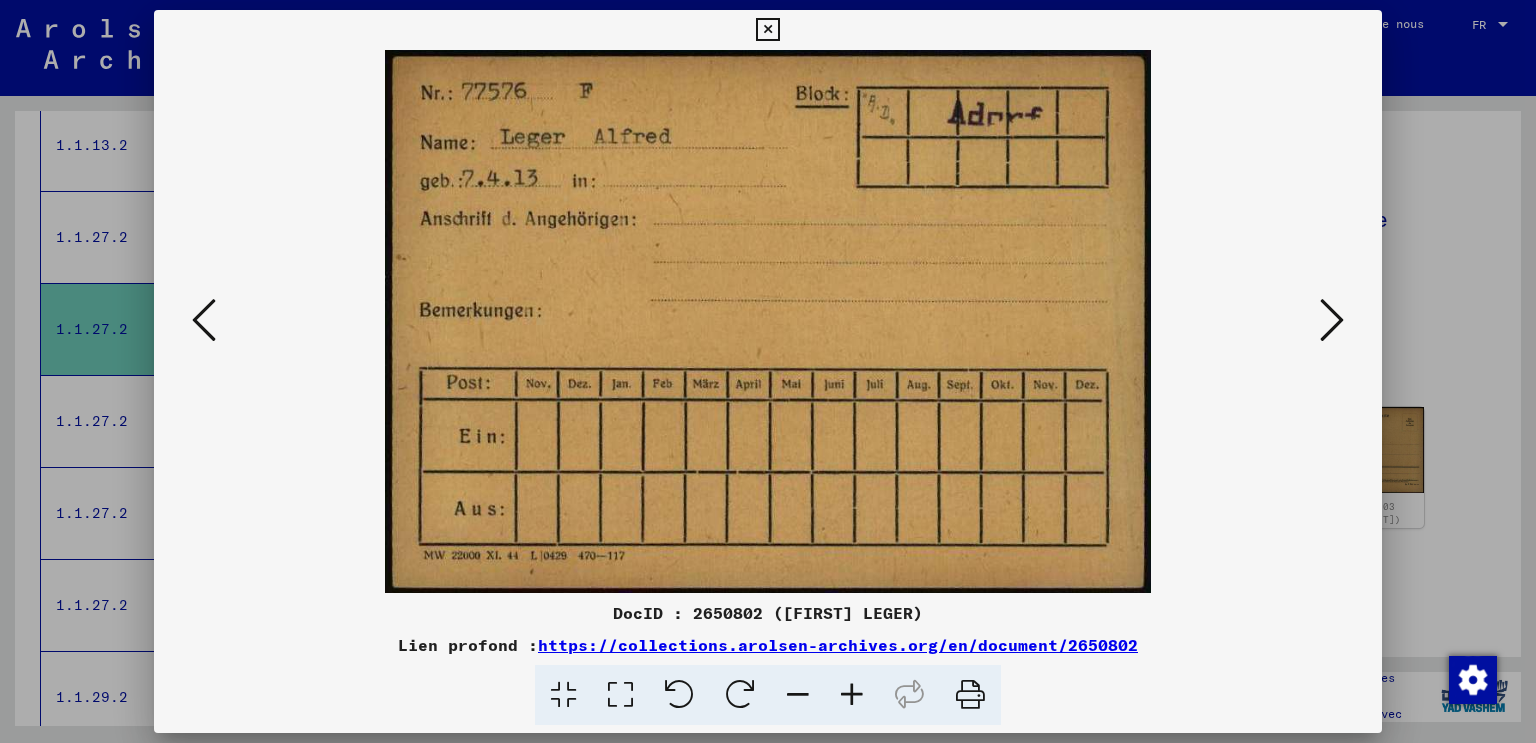 click at bounding box center [1332, 321] 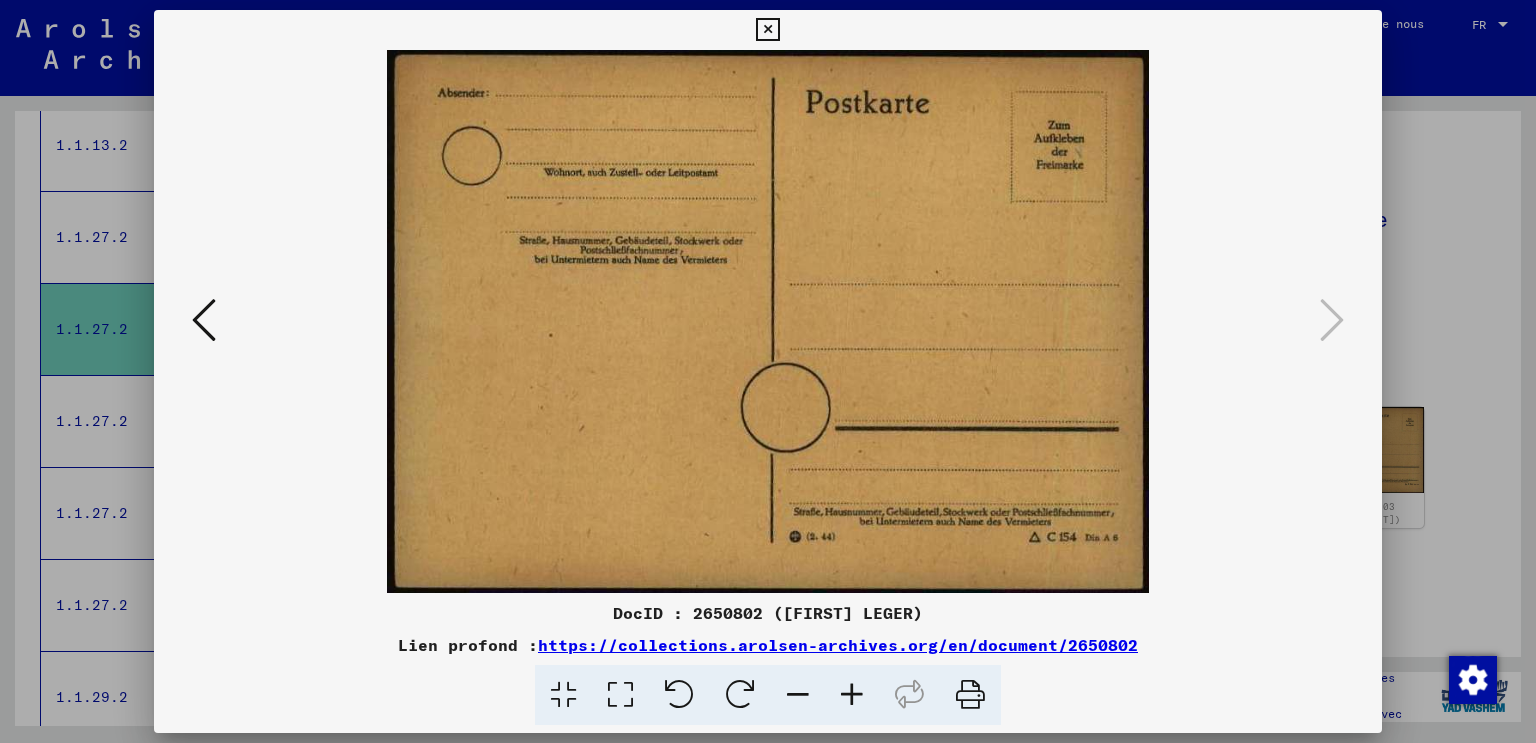 click at bounding box center [768, 371] 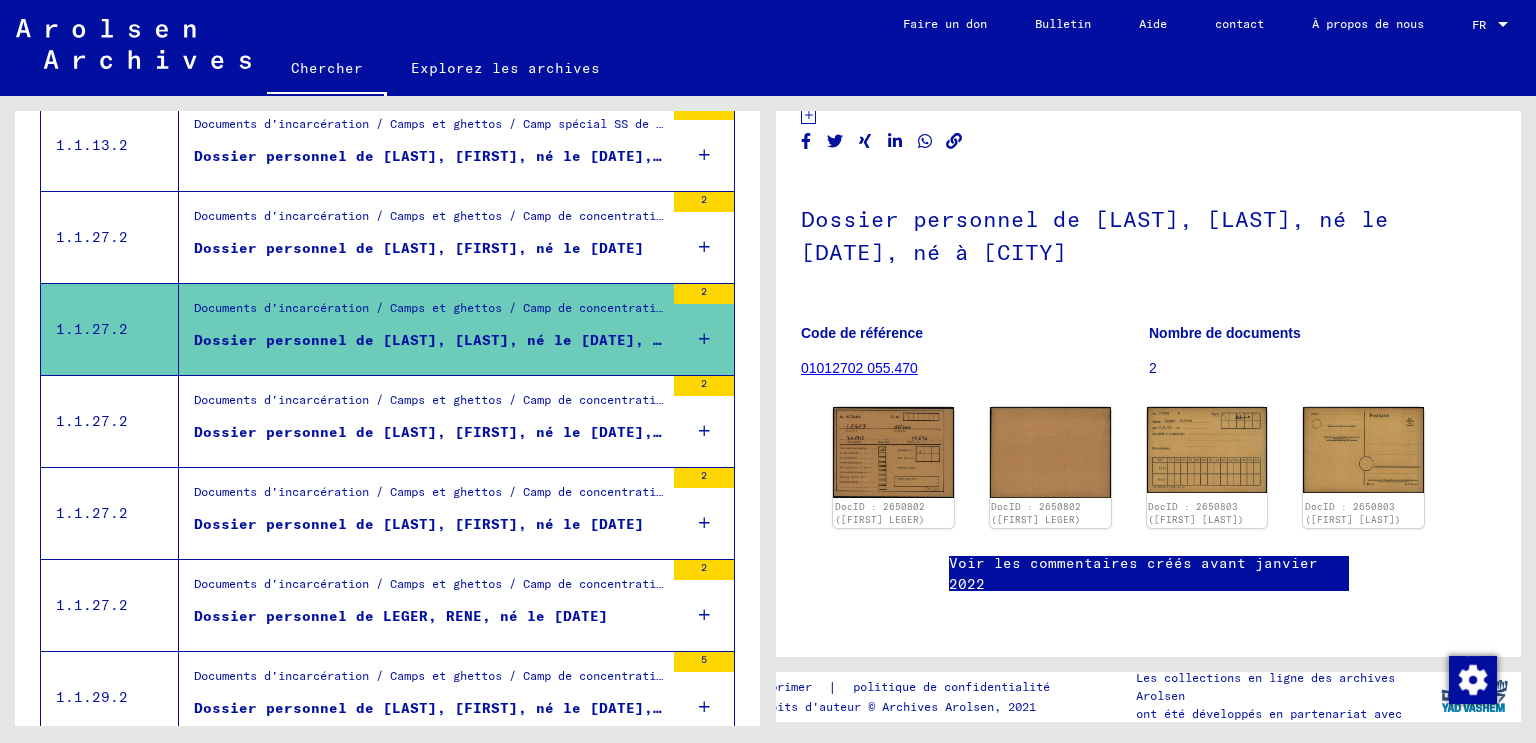 click on "Dossier personnel de [LAST], [FIRST], né le [DATE], né à [CITY]" at bounding box center (429, 437) 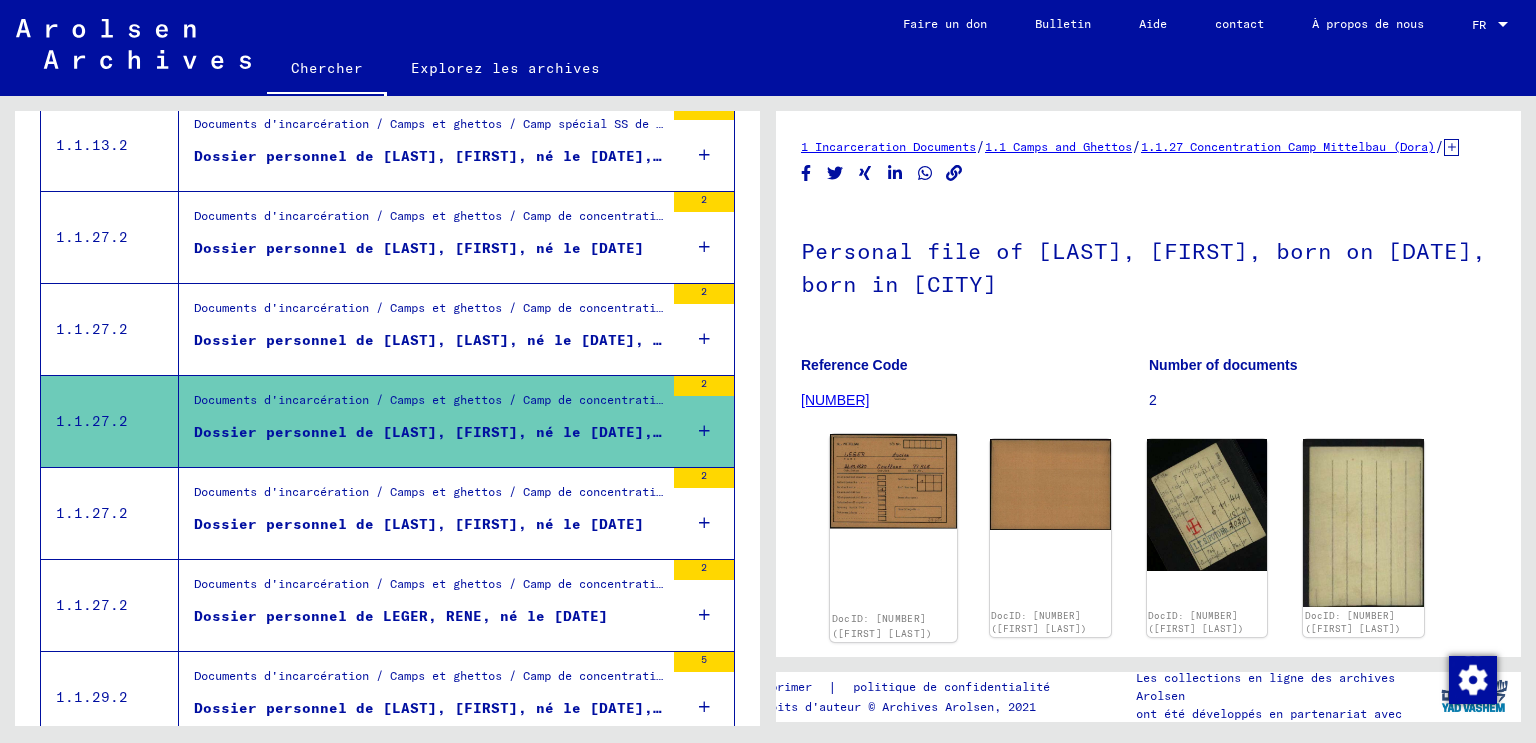 scroll, scrollTop: 120, scrollLeft: 0, axis: vertical 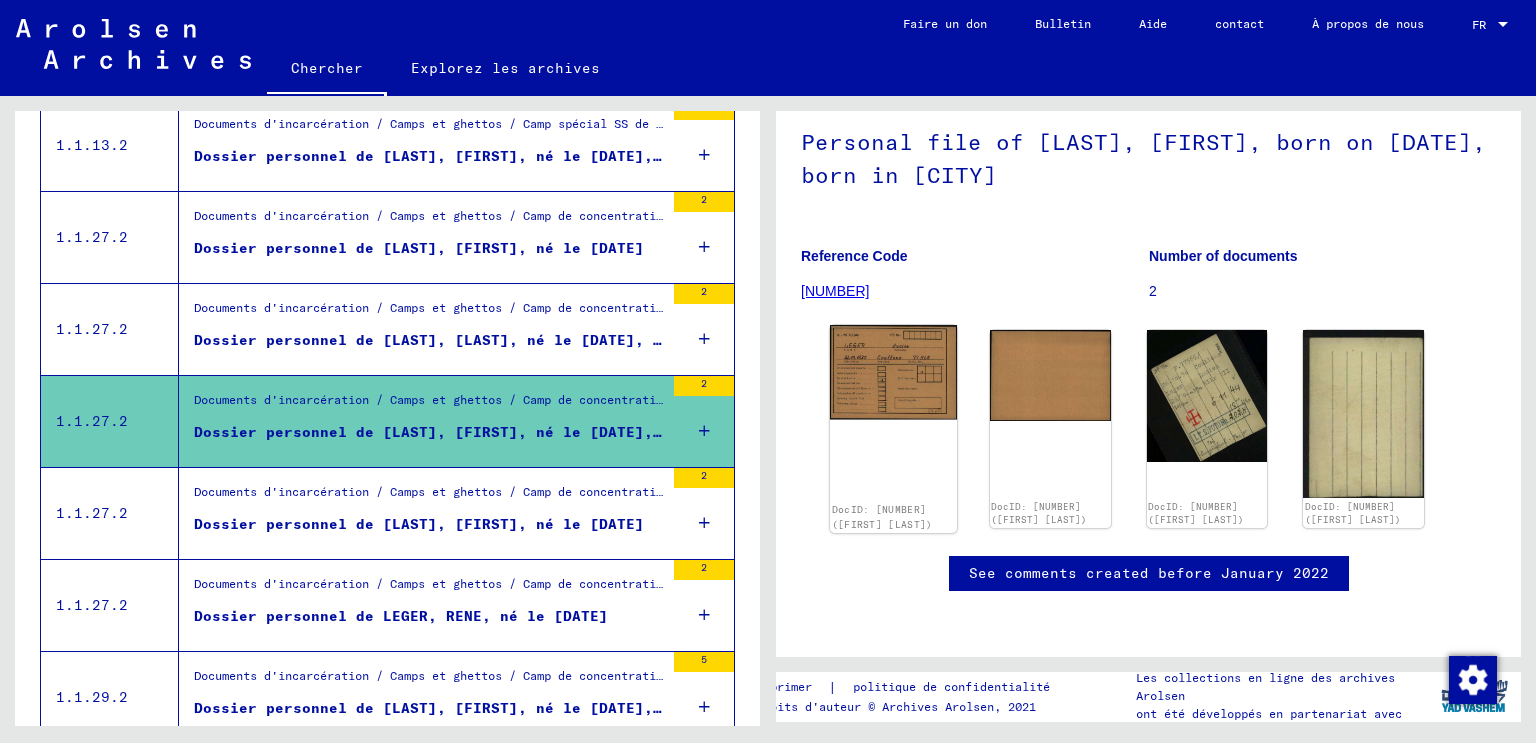 click 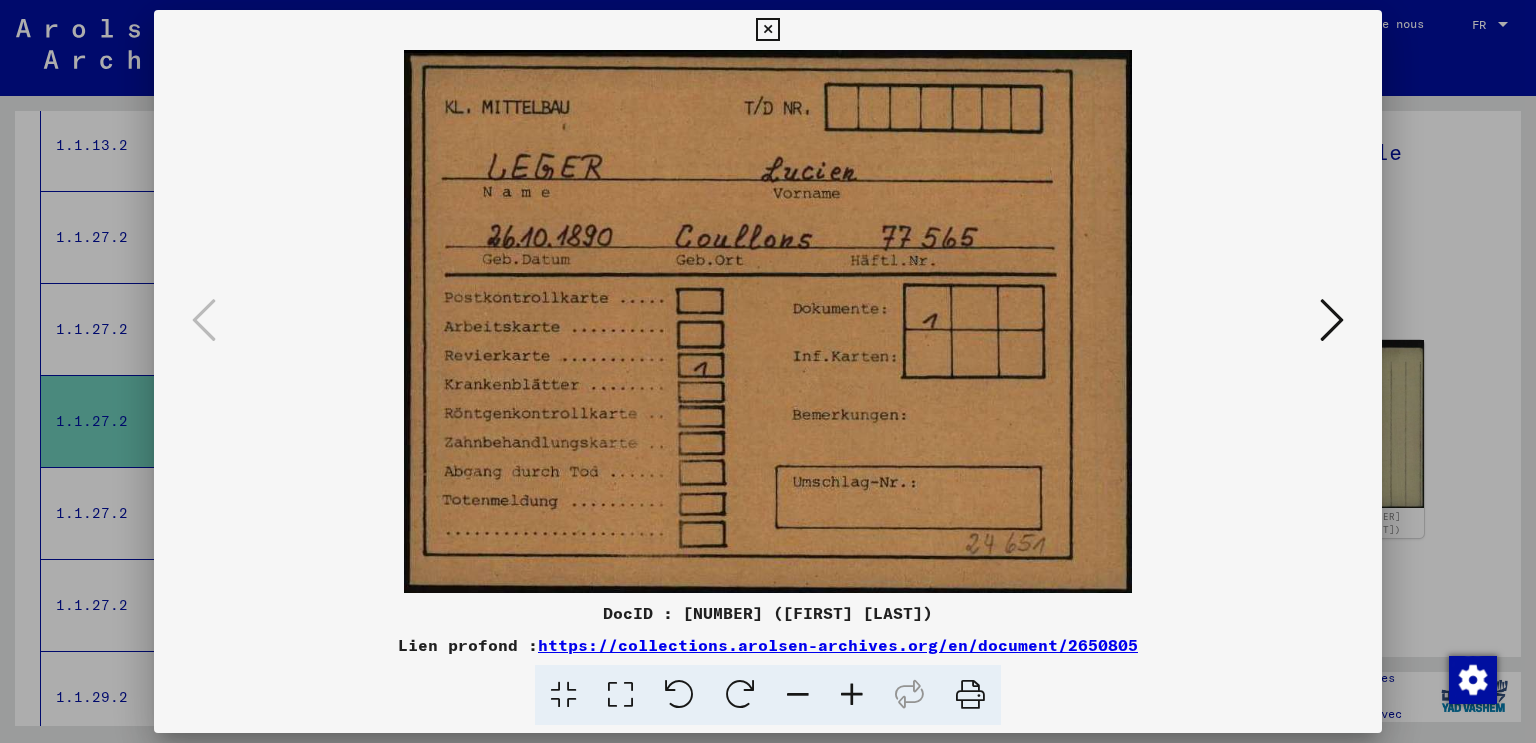 type 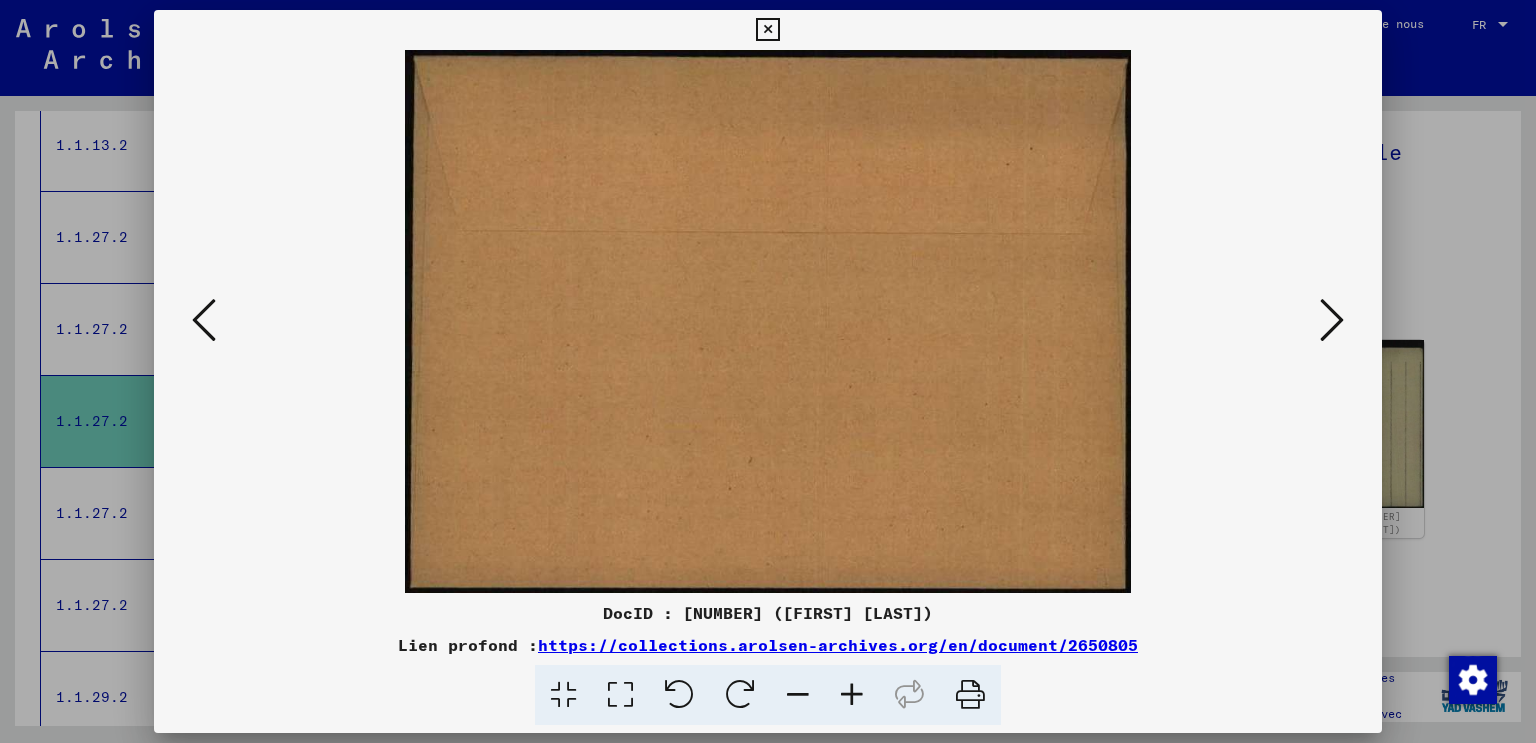 click at bounding box center (204, 320) 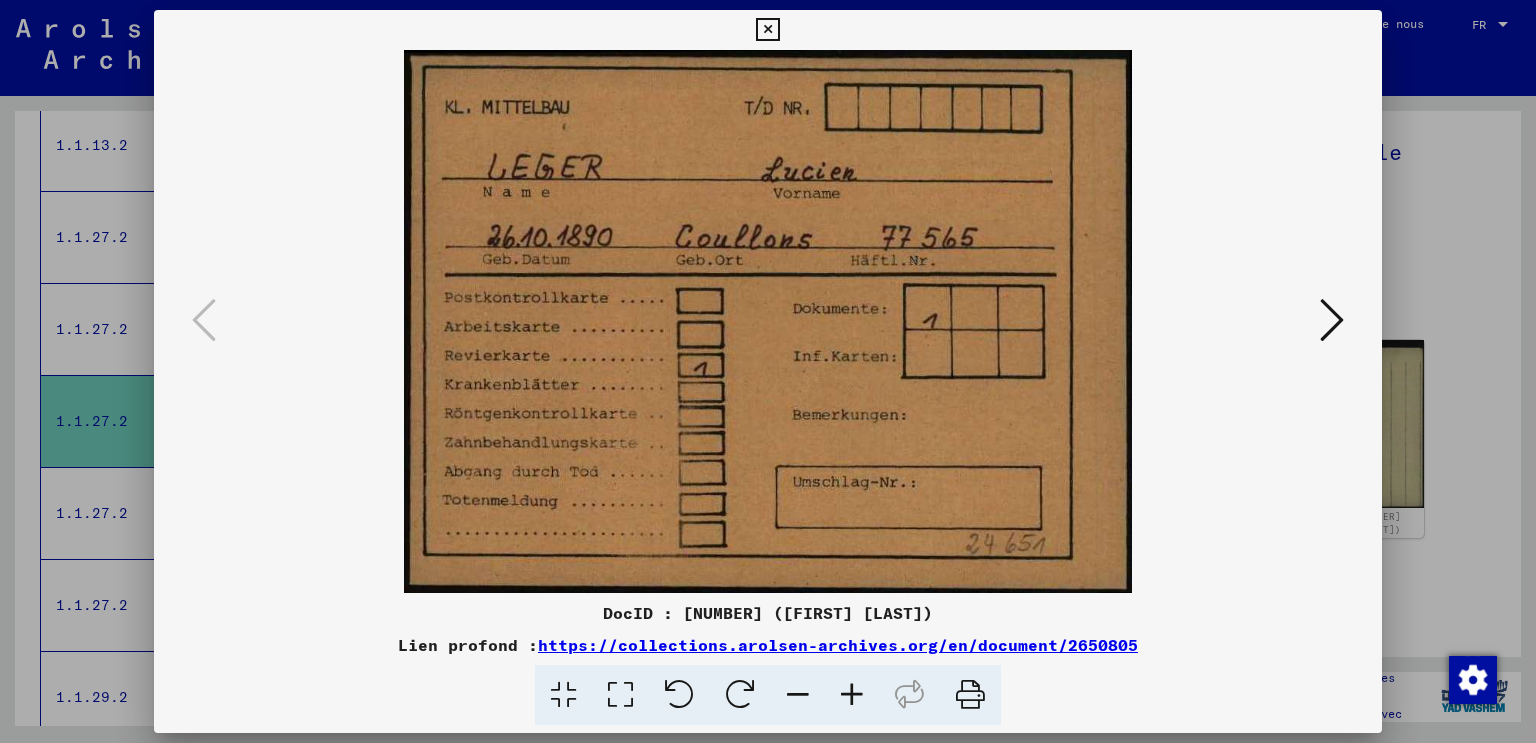 click at bounding box center (768, 371) 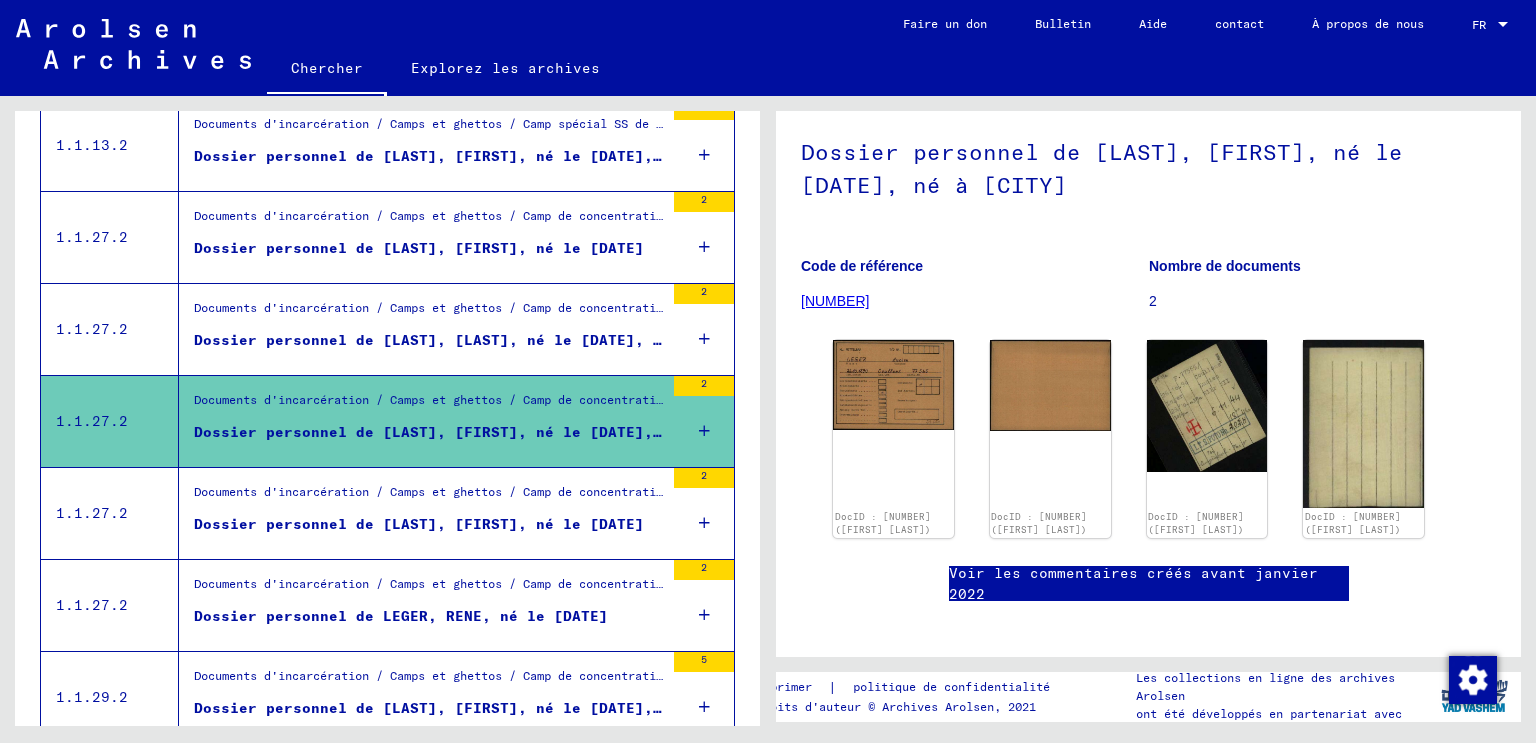 click on "Dossier personnel de [LAST], [FIRST], né le [DATE]" at bounding box center (419, 524) 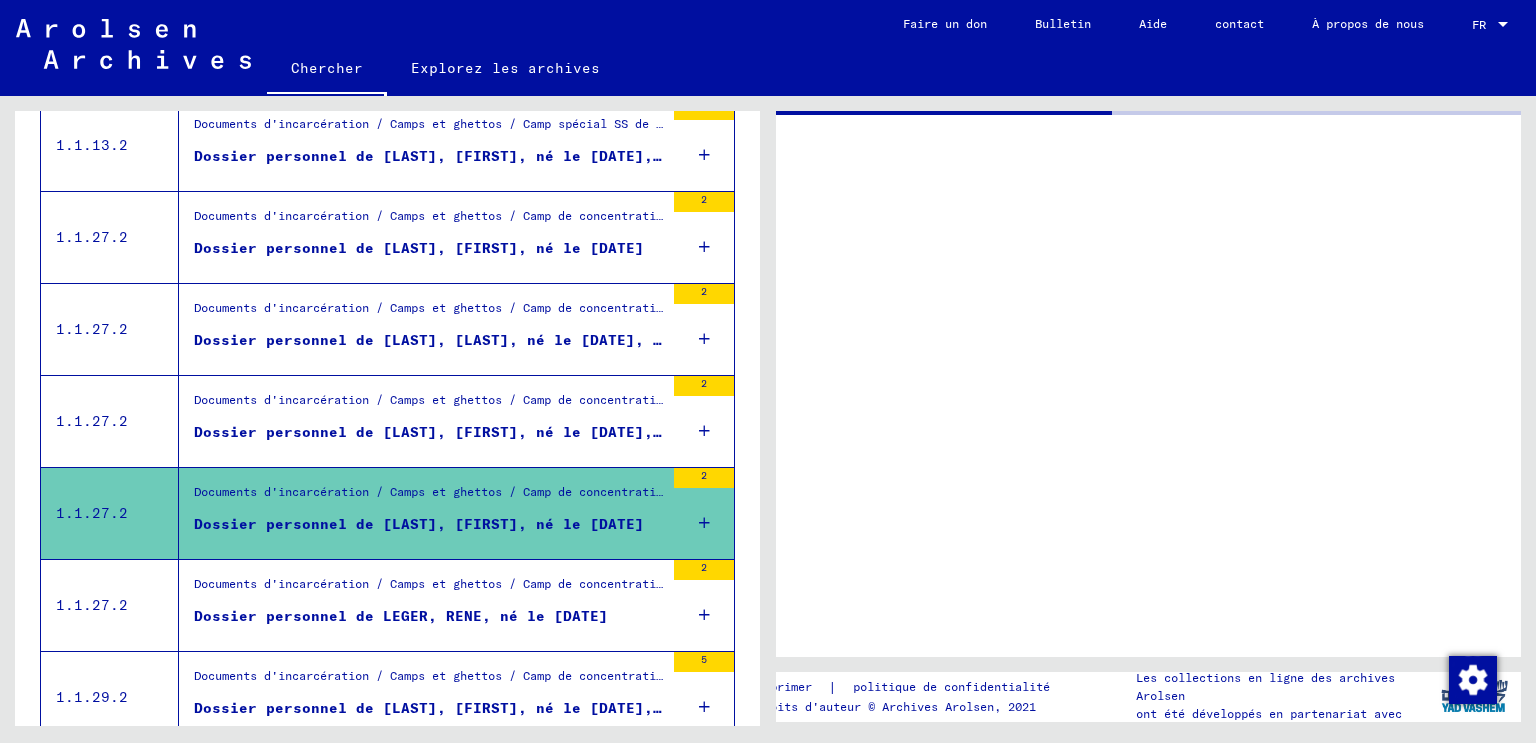 scroll, scrollTop: 0, scrollLeft: 0, axis: both 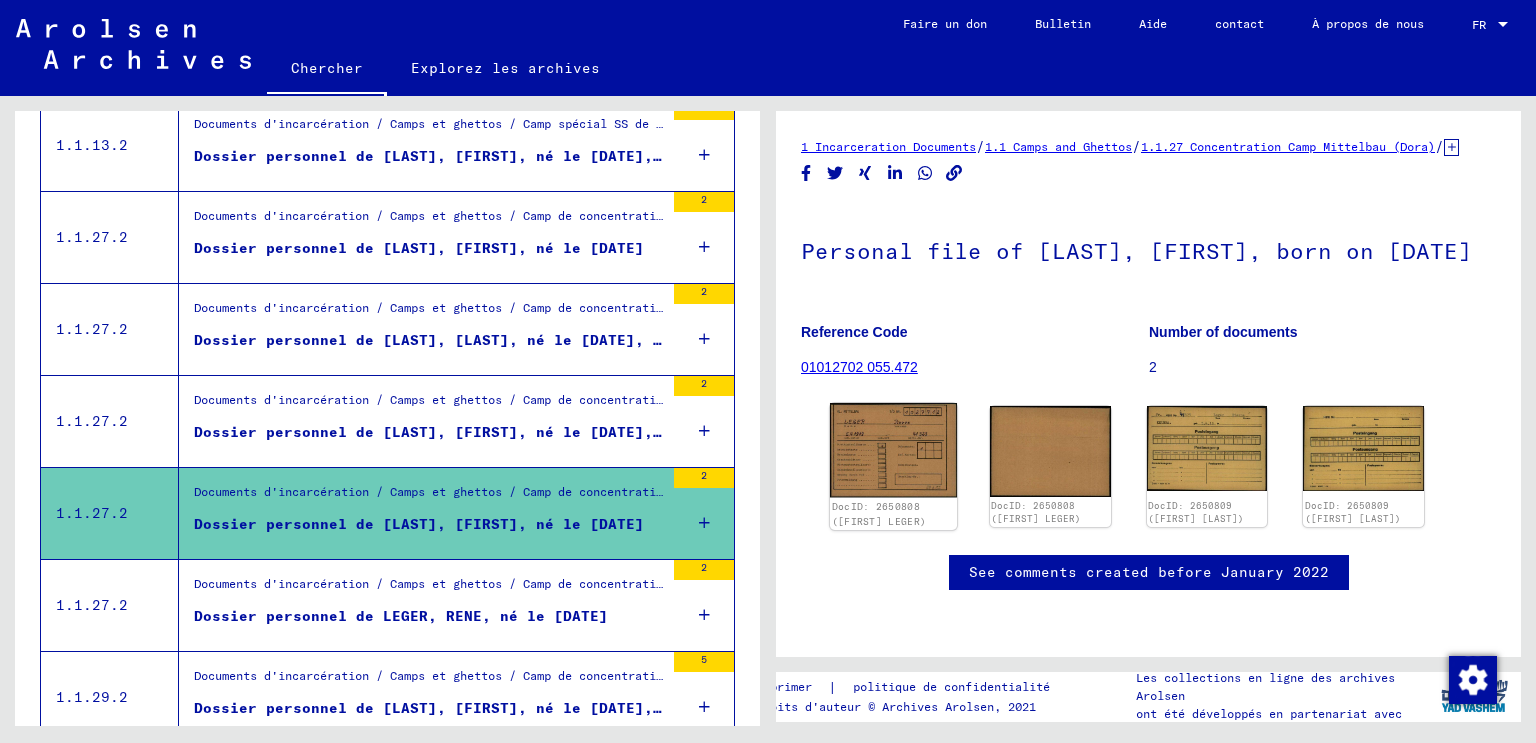 click 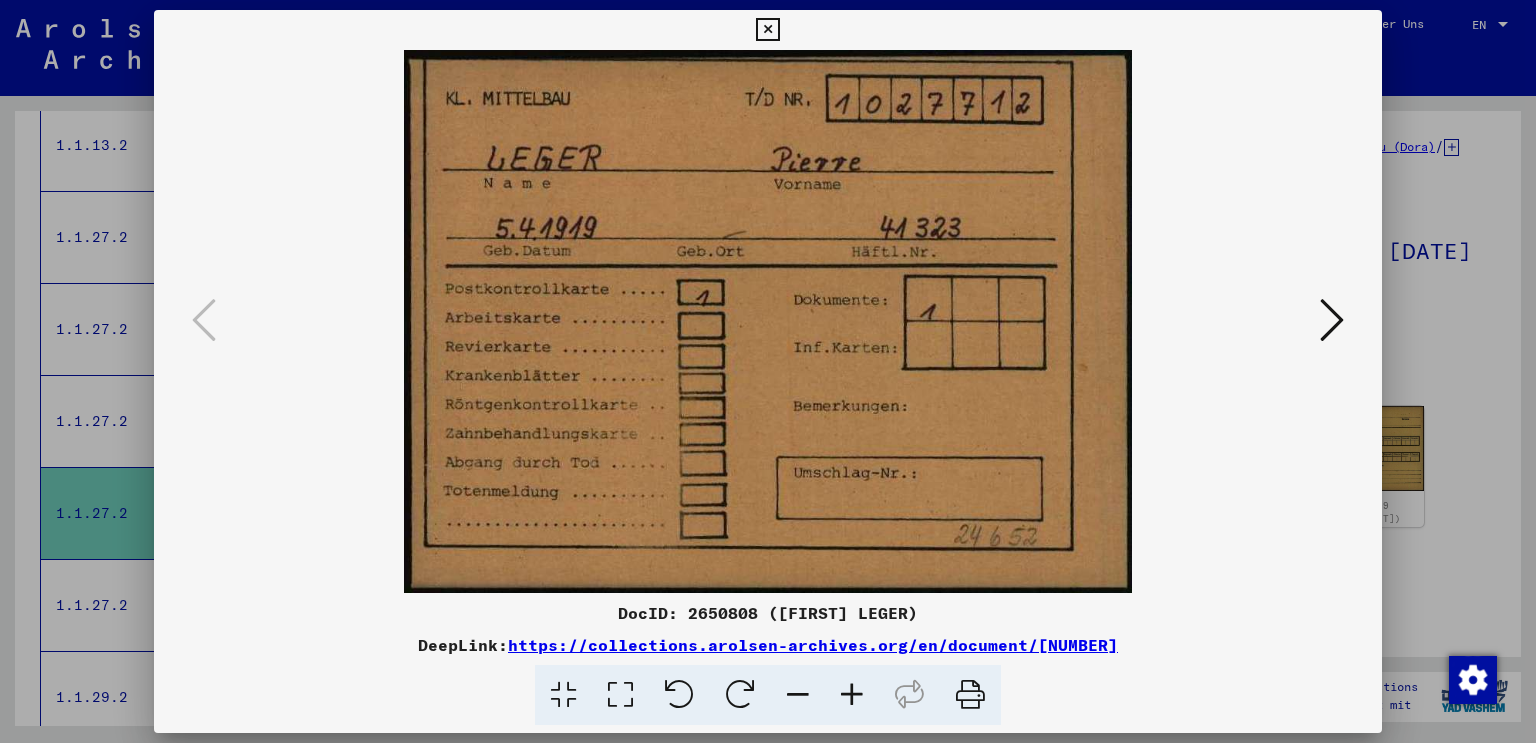 scroll, scrollTop: 0, scrollLeft: 0, axis: both 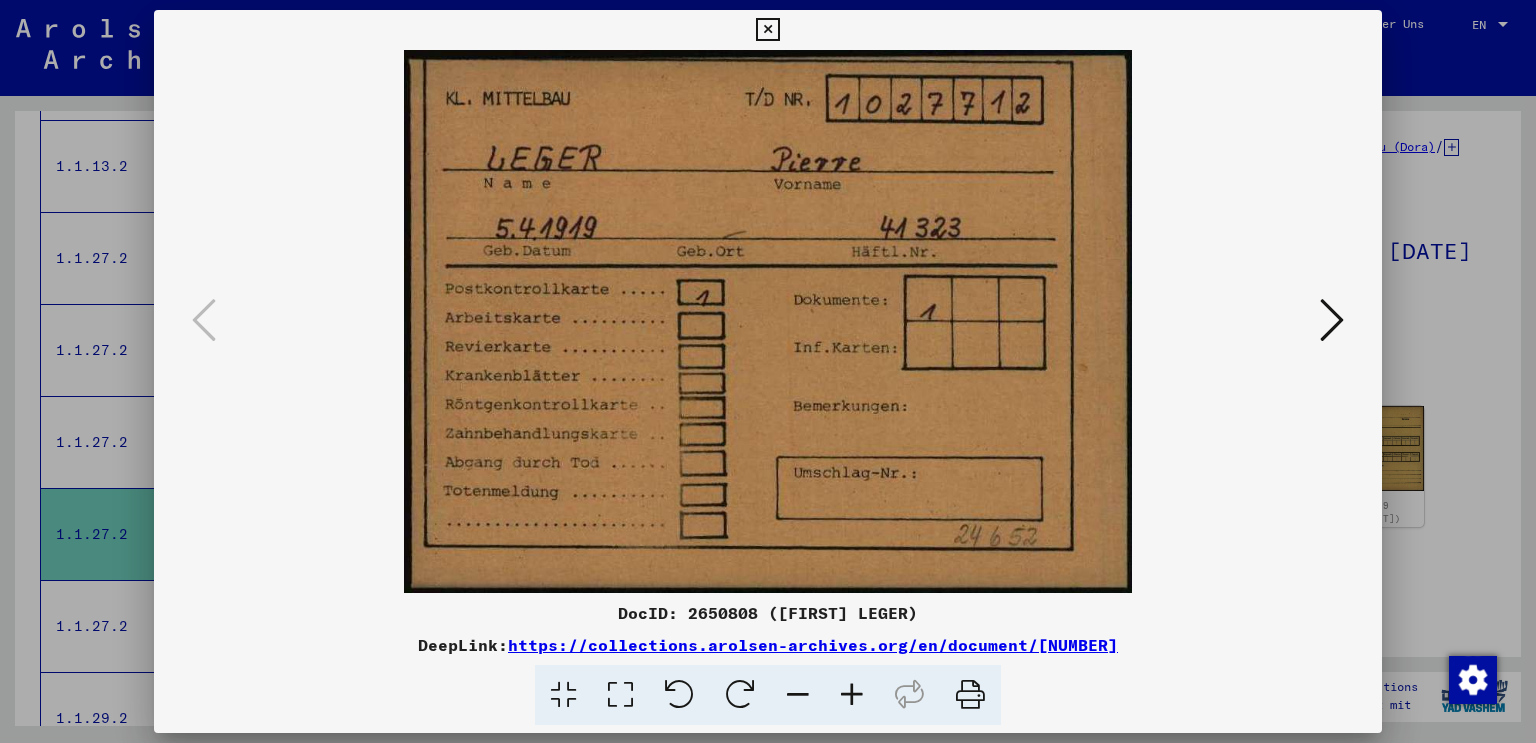 click at bounding box center [768, 371] 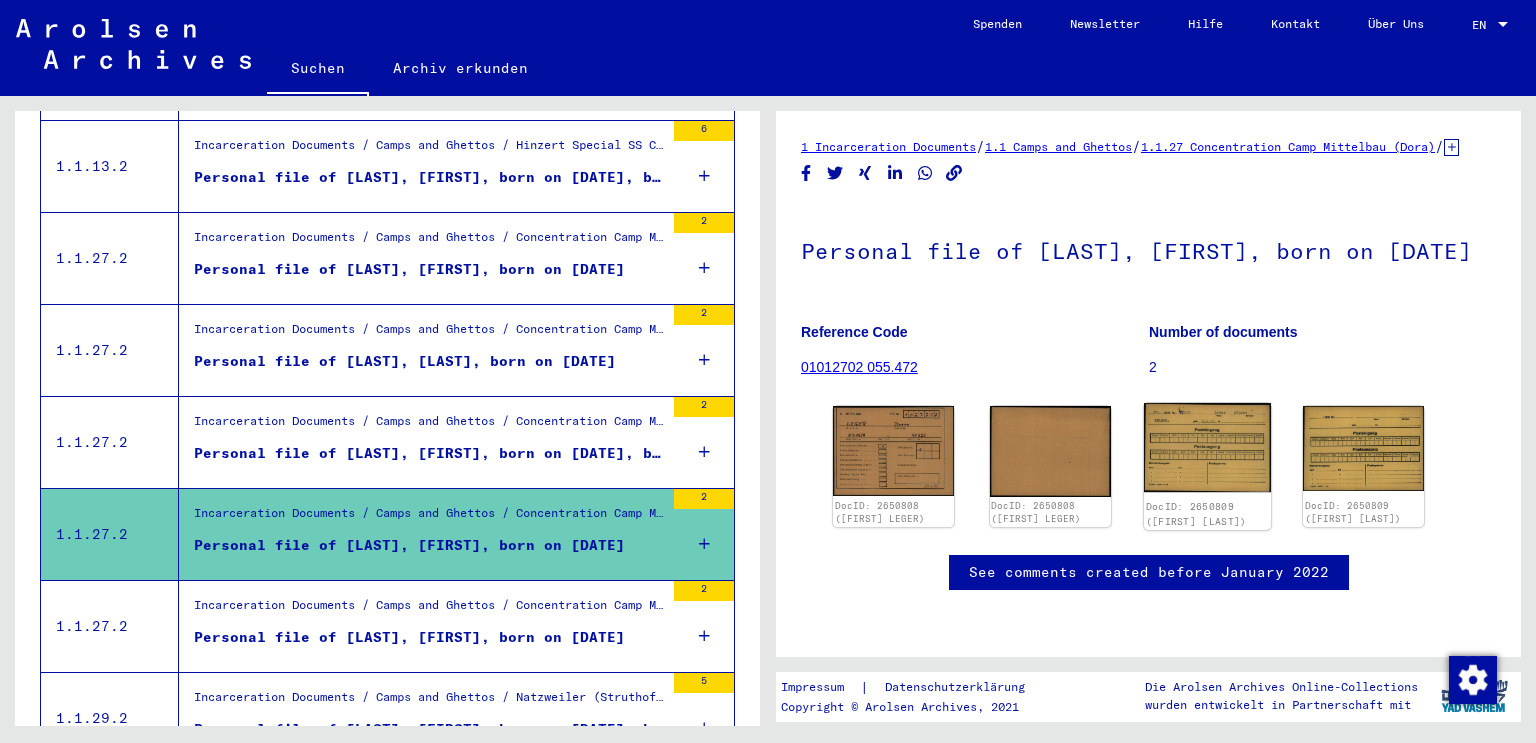 click 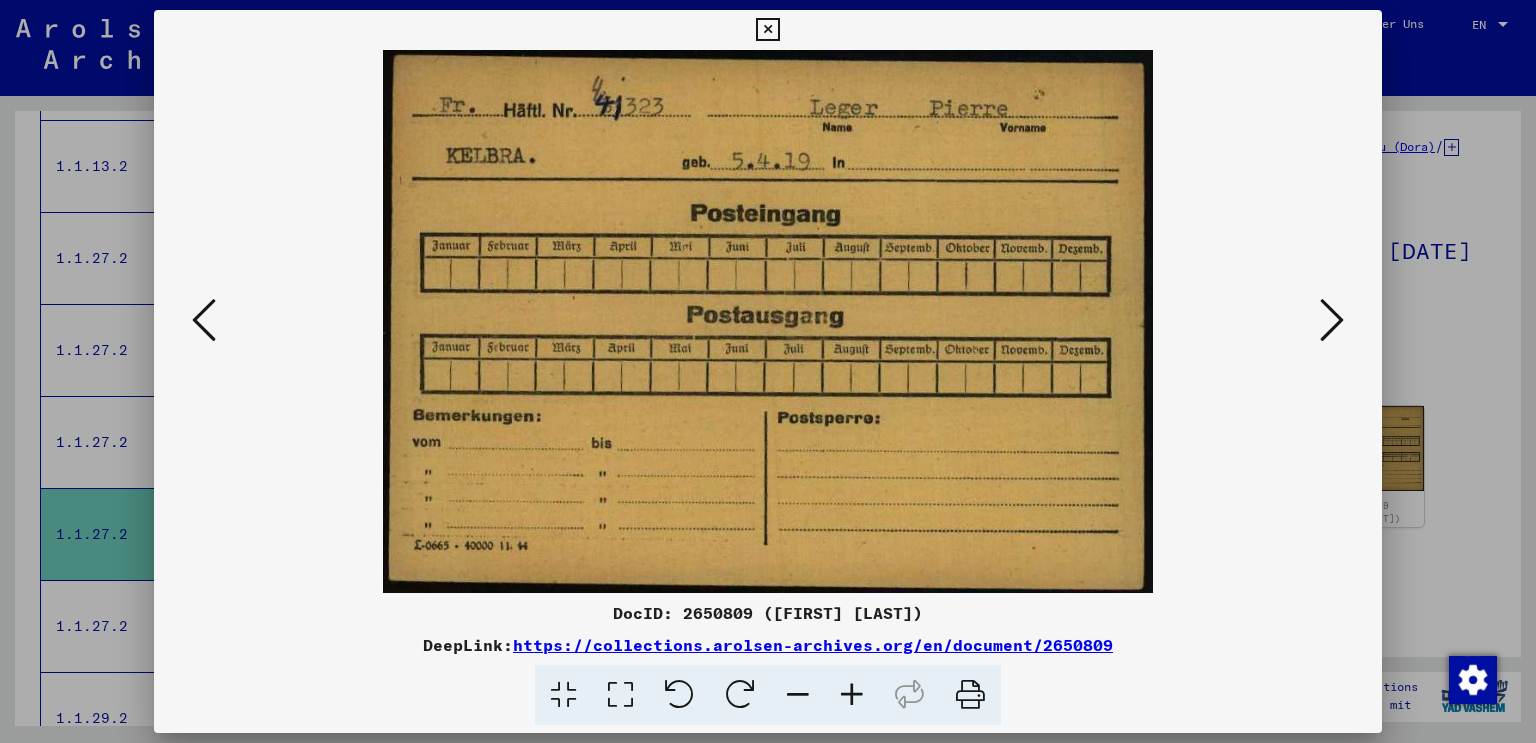 click at bounding box center [1332, 320] 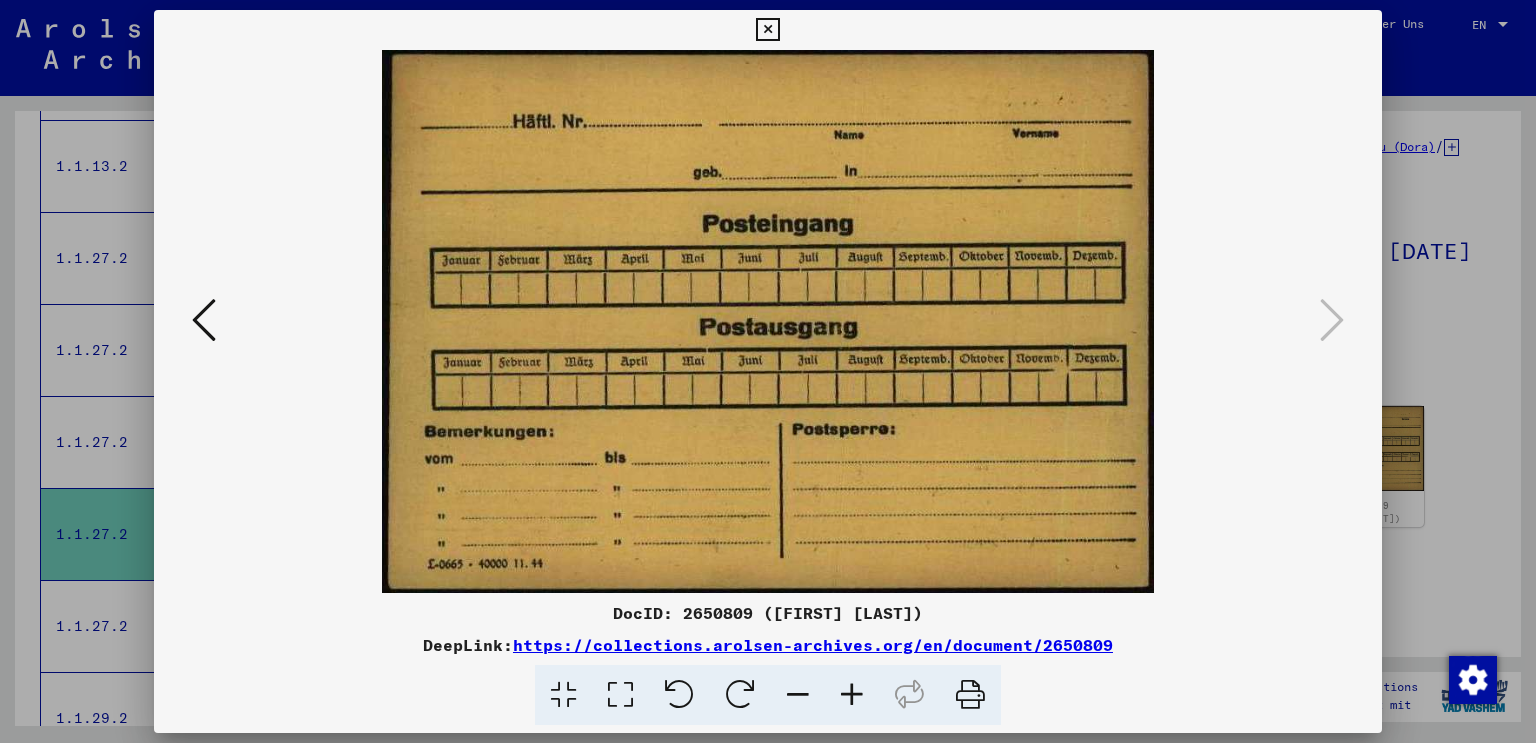click at bounding box center (768, 371) 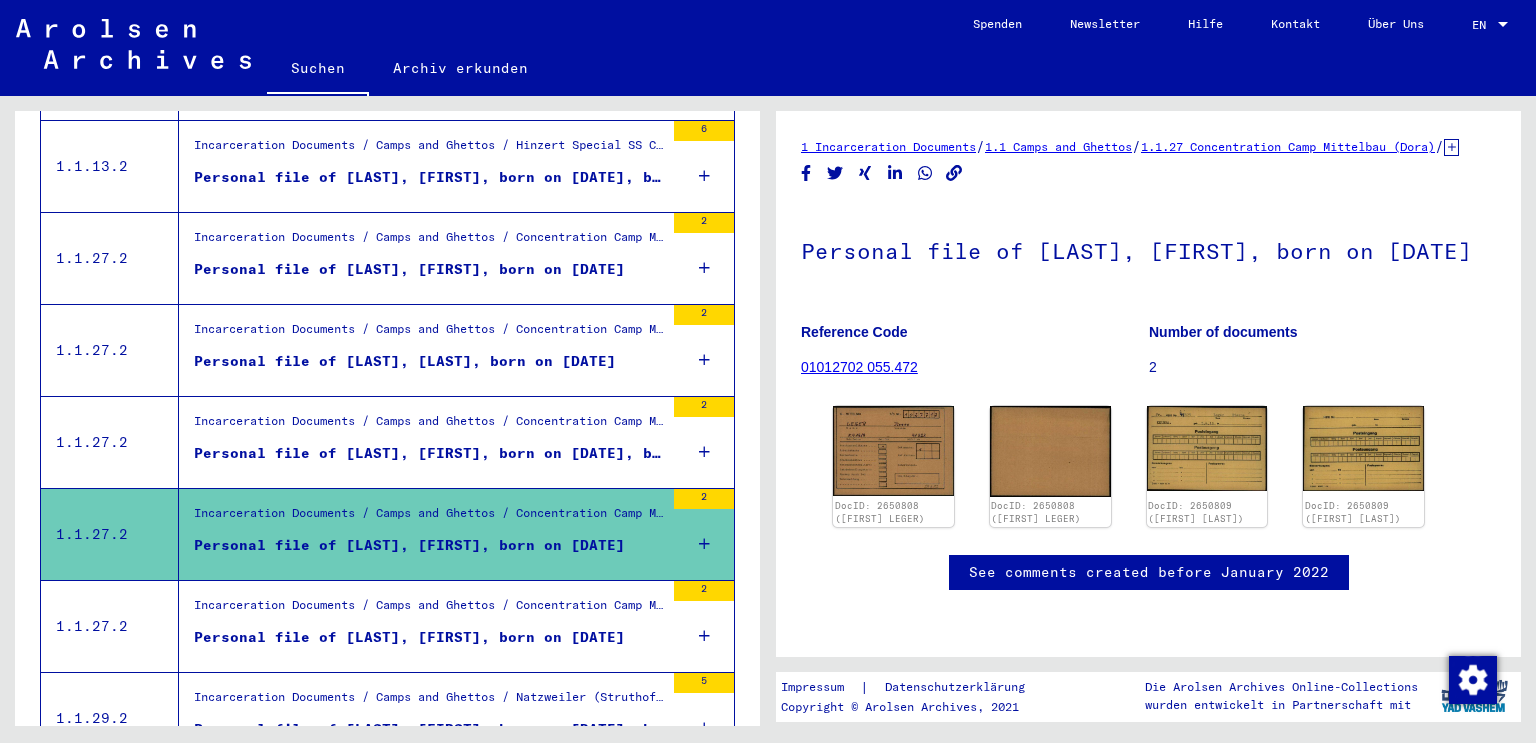 click on "Personal file of [LAST], [FIRST], born on [DATE]" at bounding box center [409, 637] 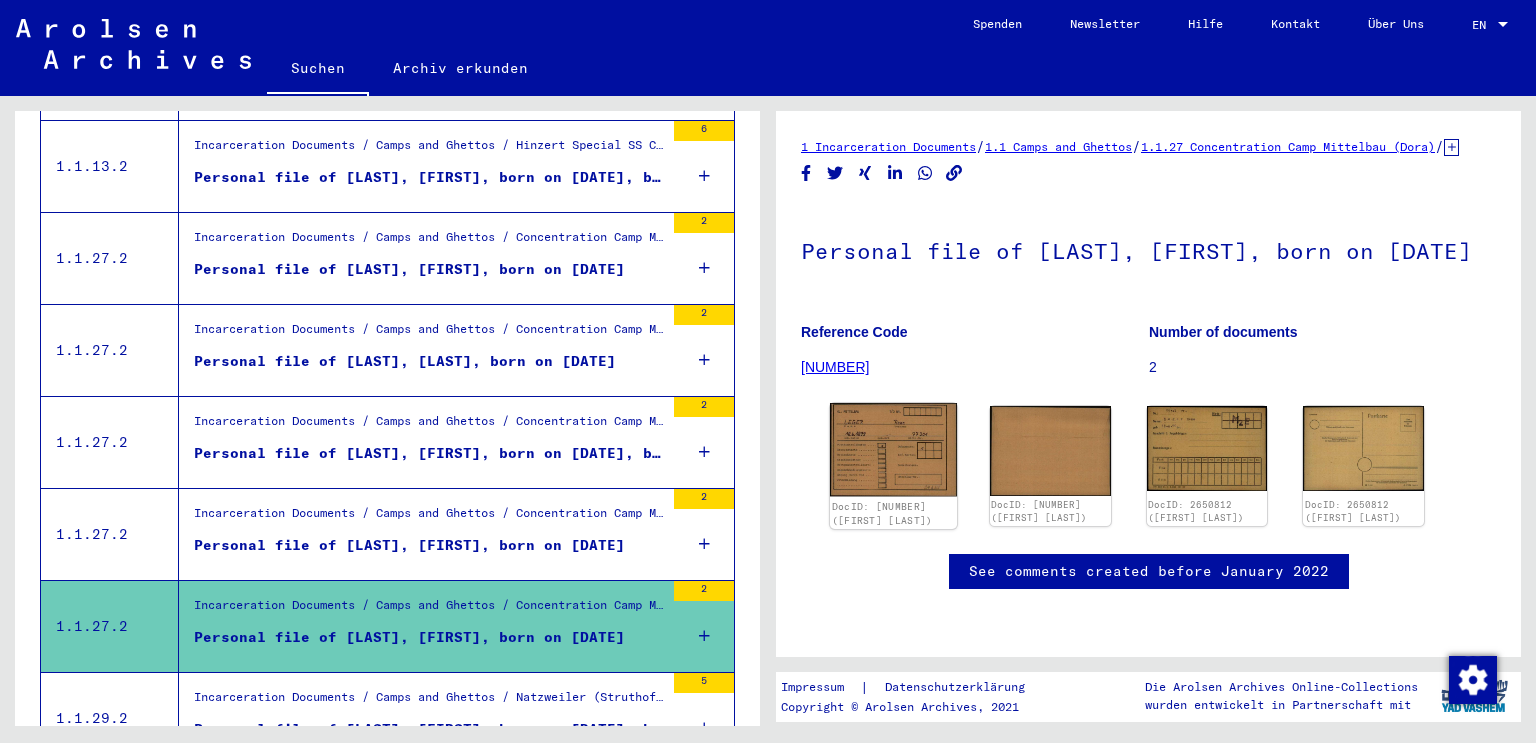 scroll, scrollTop: 0, scrollLeft: 0, axis: both 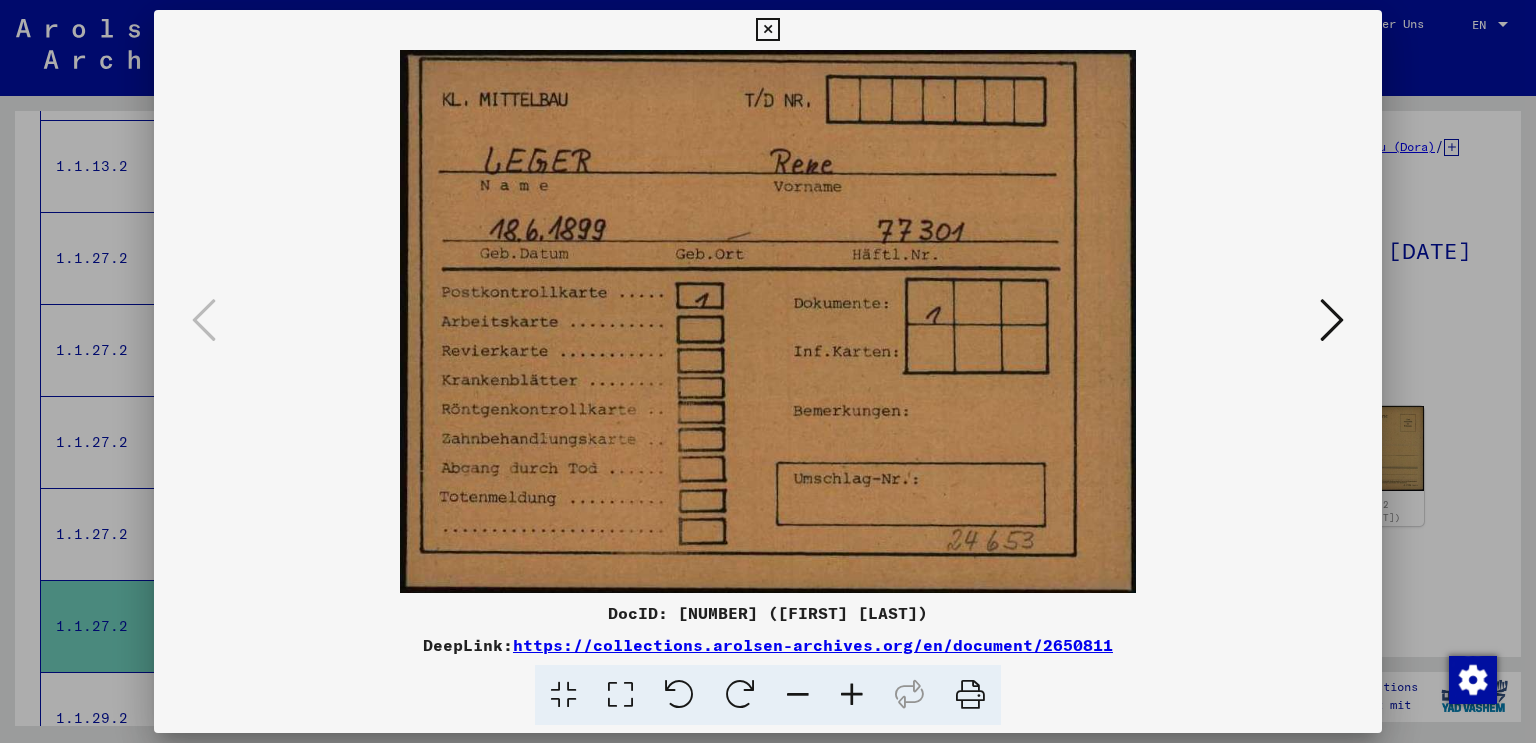 type 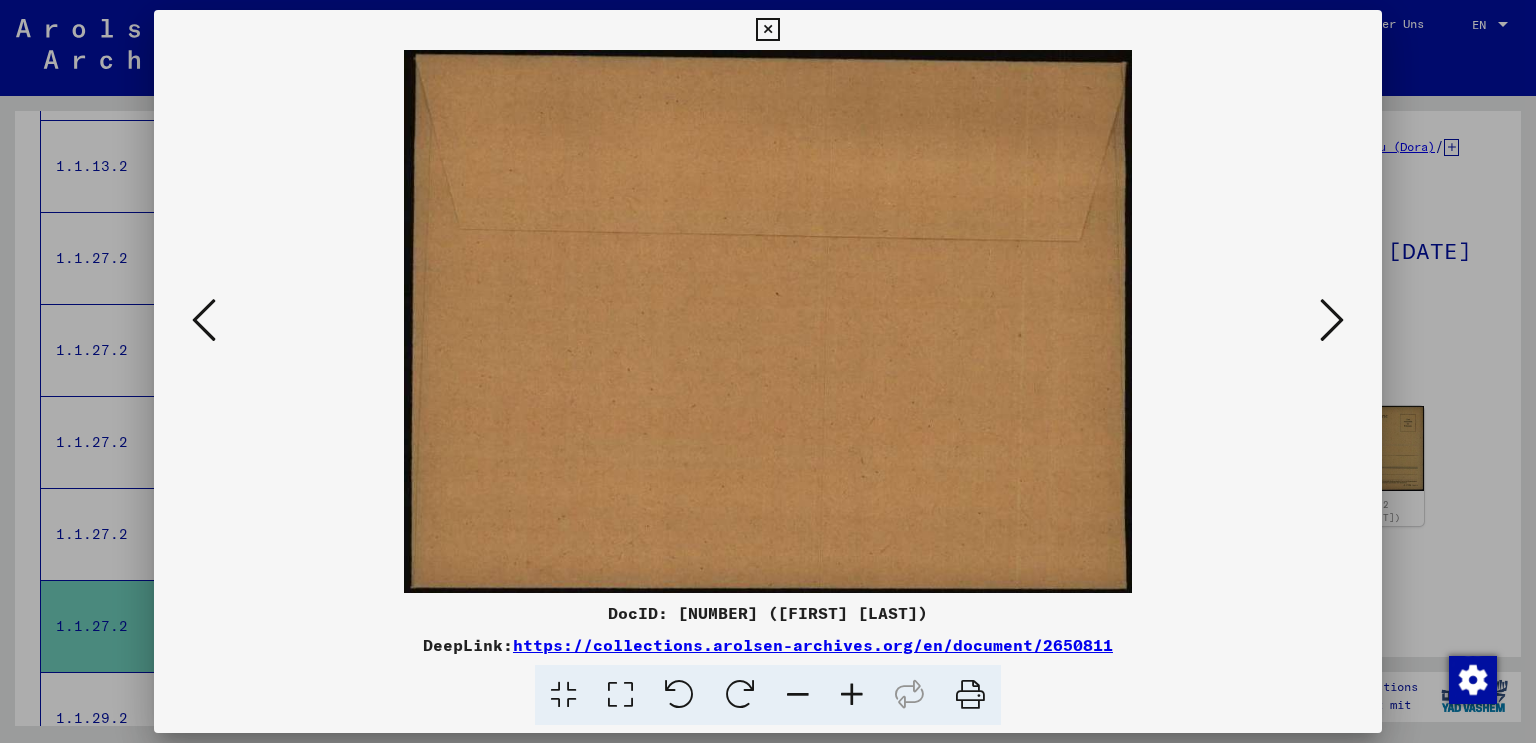 click at bounding box center (1332, 320) 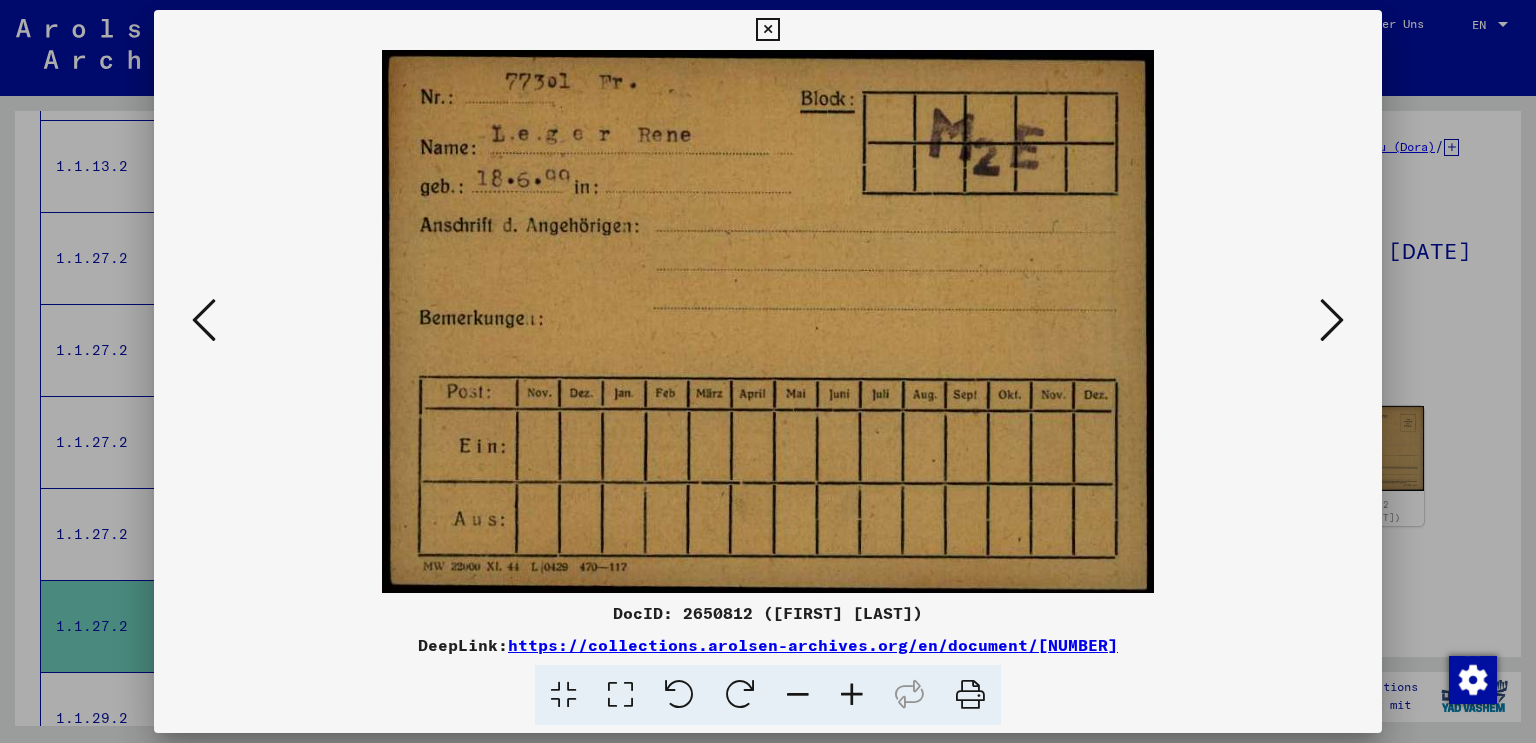 click at bounding box center (1332, 320) 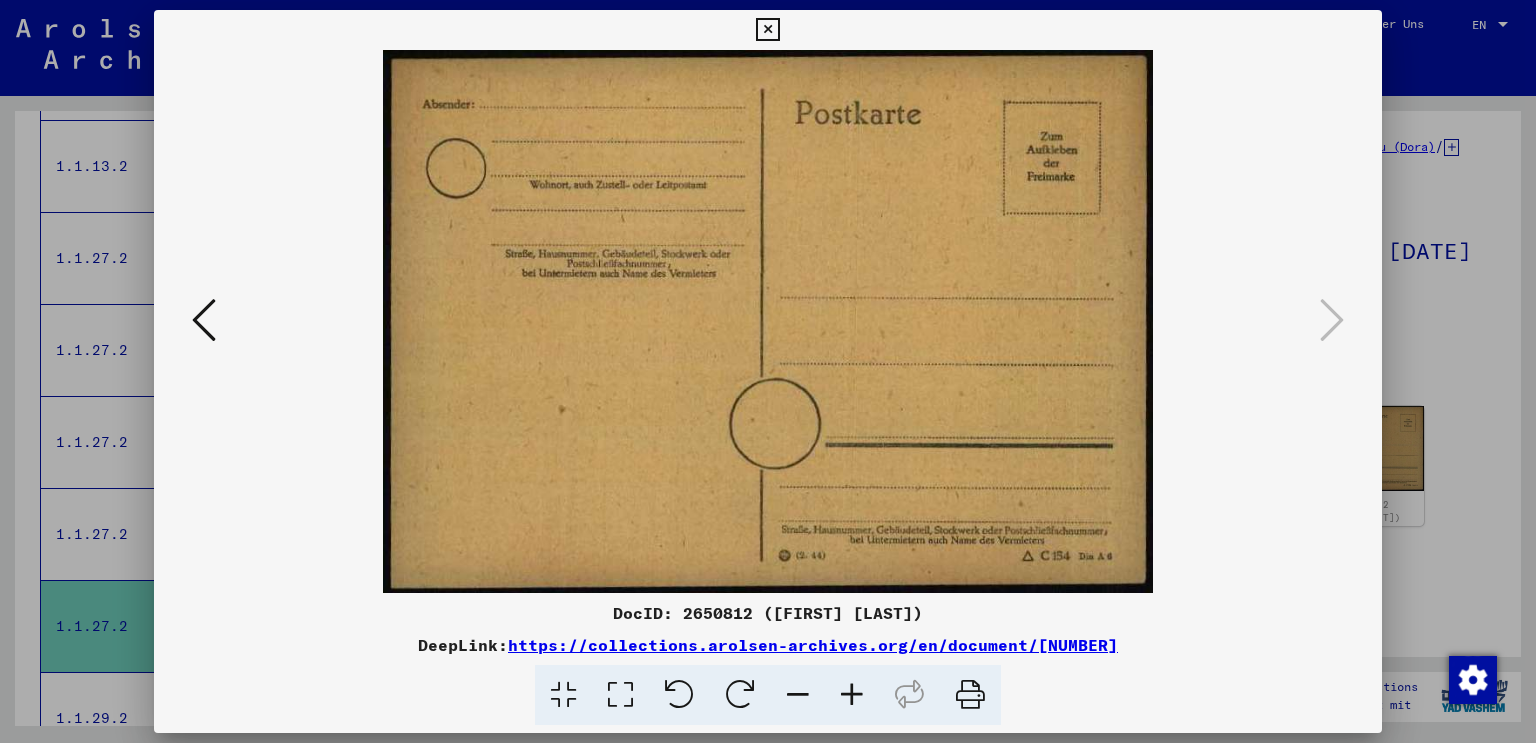 click at bounding box center (768, 371) 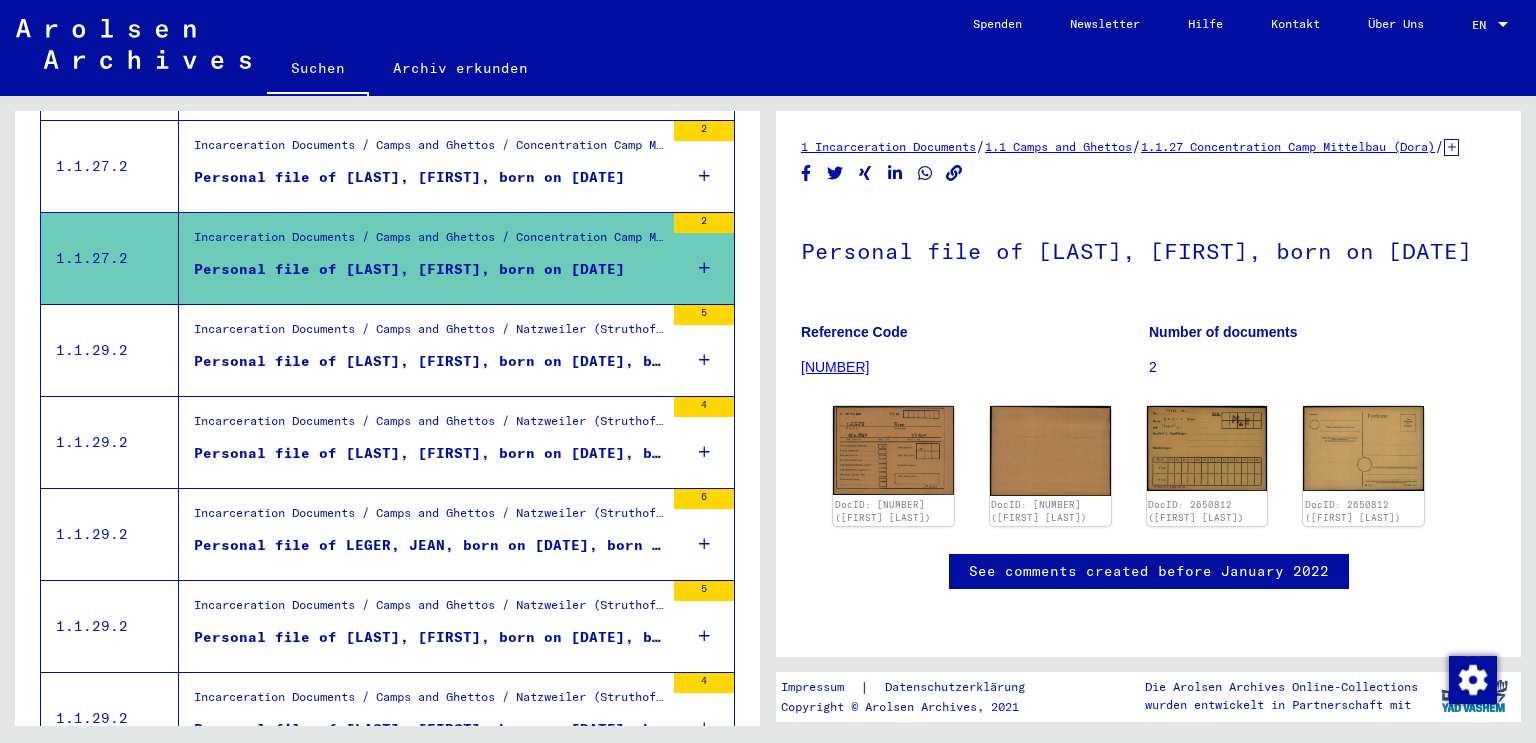 scroll, scrollTop: 1298, scrollLeft: 0, axis: vertical 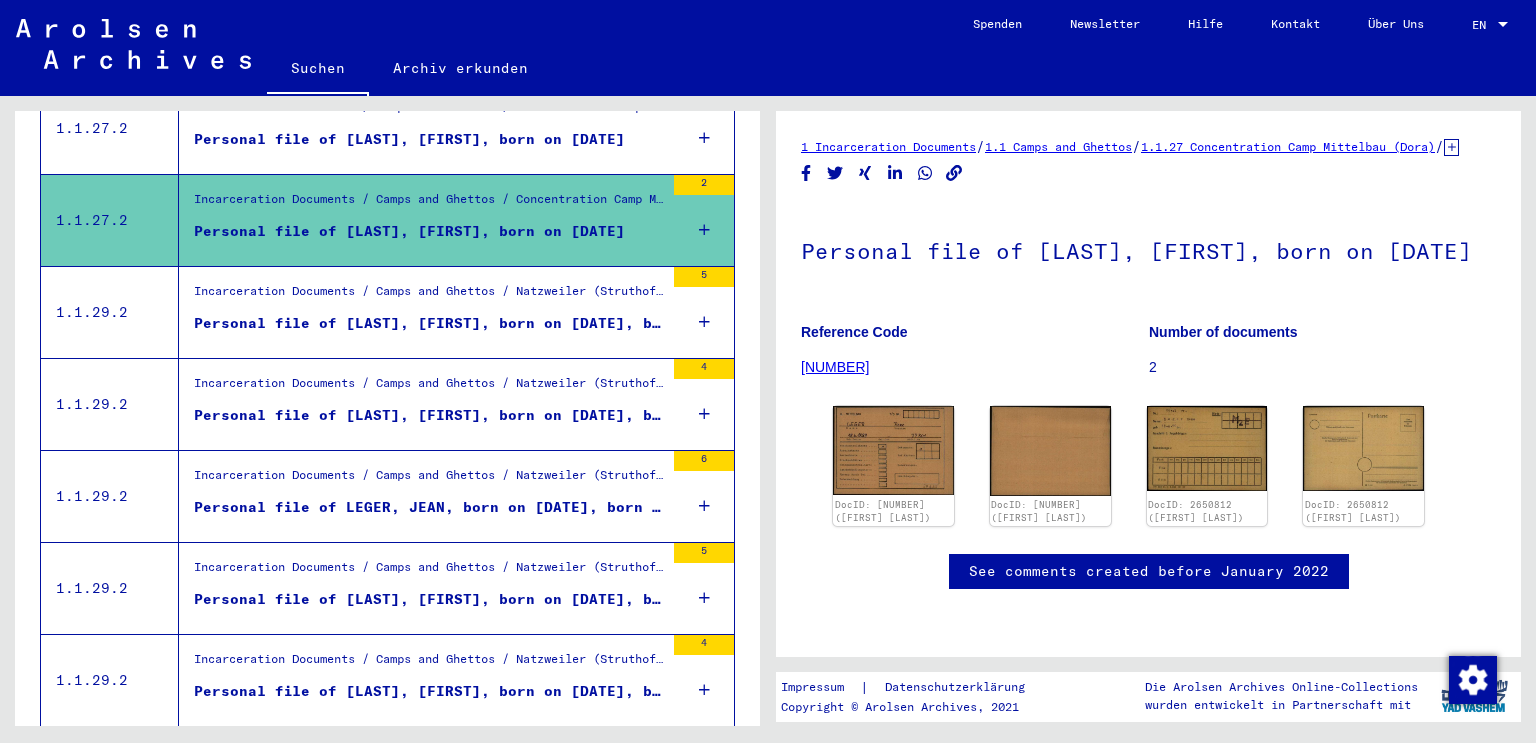 click on "Incarceration Documents / Camps and Ghettos / Natzweiler (Struthof) Concentration Camp / Individual Documents Natzweiler / Personal Files - Natzweiler (Struthof) Concentration Camp / Files with names from BORDOWSKI" at bounding box center [429, 296] 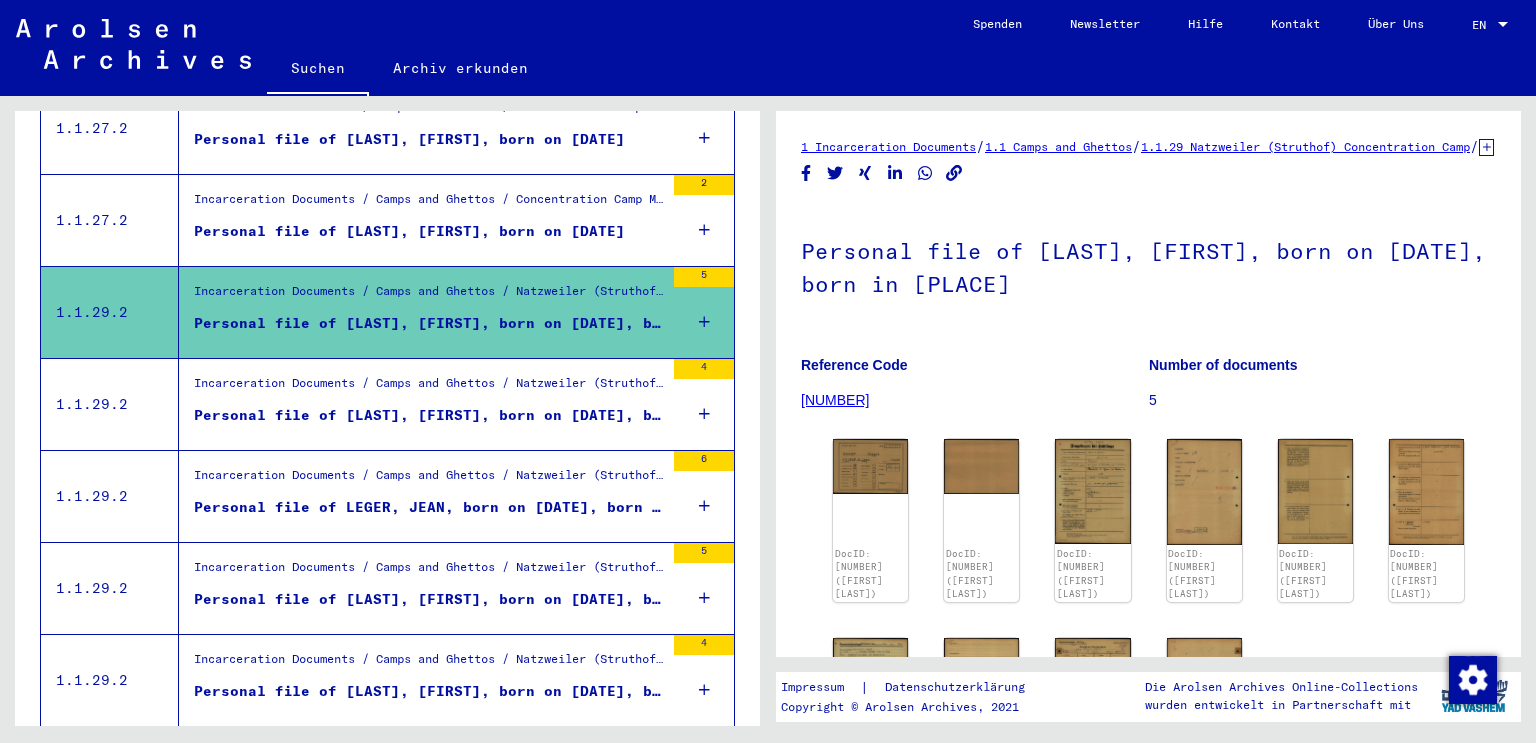 scroll, scrollTop: 0, scrollLeft: 0, axis: both 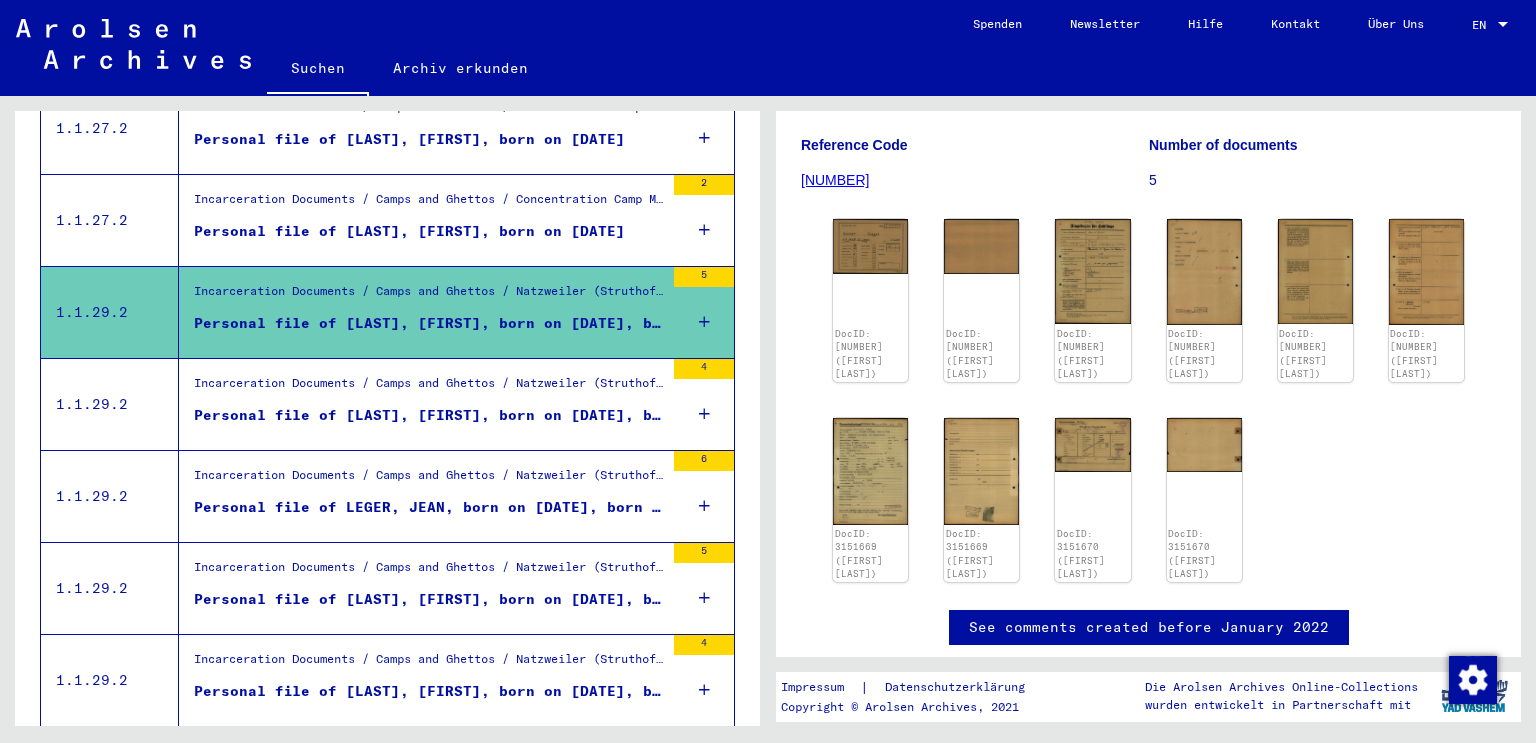 click on "Personal file of LEGER, JEAN, born on [DATE], born in CHAPELLE S. CREUSE, YONNE" at bounding box center [429, 507] 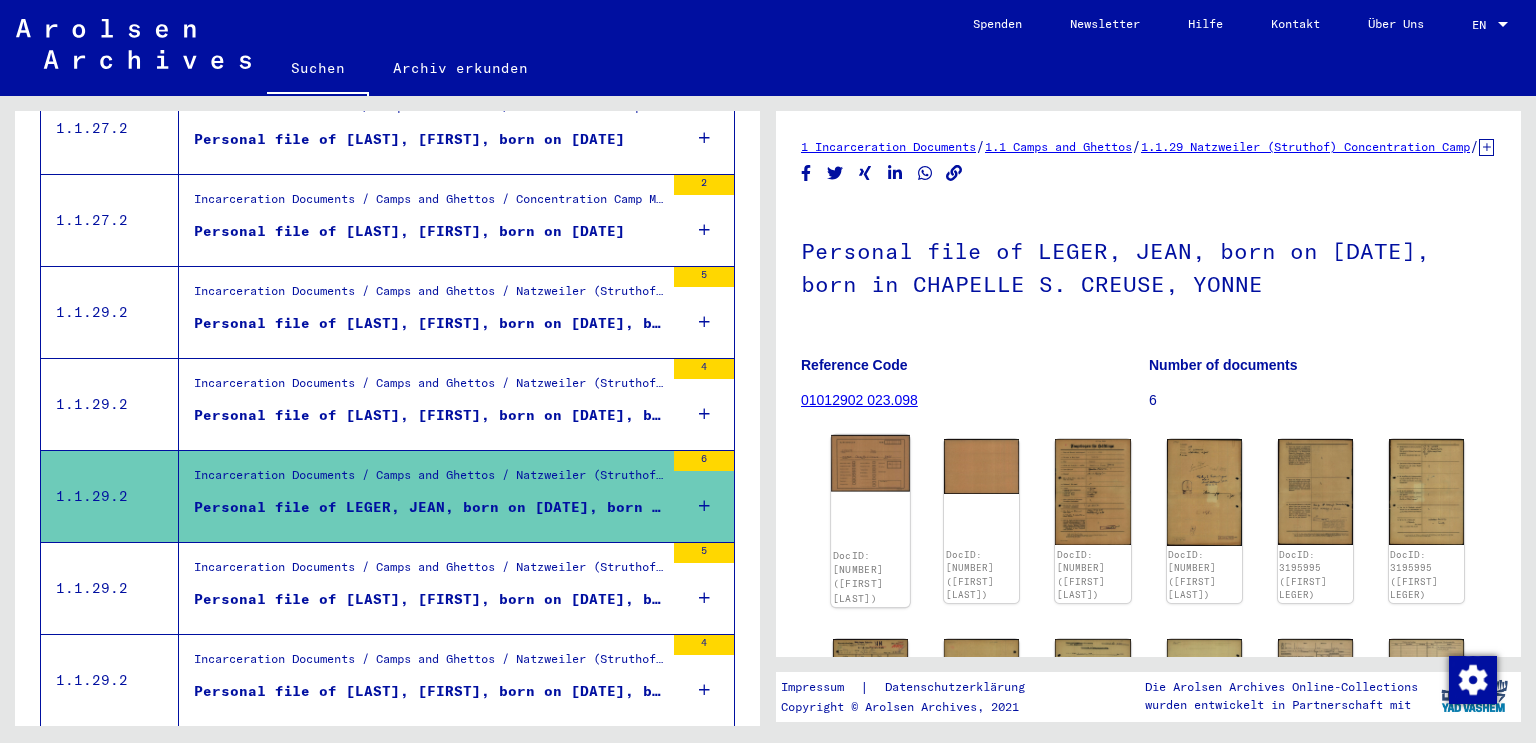 scroll, scrollTop: 0, scrollLeft: 0, axis: both 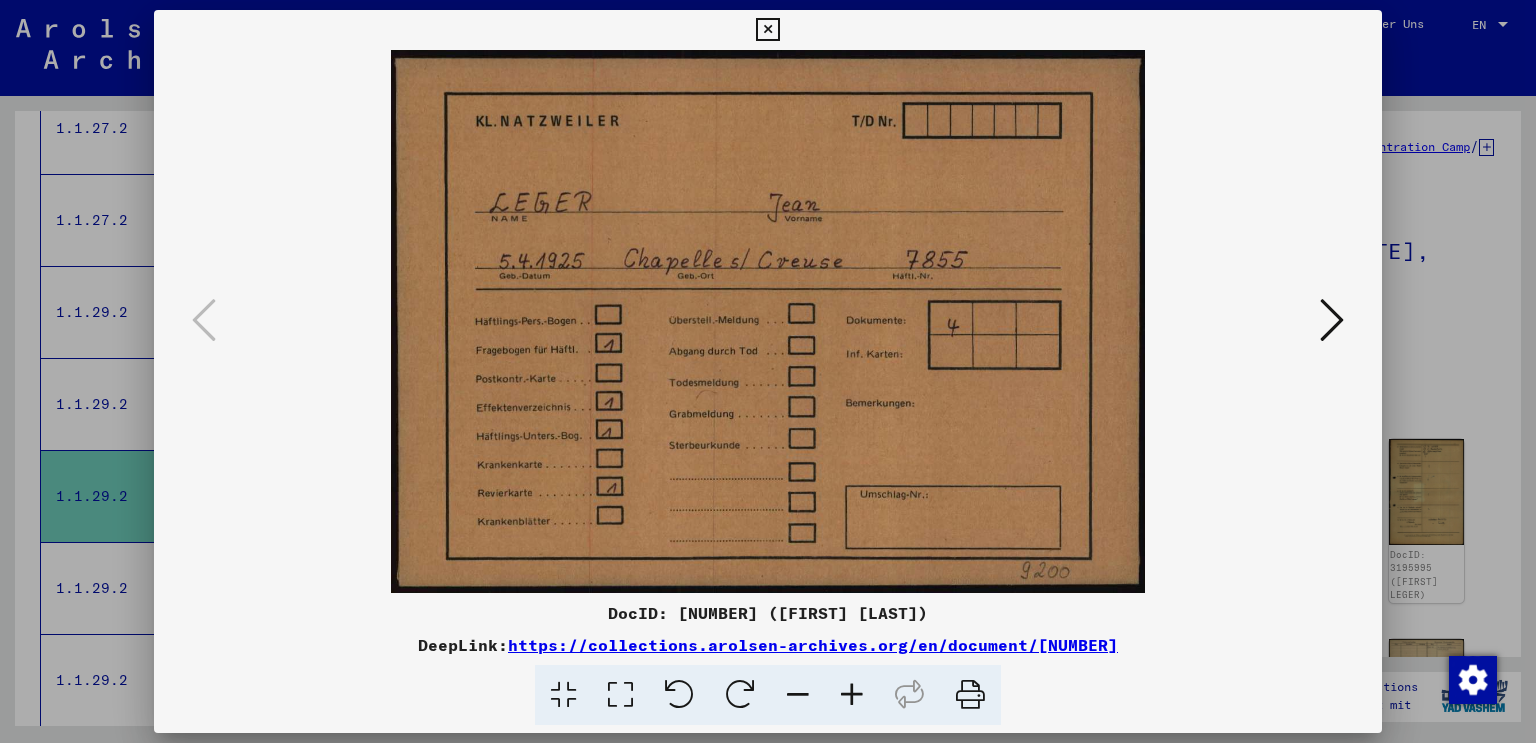 click at bounding box center (1332, 320) 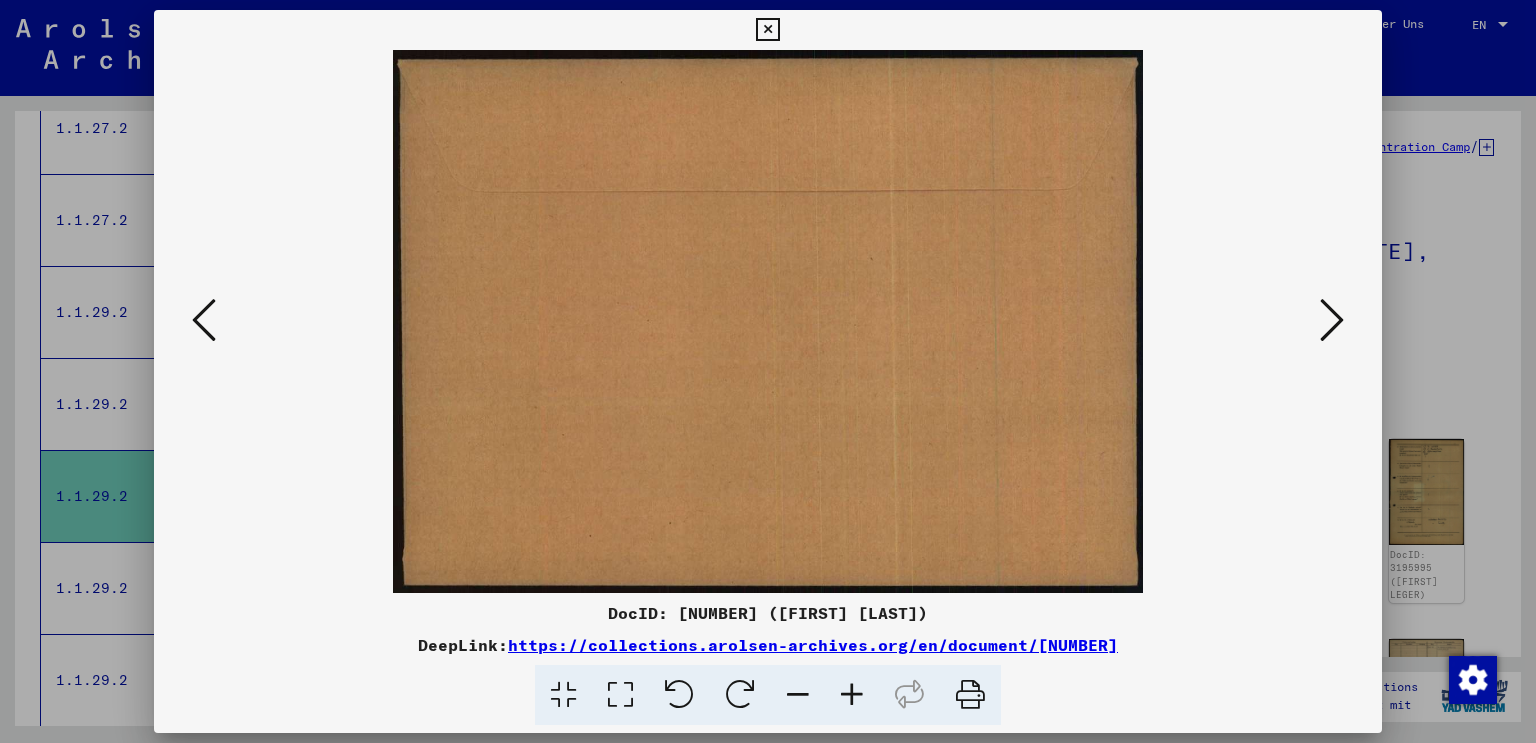 click at bounding box center (768, 371) 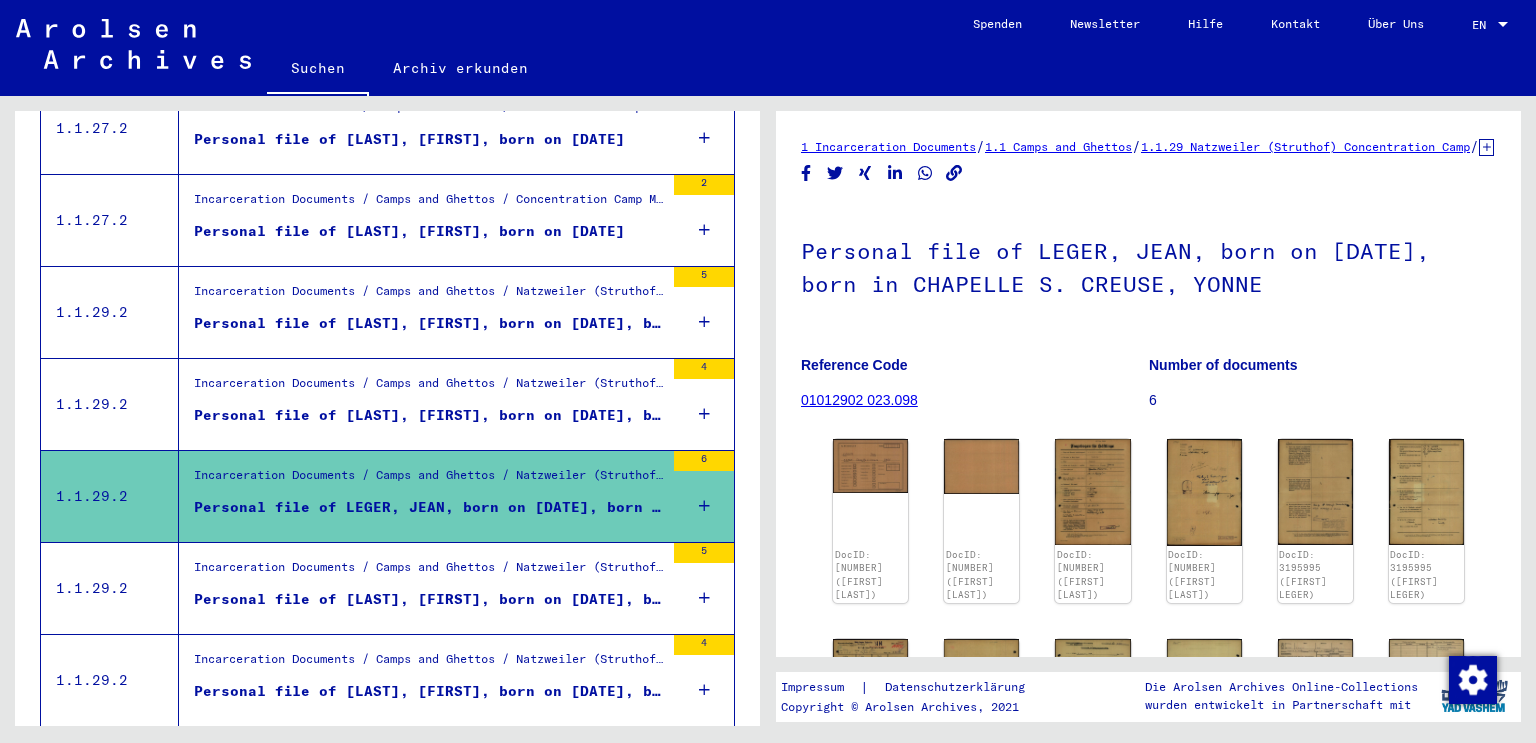 click on "Incarceration Documents / Camps and Ghettos / Natzweiler (Struthof) Concentration Camp / Individual Documents Natzweiler / Personal Files - Natzweiler (Struthof) Concentration Camp / Files with names from LE CORRE" at bounding box center (429, 572) 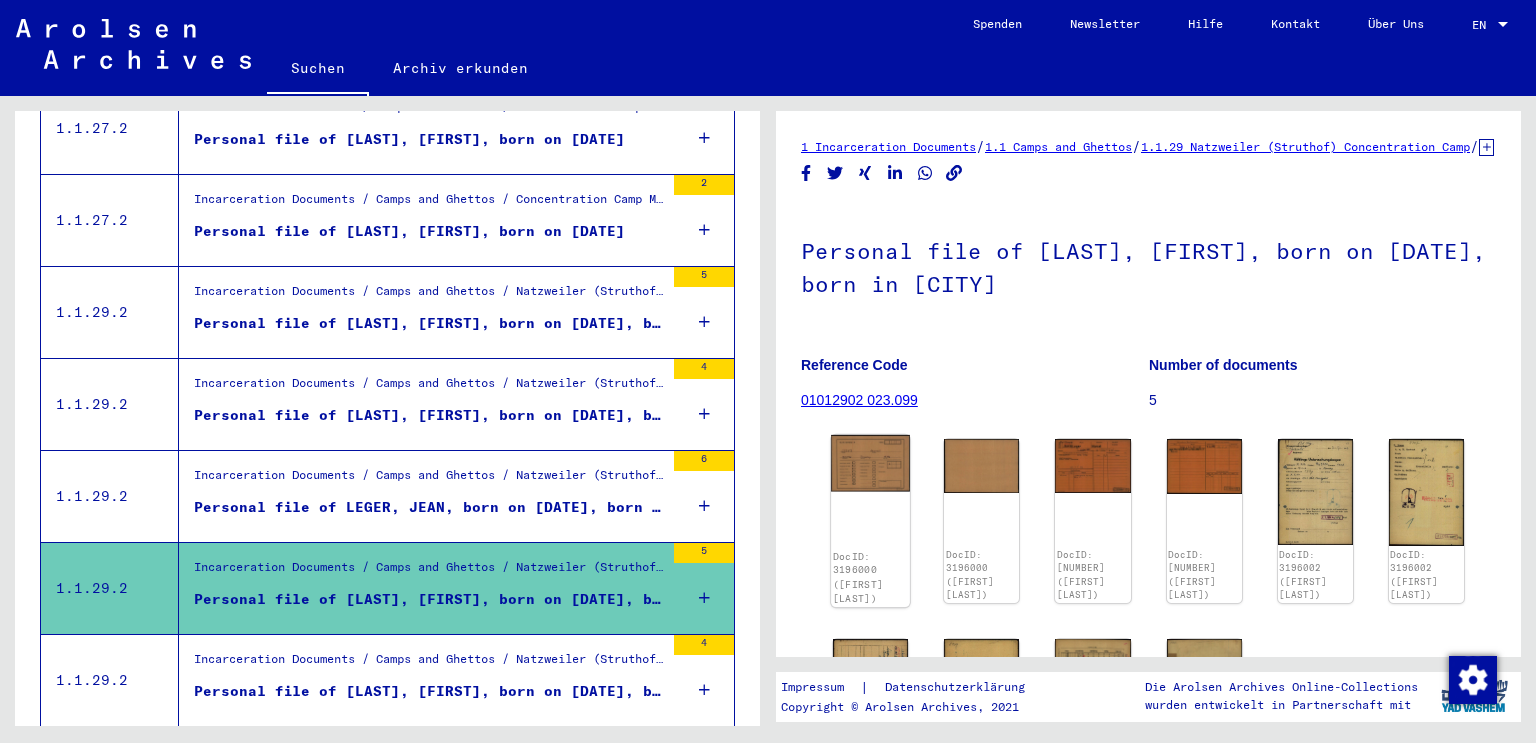 scroll, scrollTop: 0, scrollLeft: 0, axis: both 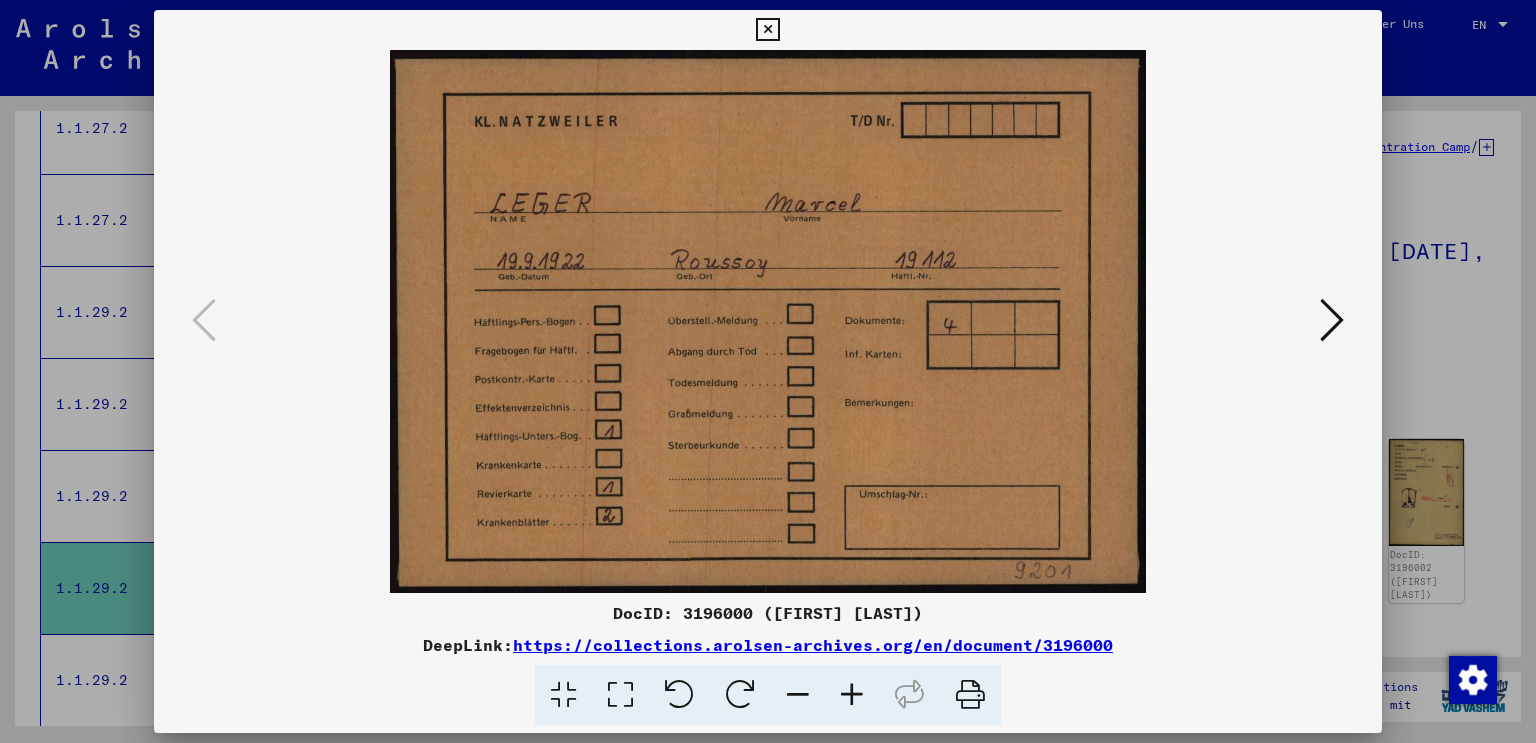 click at bounding box center (768, 371) 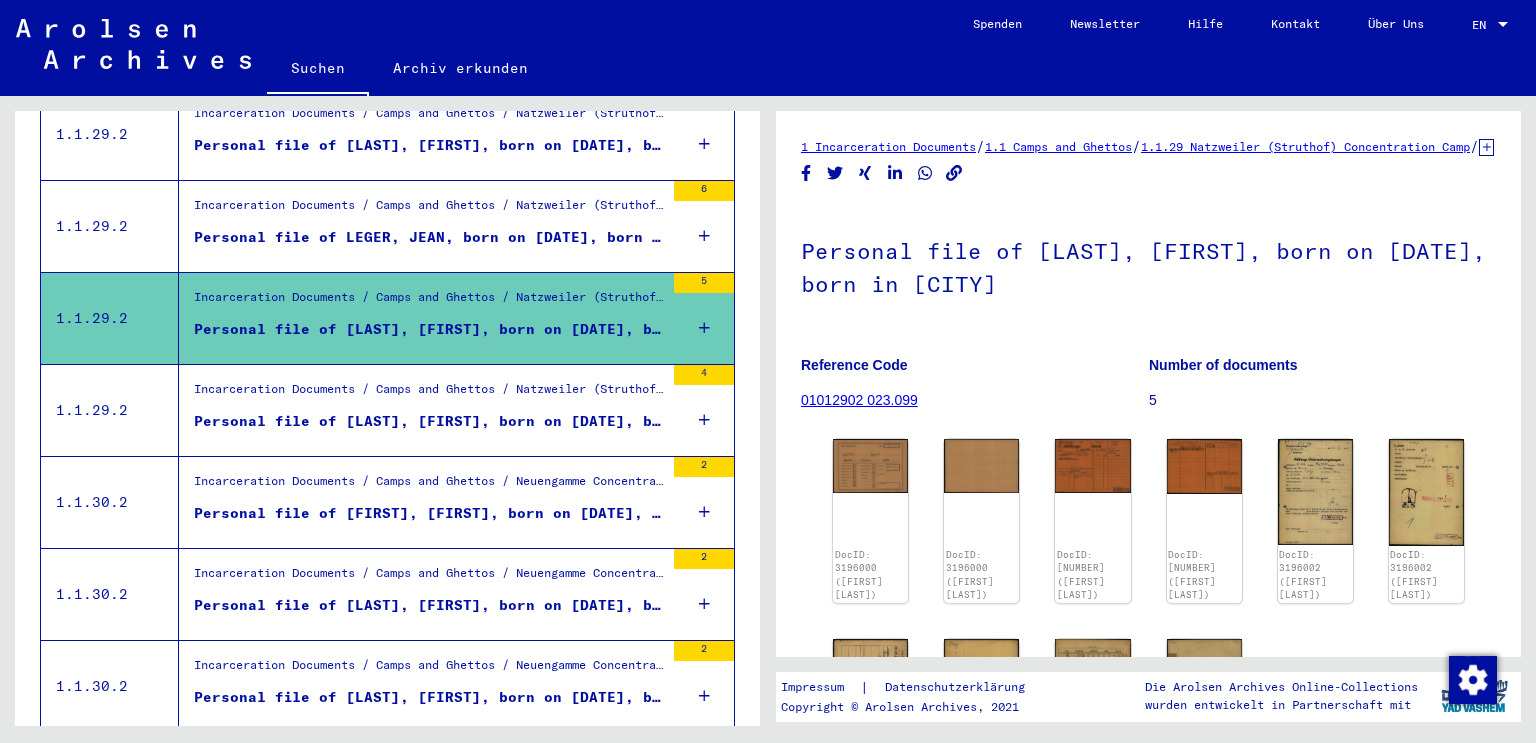 scroll, scrollTop: 1578, scrollLeft: 0, axis: vertical 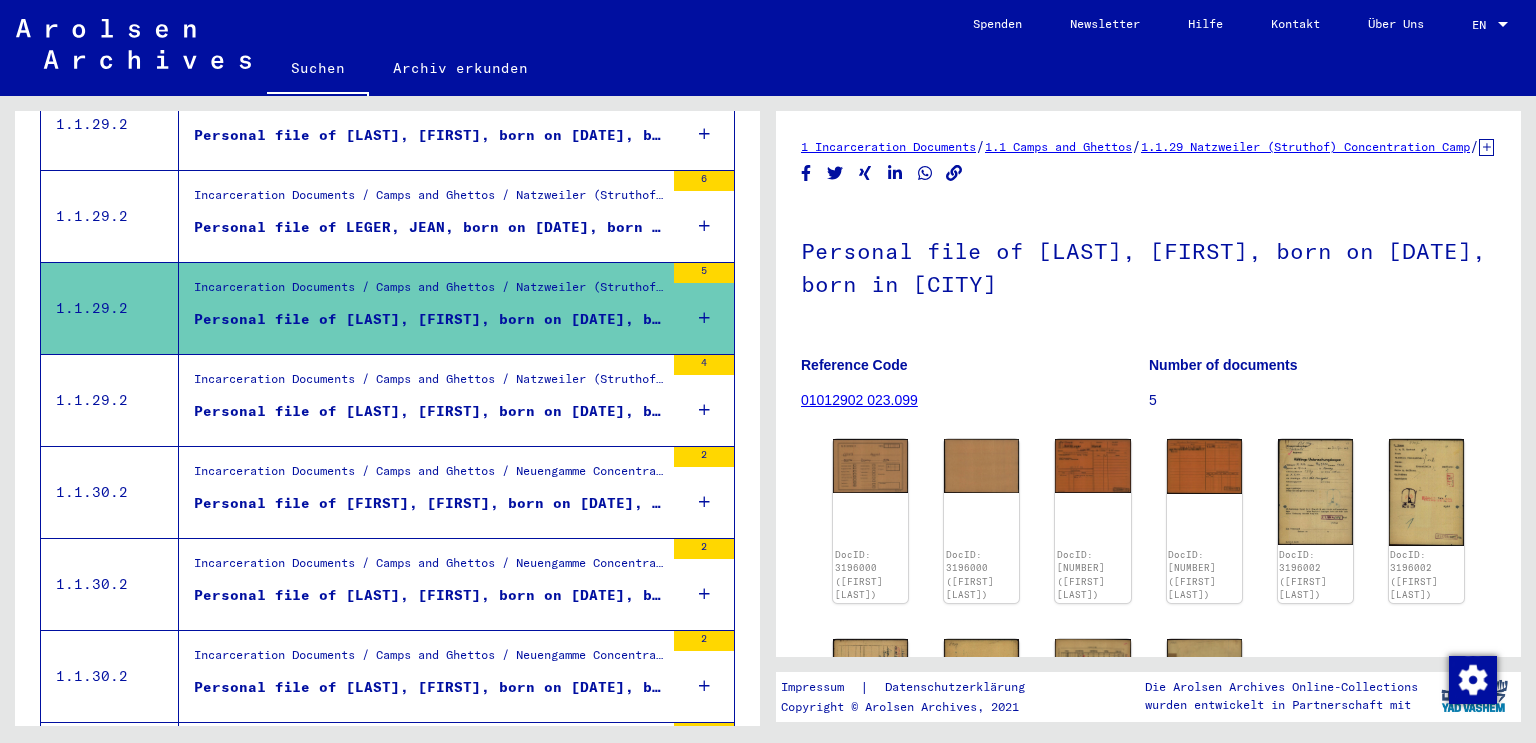 click on "Incarceration Documents / Camps and Ghettos / Neuengamme Concentration Camp / Individual Documents Neuengamme / Personal Files - Neuengamme Concentration Camp / Files with names from LEBURGUE" at bounding box center (429, 568) 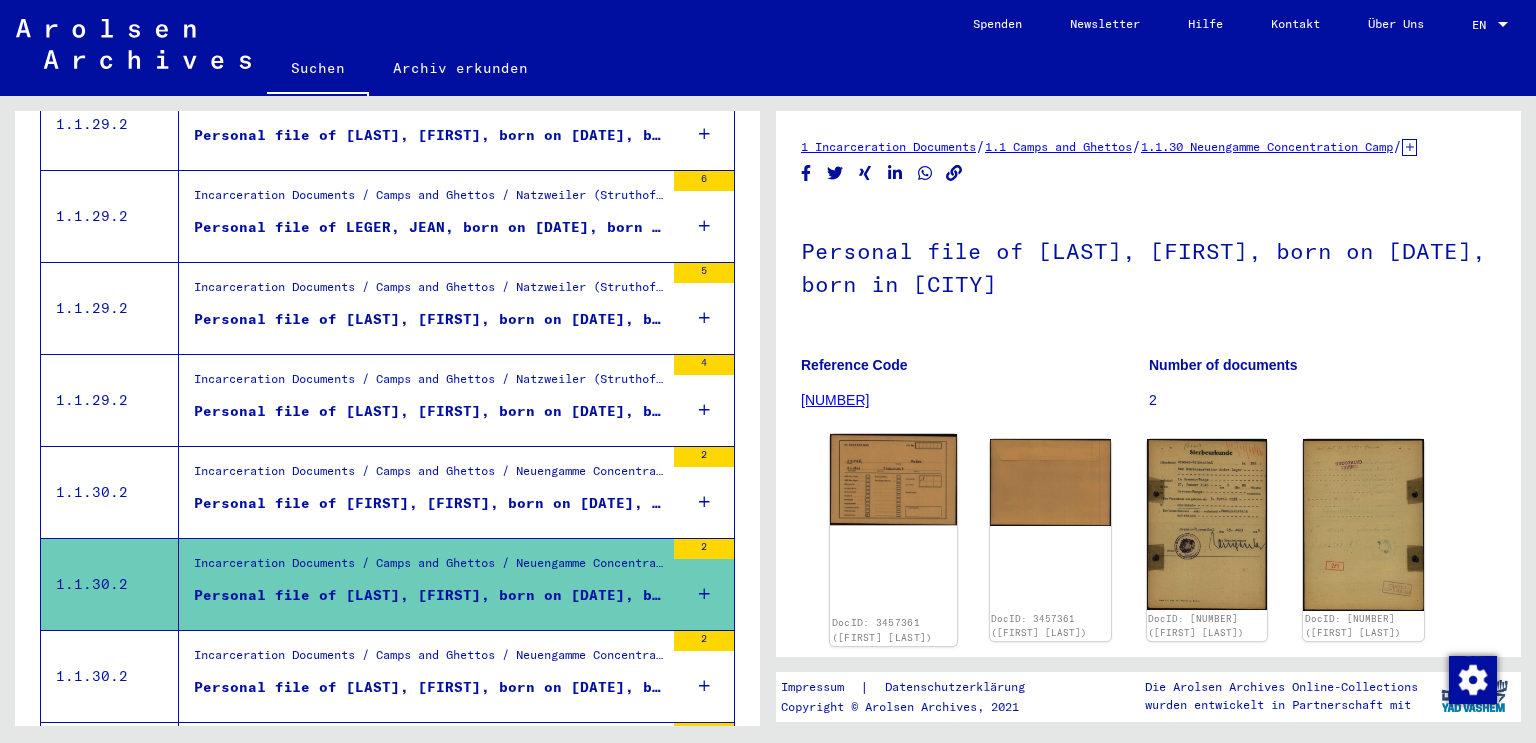 scroll, scrollTop: 0, scrollLeft: 0, axis: both 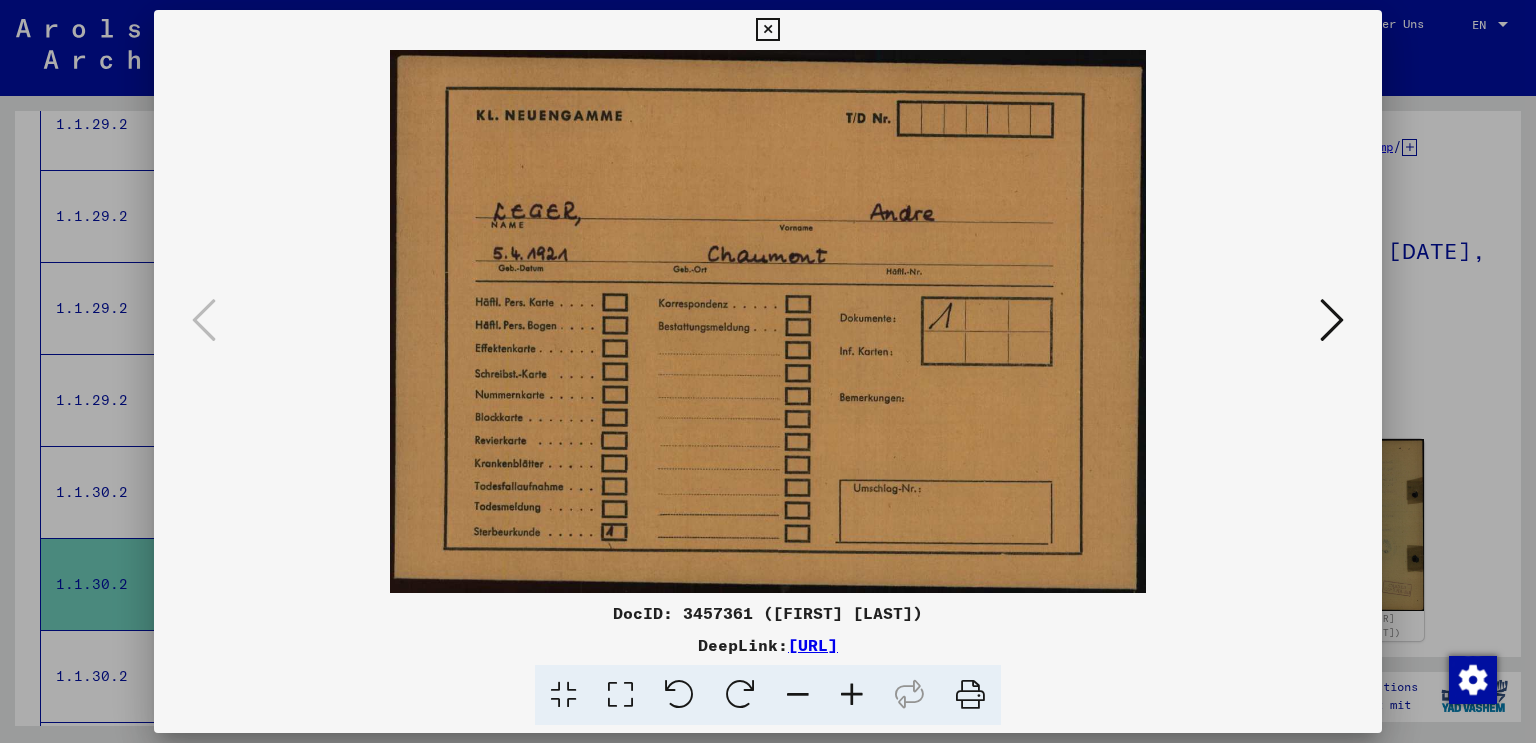 click at bounding box center (1332, 321) 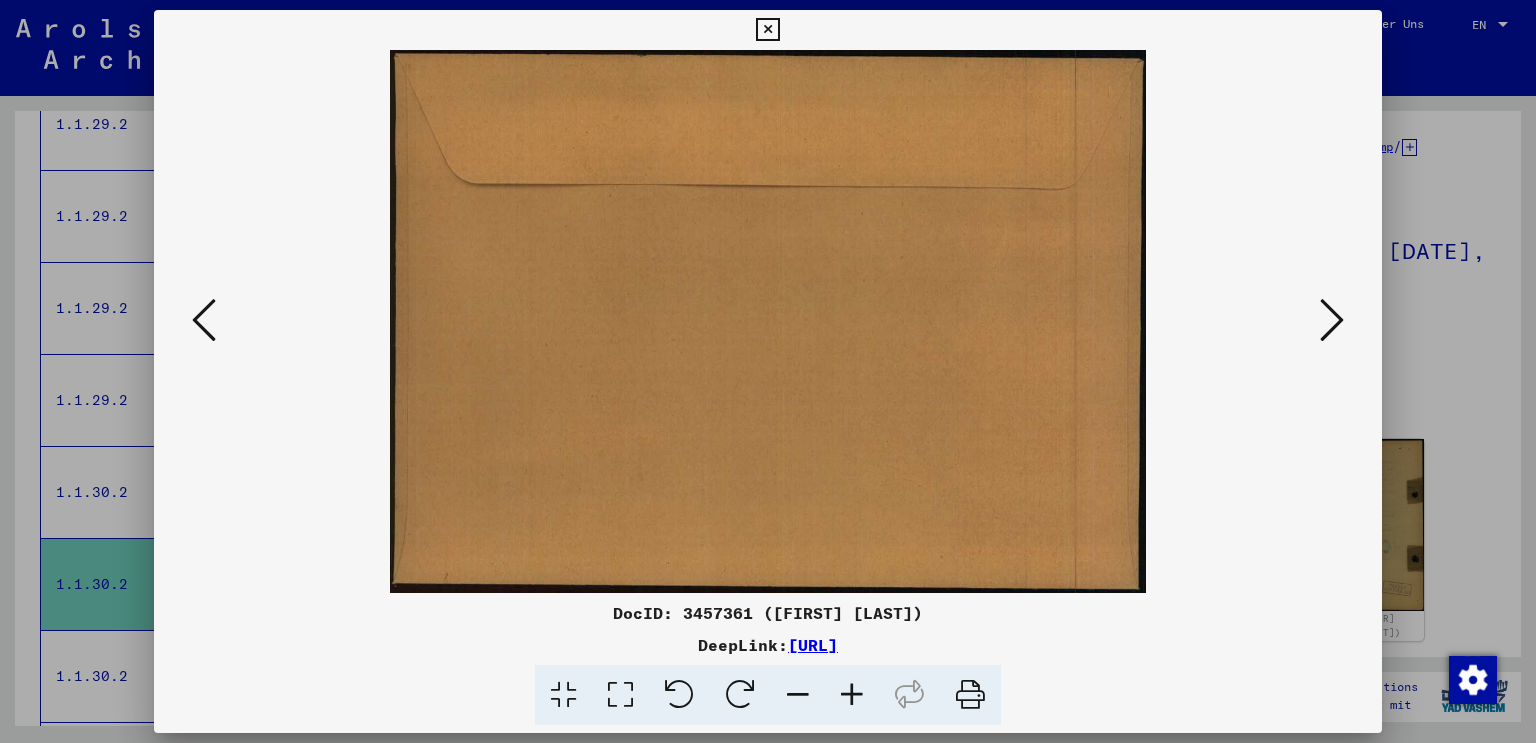 click at bounding box center [1332, 321] 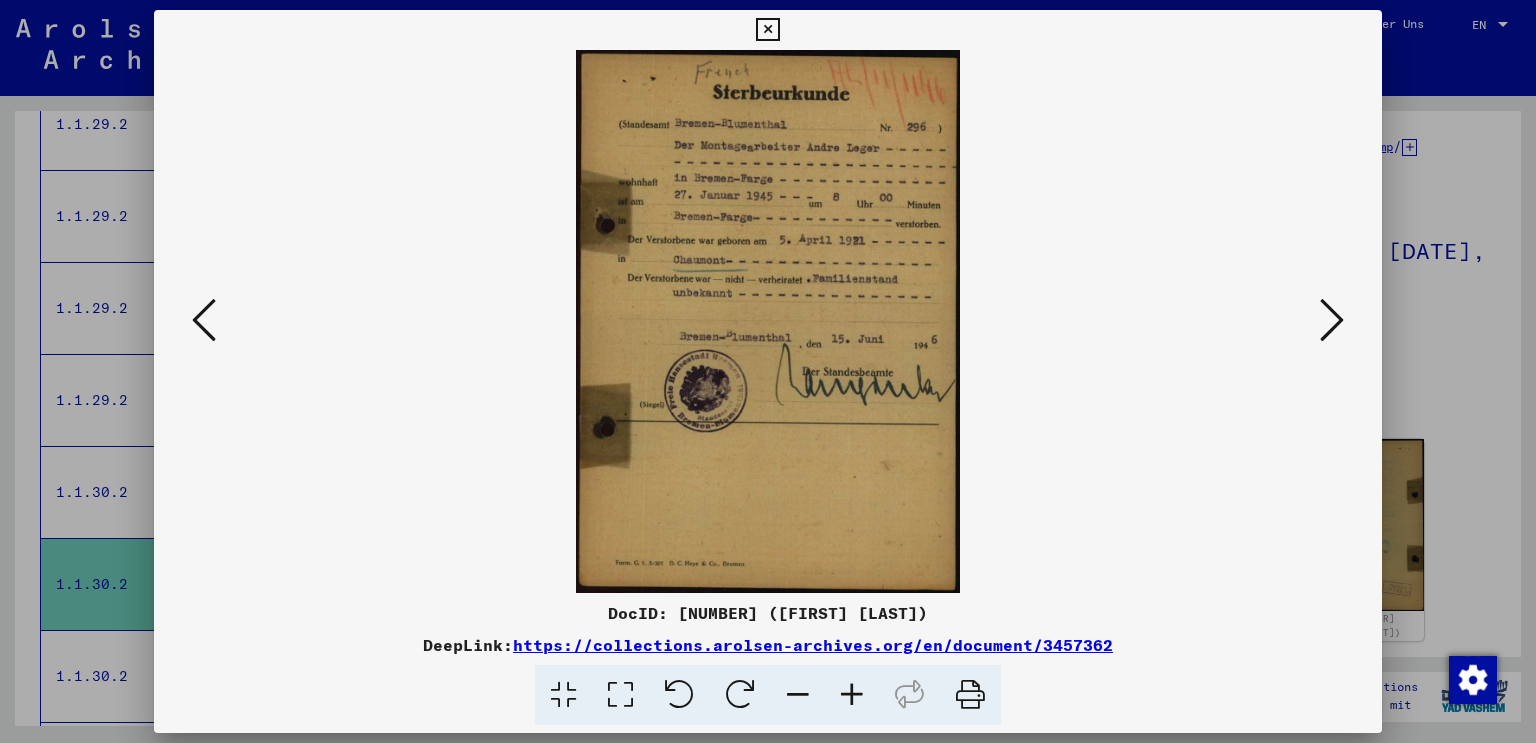 click at bounding box center (768, 321) 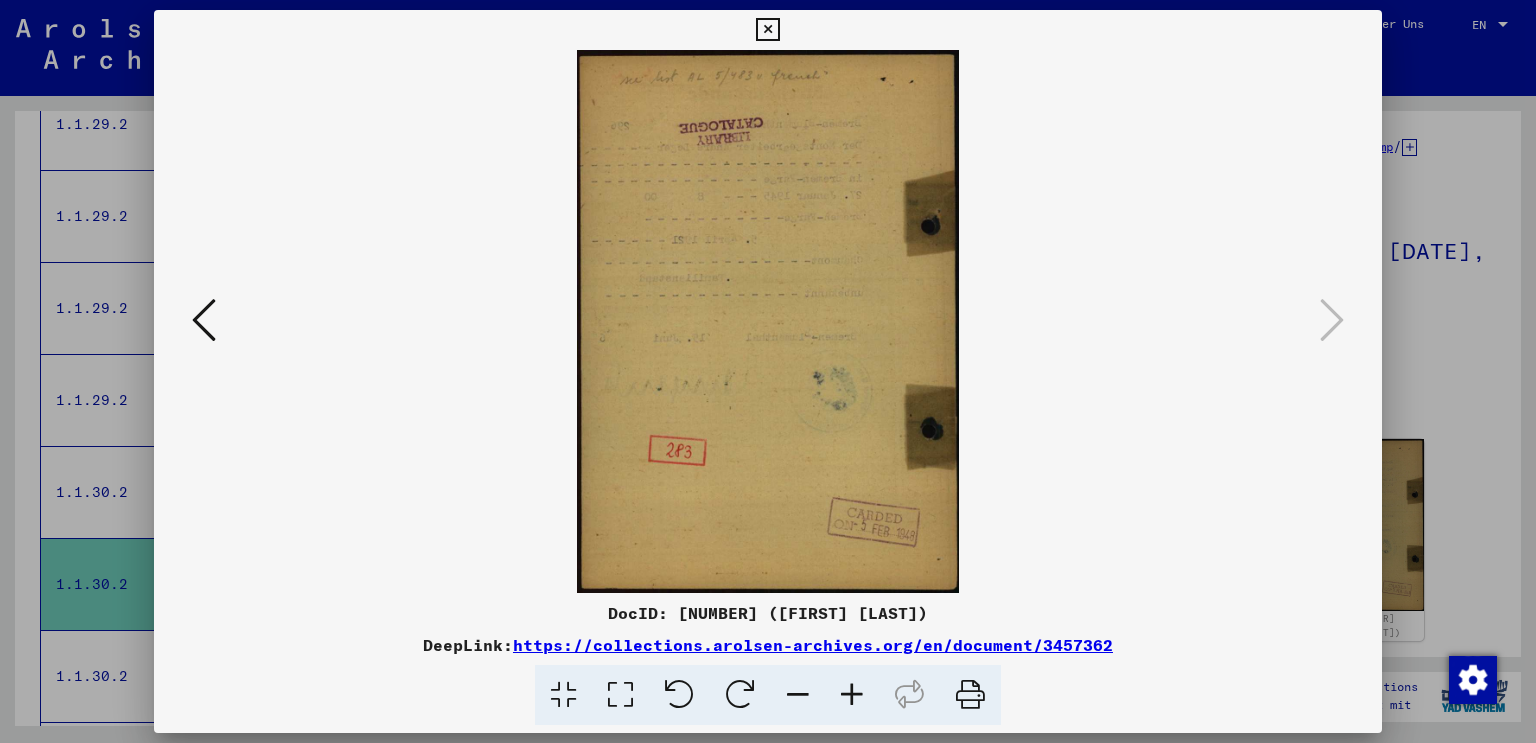click at bounding box center [768, 371] 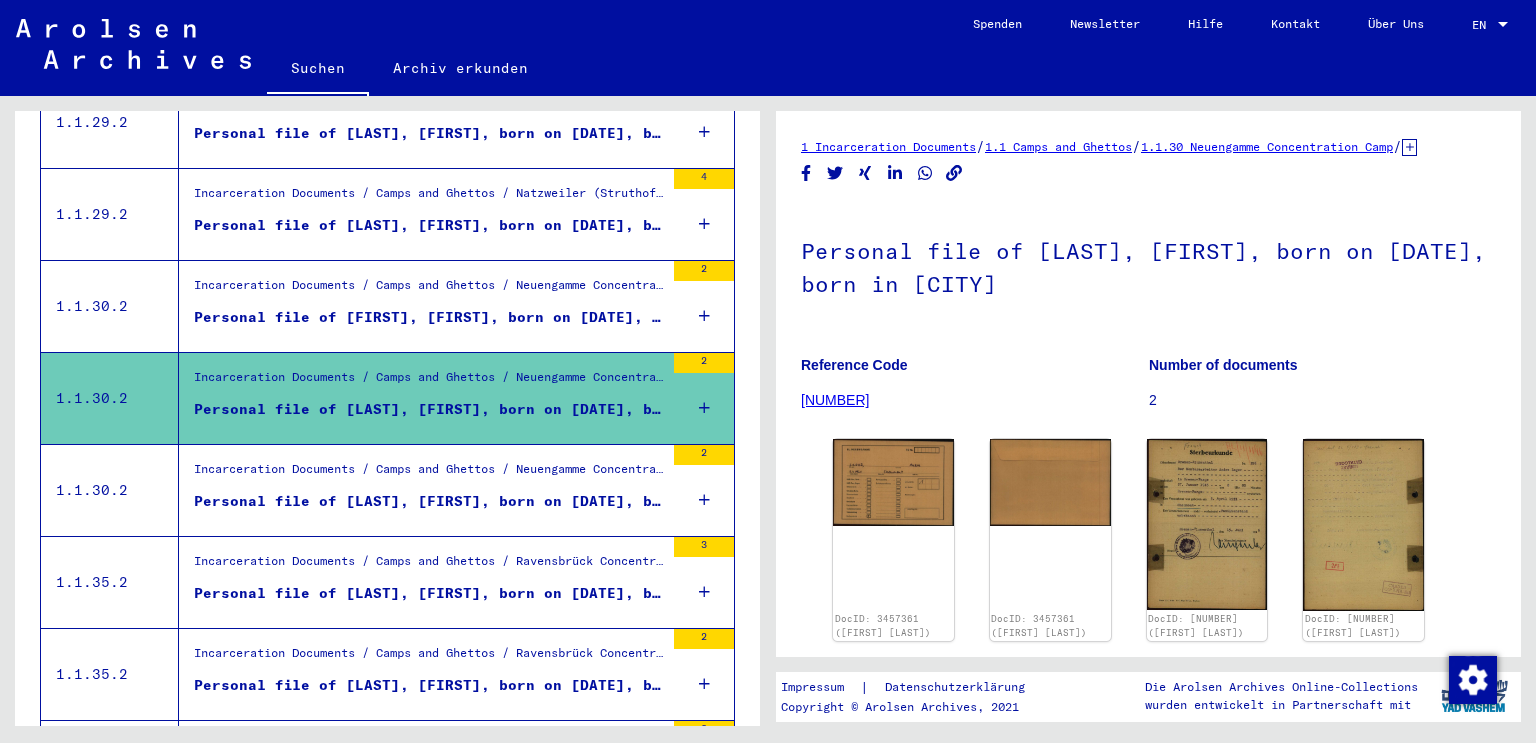 scroll, scrollTop: 1766, scrollLeft: 0, axis: vertical 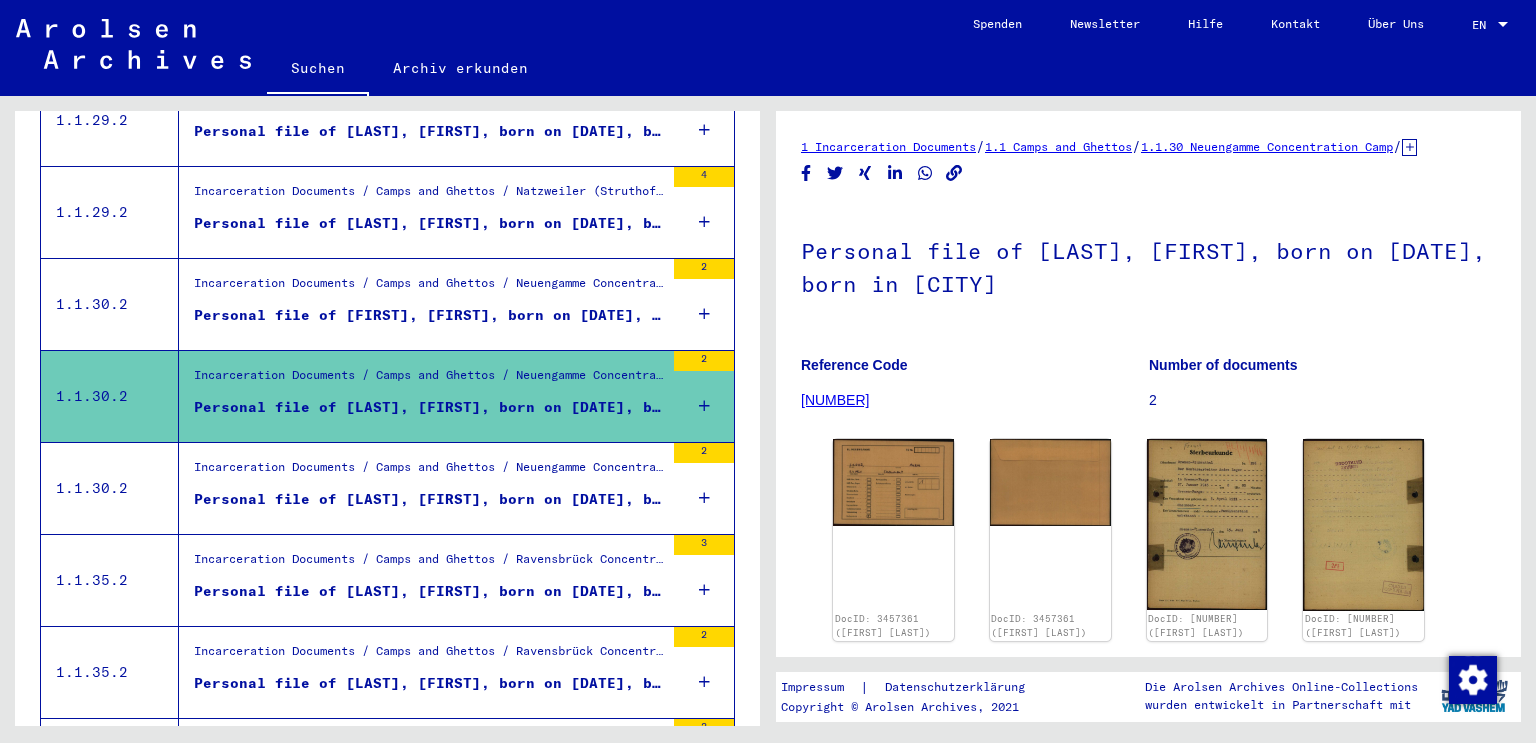 click on "Personal file of [LAST], [FIRST], born on [DATE], born in [CITY], [COUNTRY]" at bounding box center (429, 499) 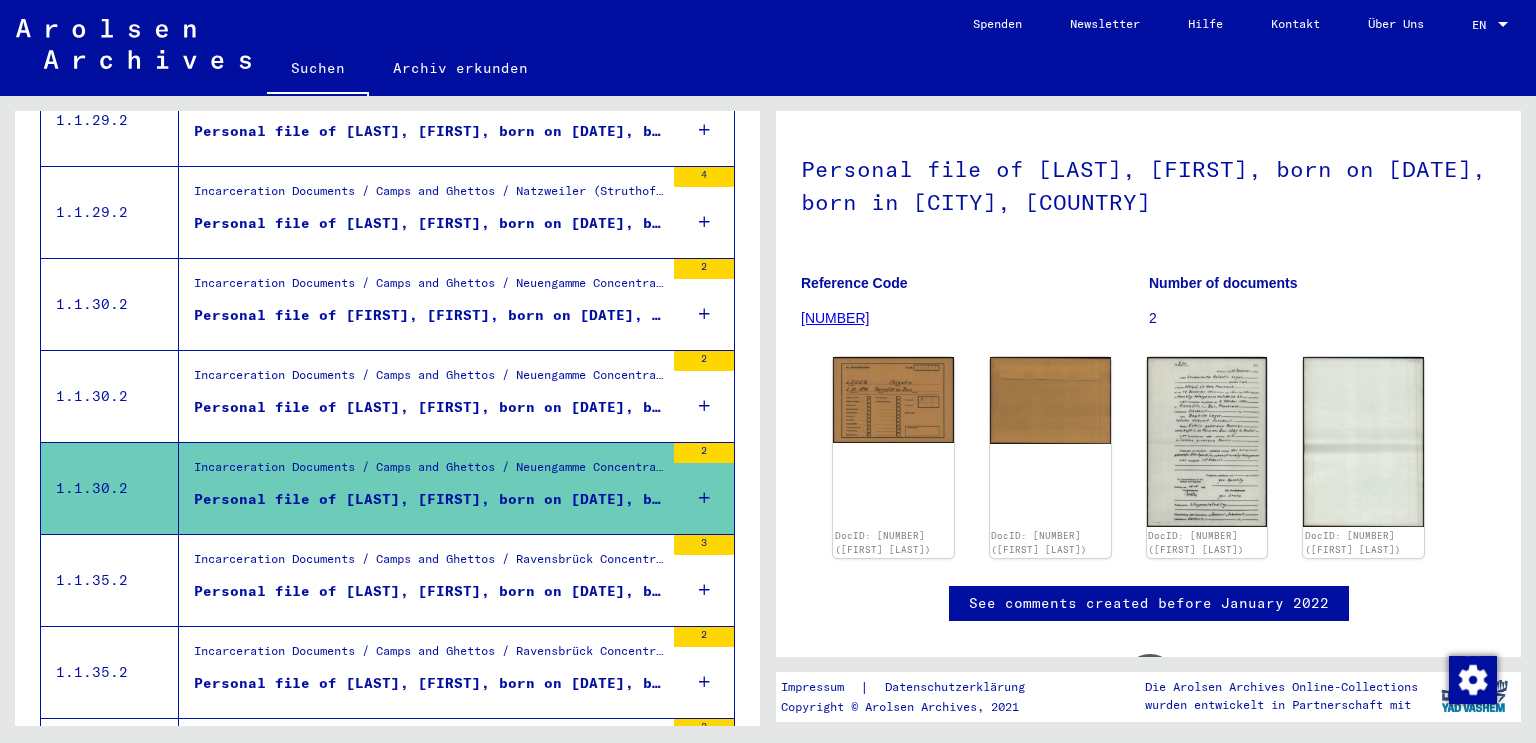 scroll, scrollTop: 83, scrollLeft: 0, axis: vertical 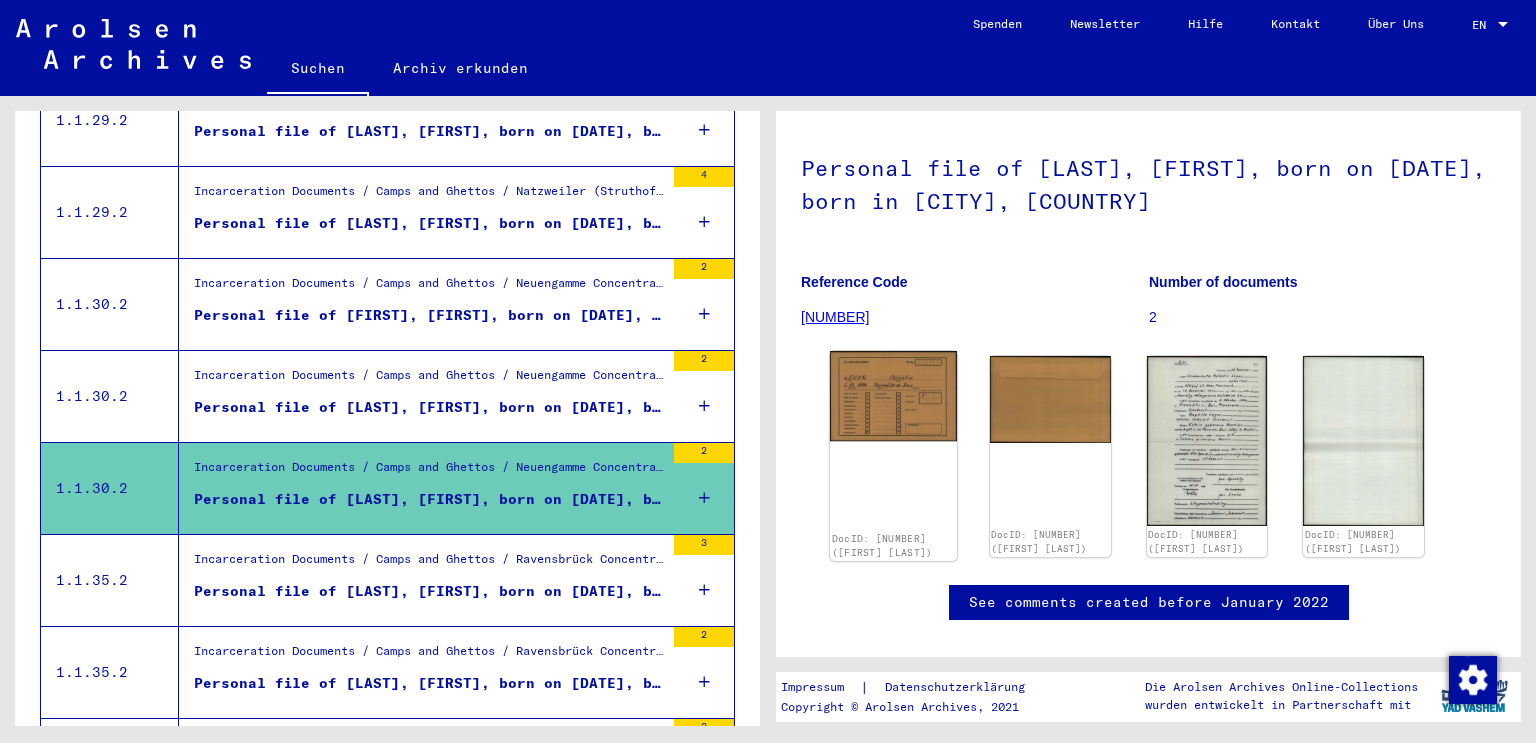 click 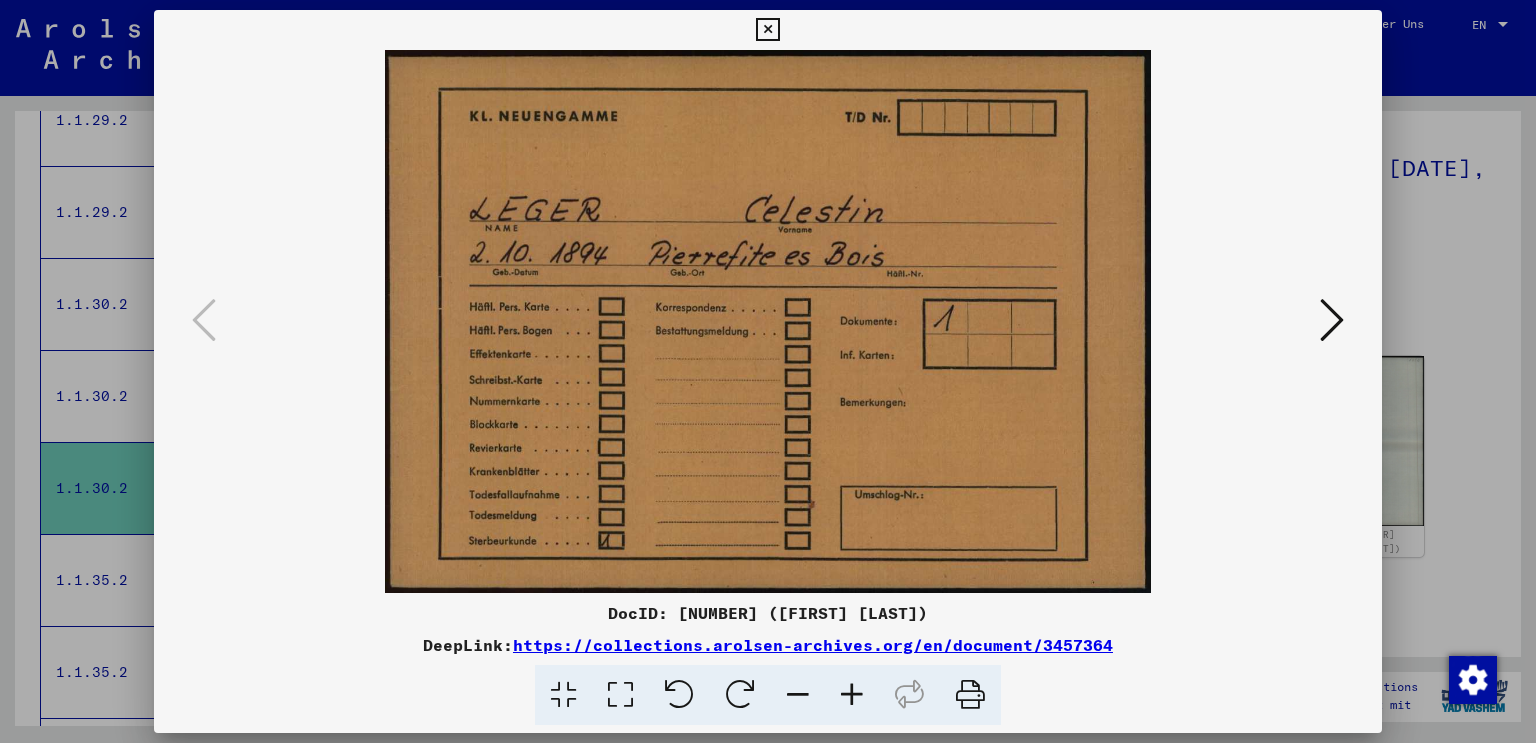 click at bounding box center (768, 371) 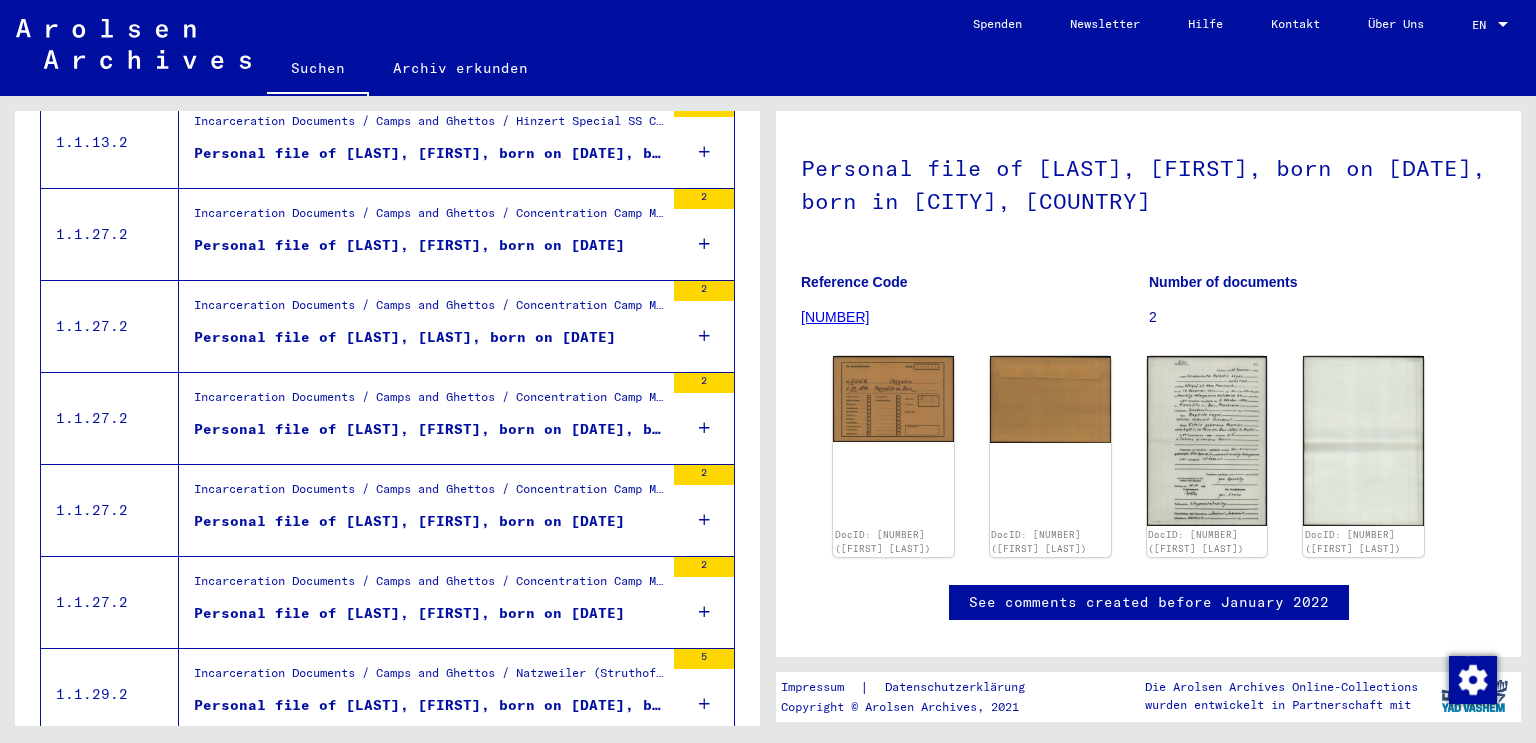 scroll, scrollTop: 908, scrollLeft: 0, axis: vertical 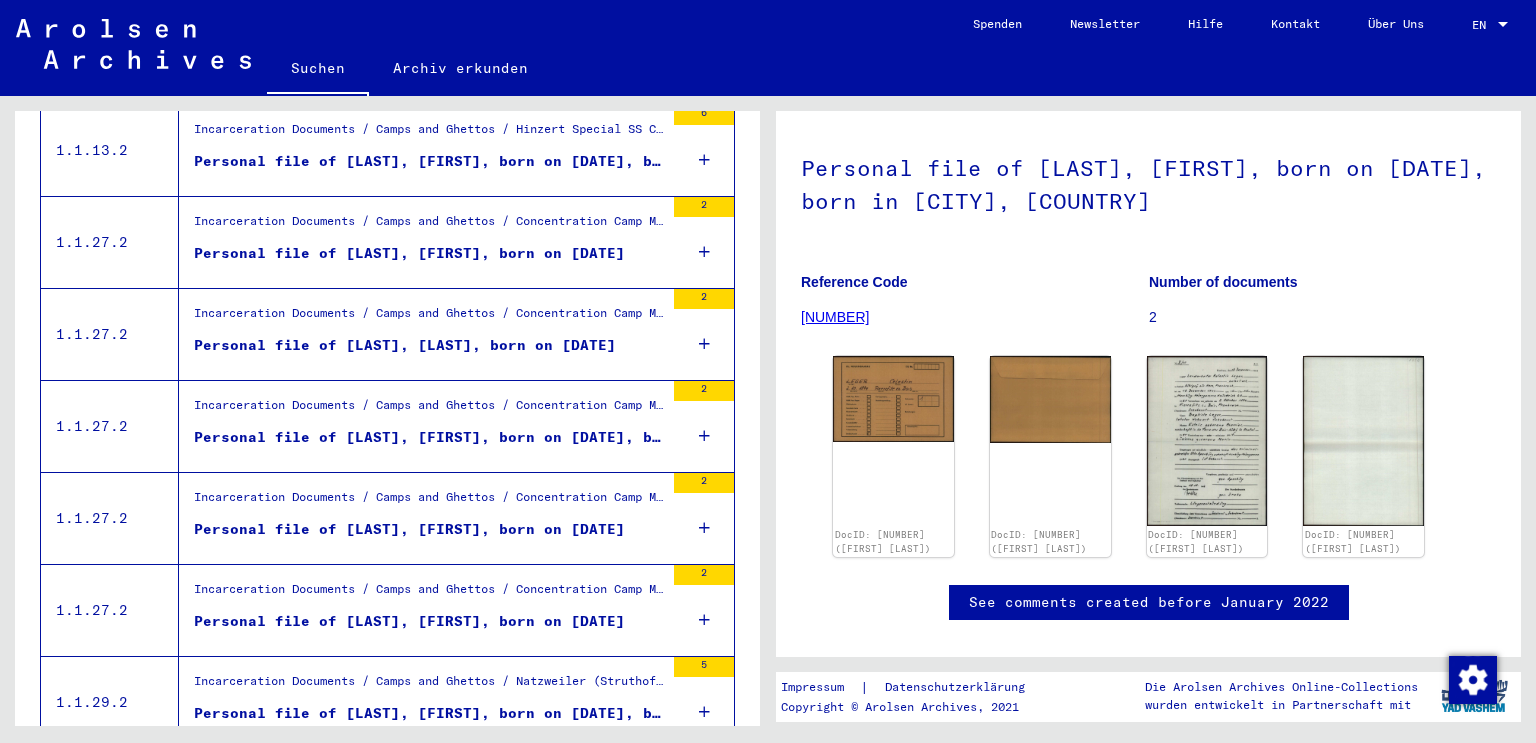 click on "Personal file of [LAST], [FIRST], born on [DATE], born in [CITY]" at bounding box center [429, 437] 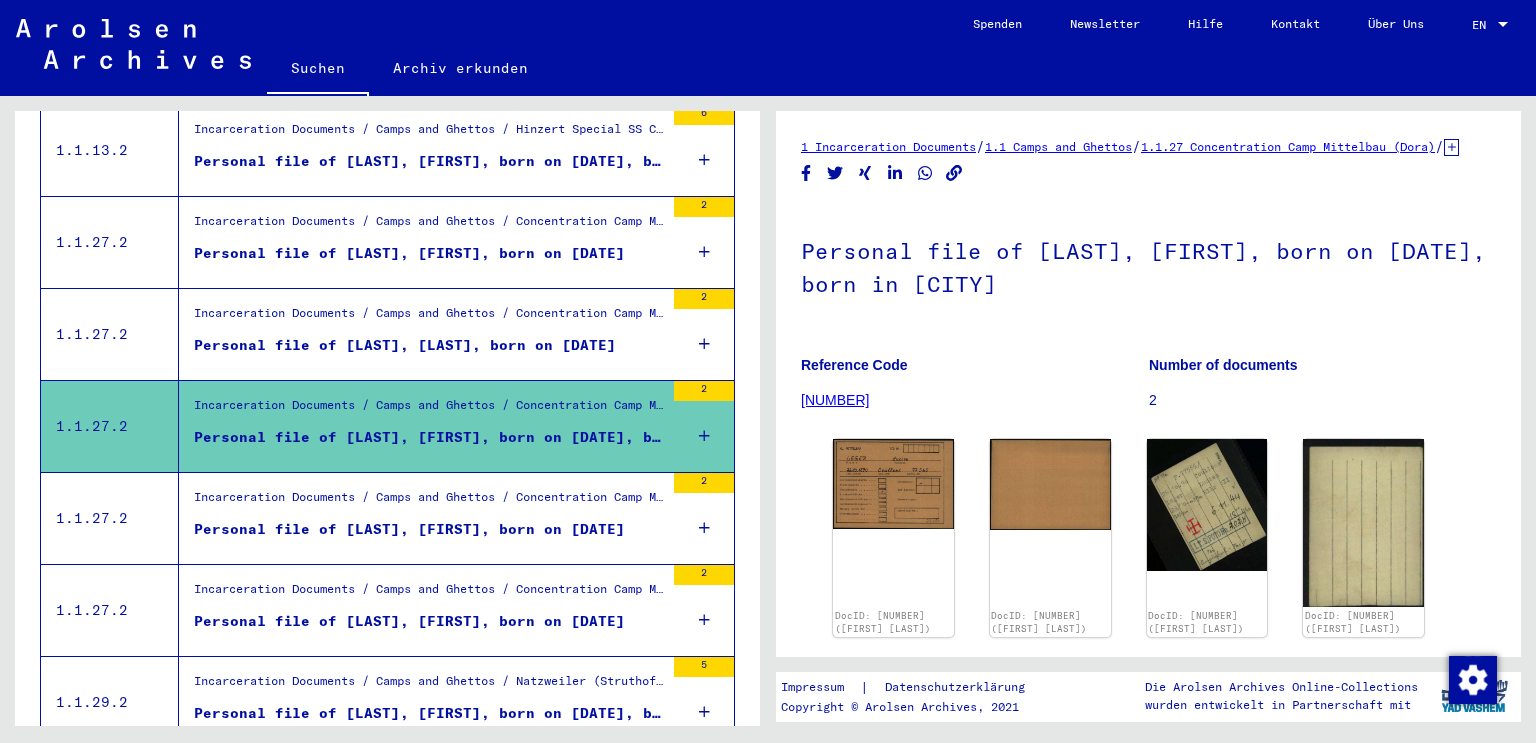 scroll, scrollTop: 0, scrollLeft: 0, axis: both 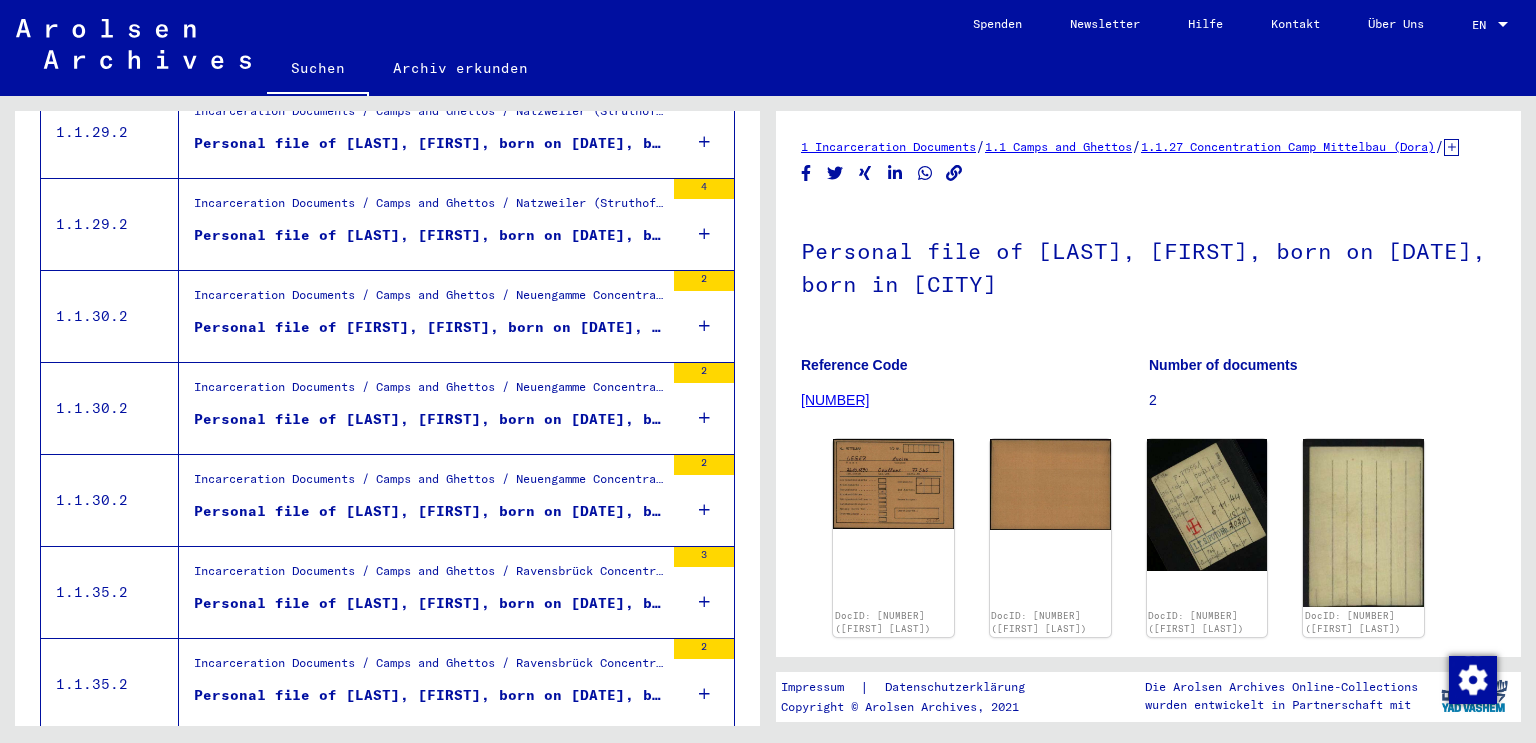 click on "Incarceration Documents / Camps and Ghettos / Neuengamme Concentration Camp / Individual Documents Neuengamme / Personal Files - Neuengamme Concentration Camp / Files with names from LEBURGUE" at bounding box center (429, 485) 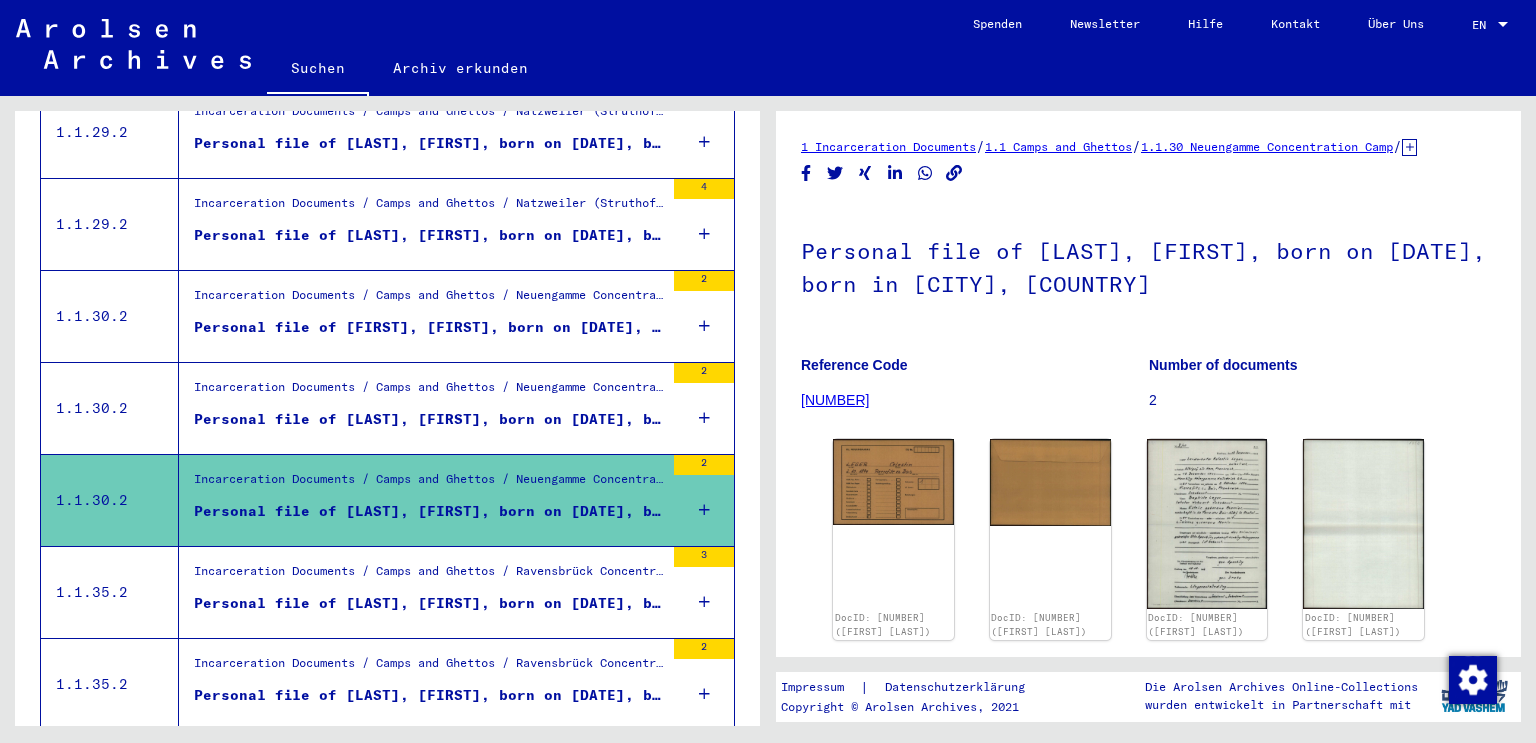 scroll, scrollTop: 0, scrollLeft: 0, axis: both 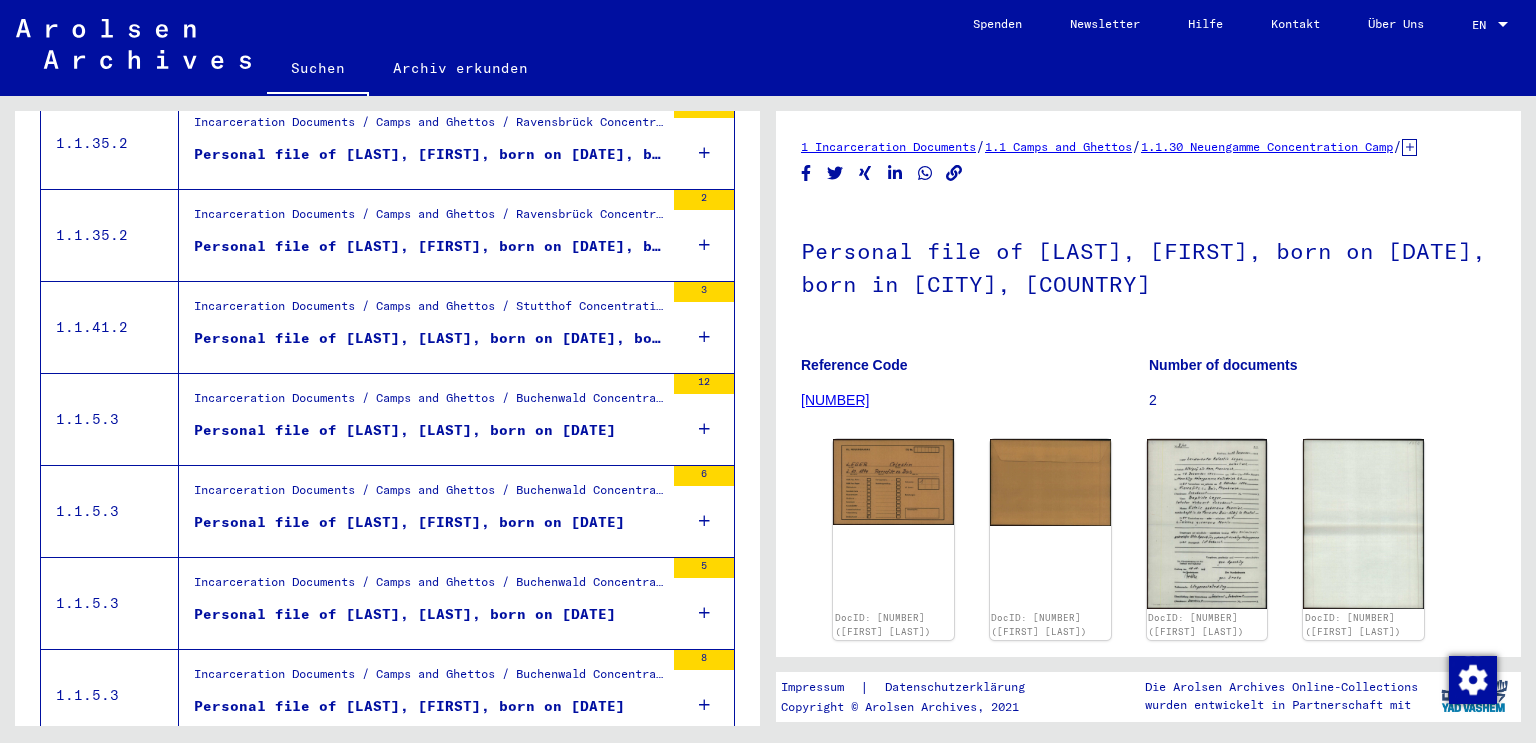 click on "Incarceration Documents / Camps and Ghettos / Buchenwald Concentration Camp / Individual Documents male Buchenwald / Individual Files (male) - Concentration Camp Buchenwald / Files with names from A to SYS and further sub-structure / Files with names from LEDWON" at bounding box center [429, 495] 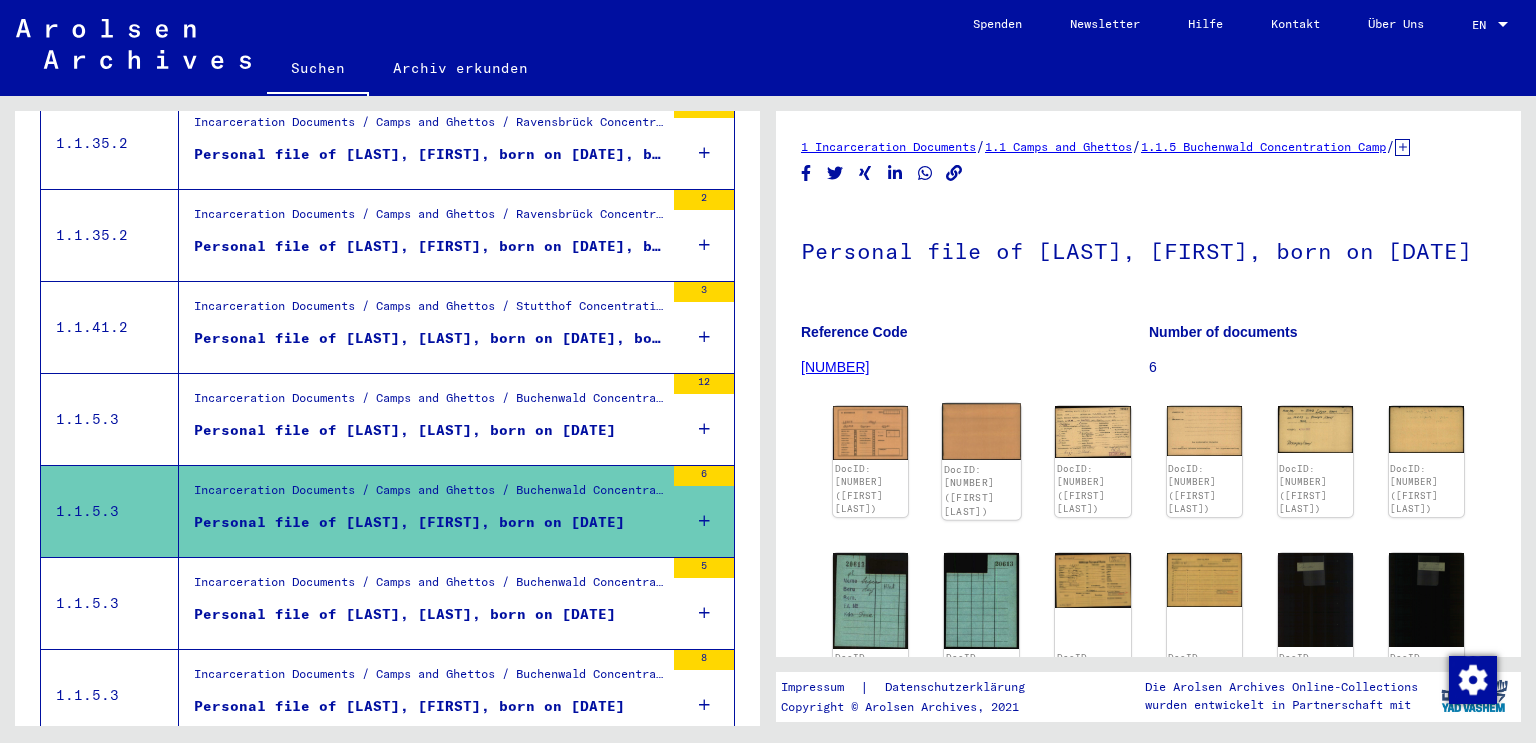 scroll, scrollTop: 0, scrollLeft: 0, axis: both 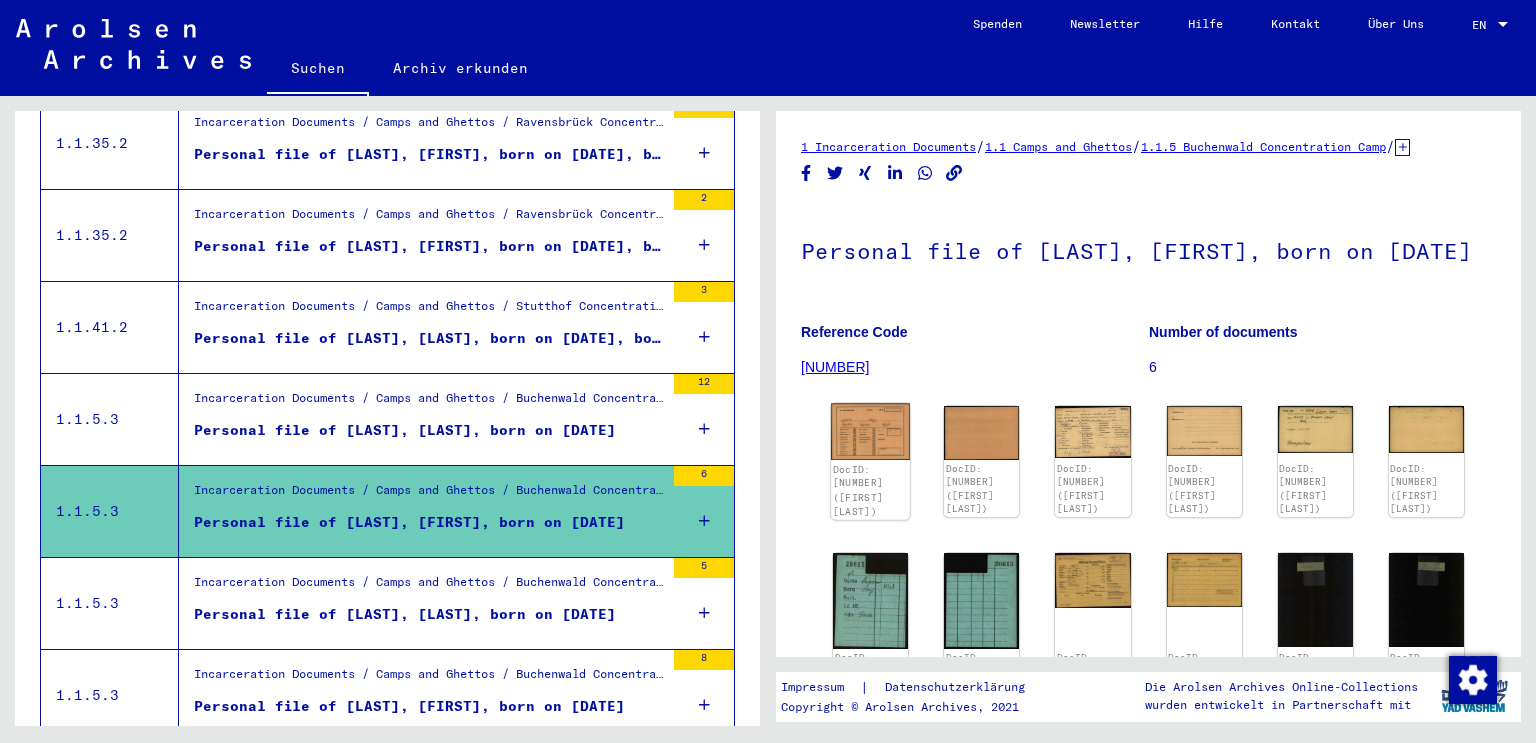 click 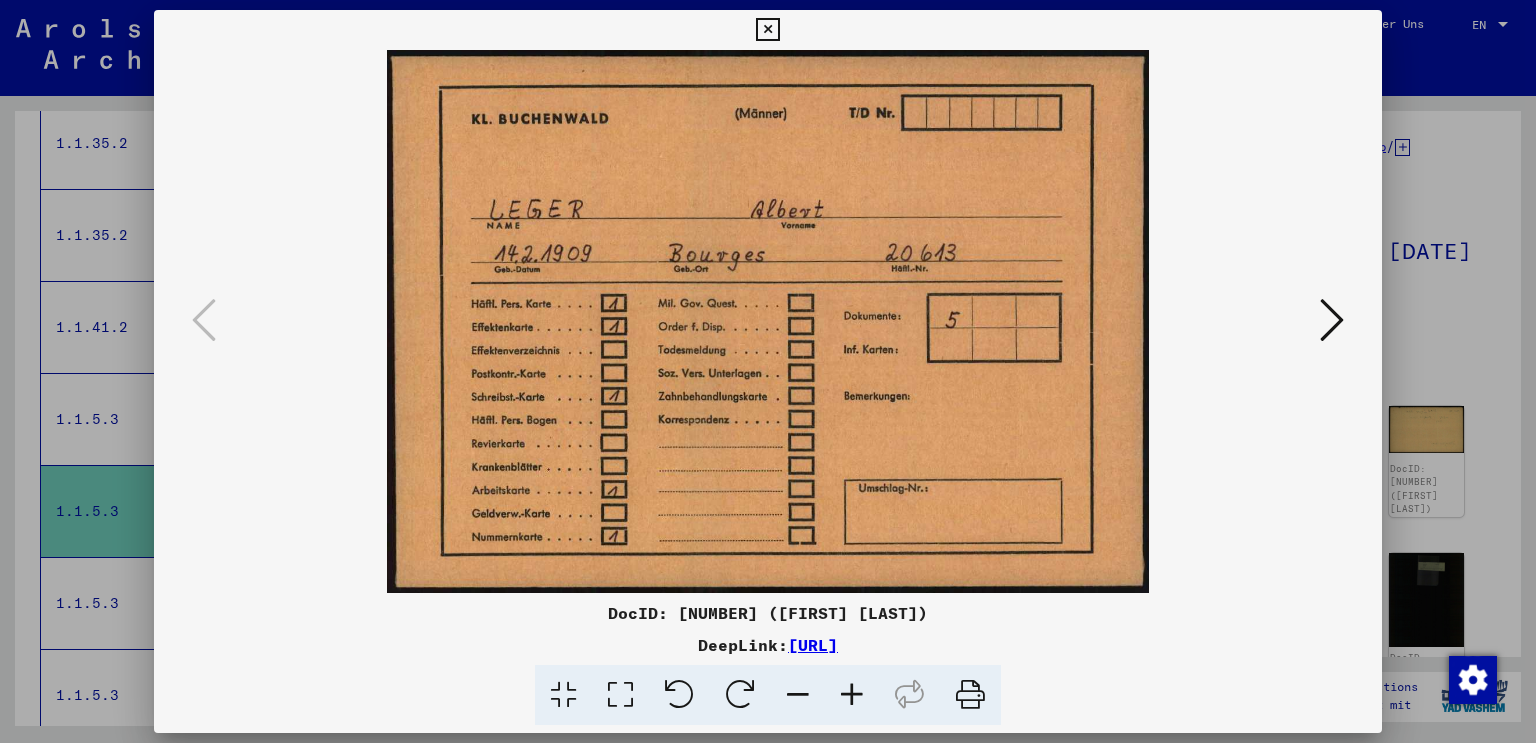 click at bounding box center [1332, 321] 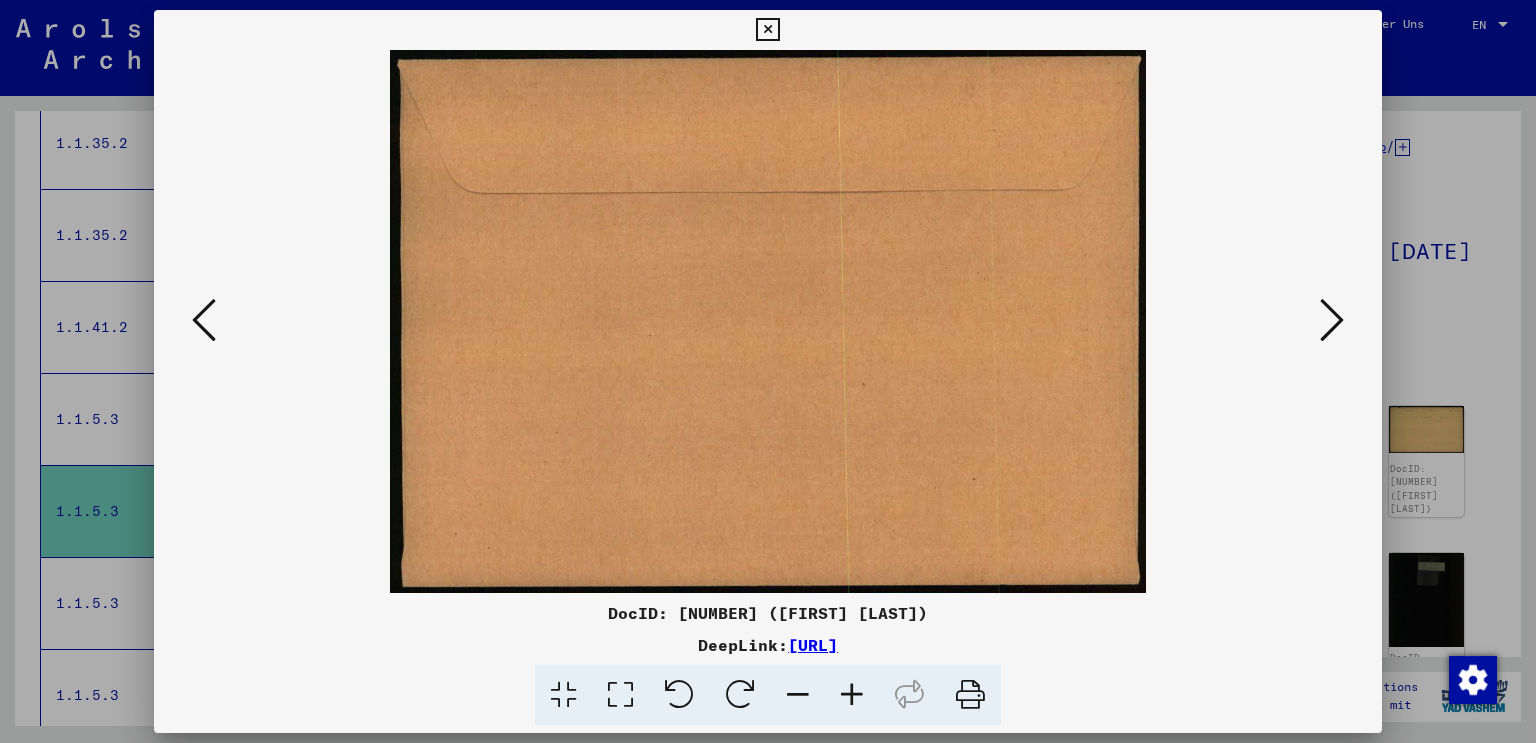 click at bounding box center [1332, 321] 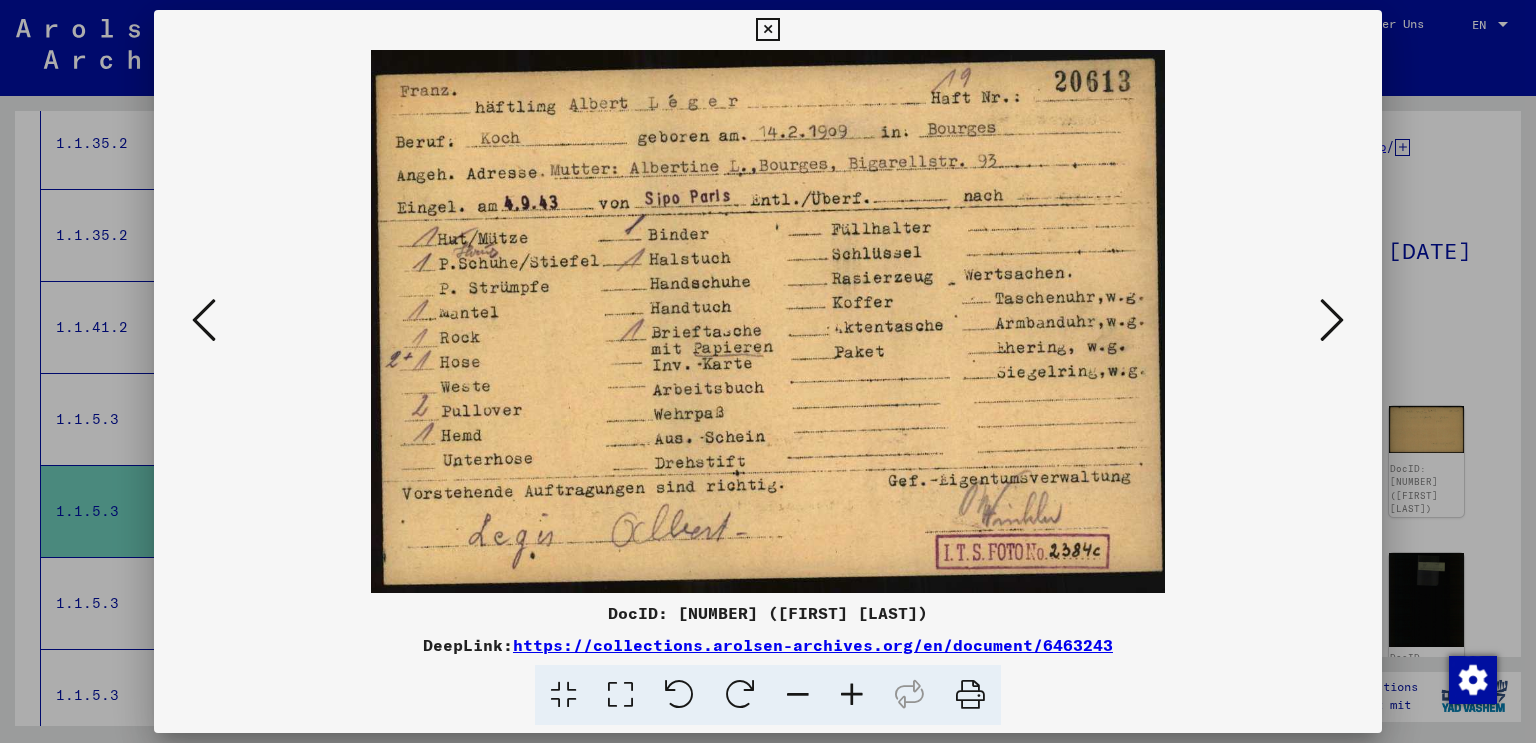 click at bounding box center (1332, 321) 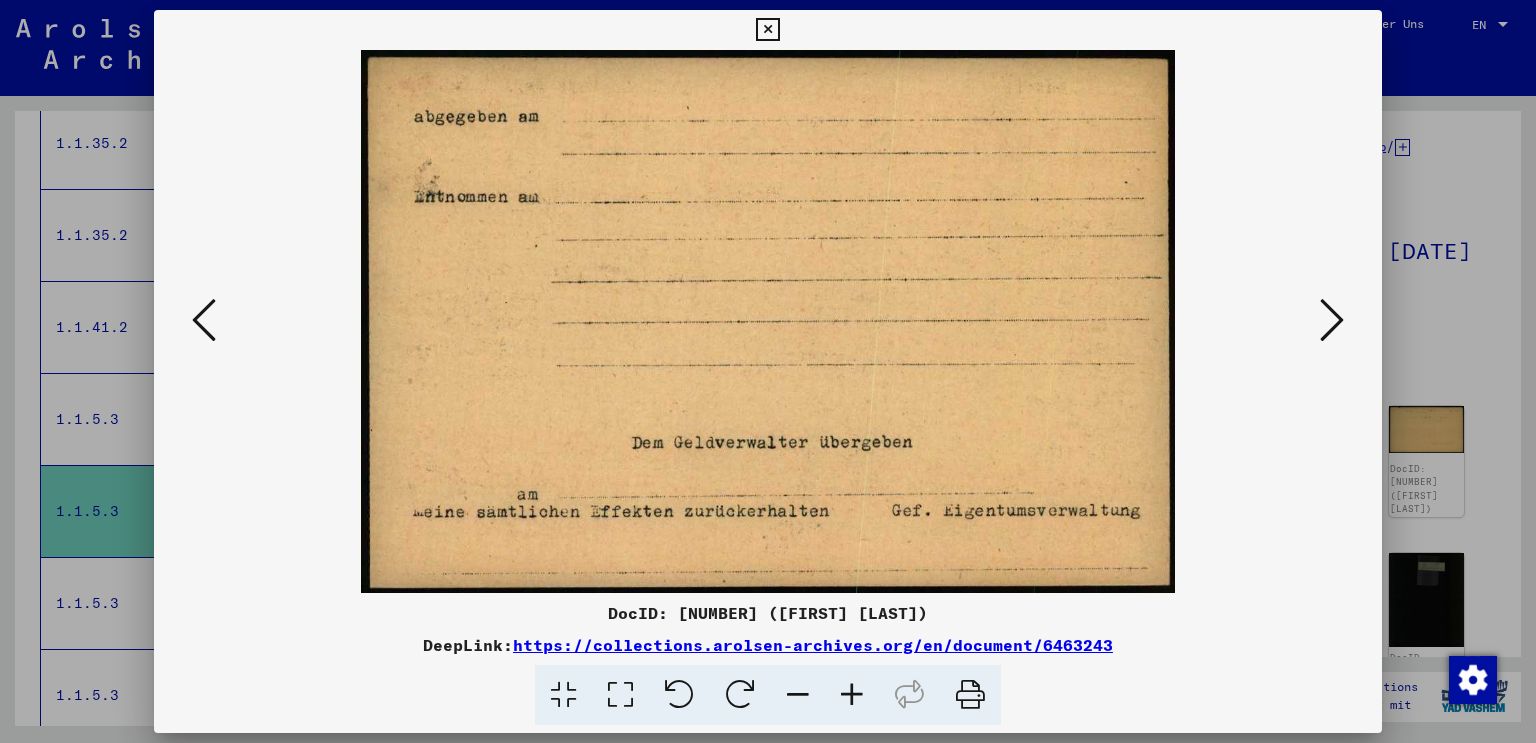 click at bounding box center [1332, 321] 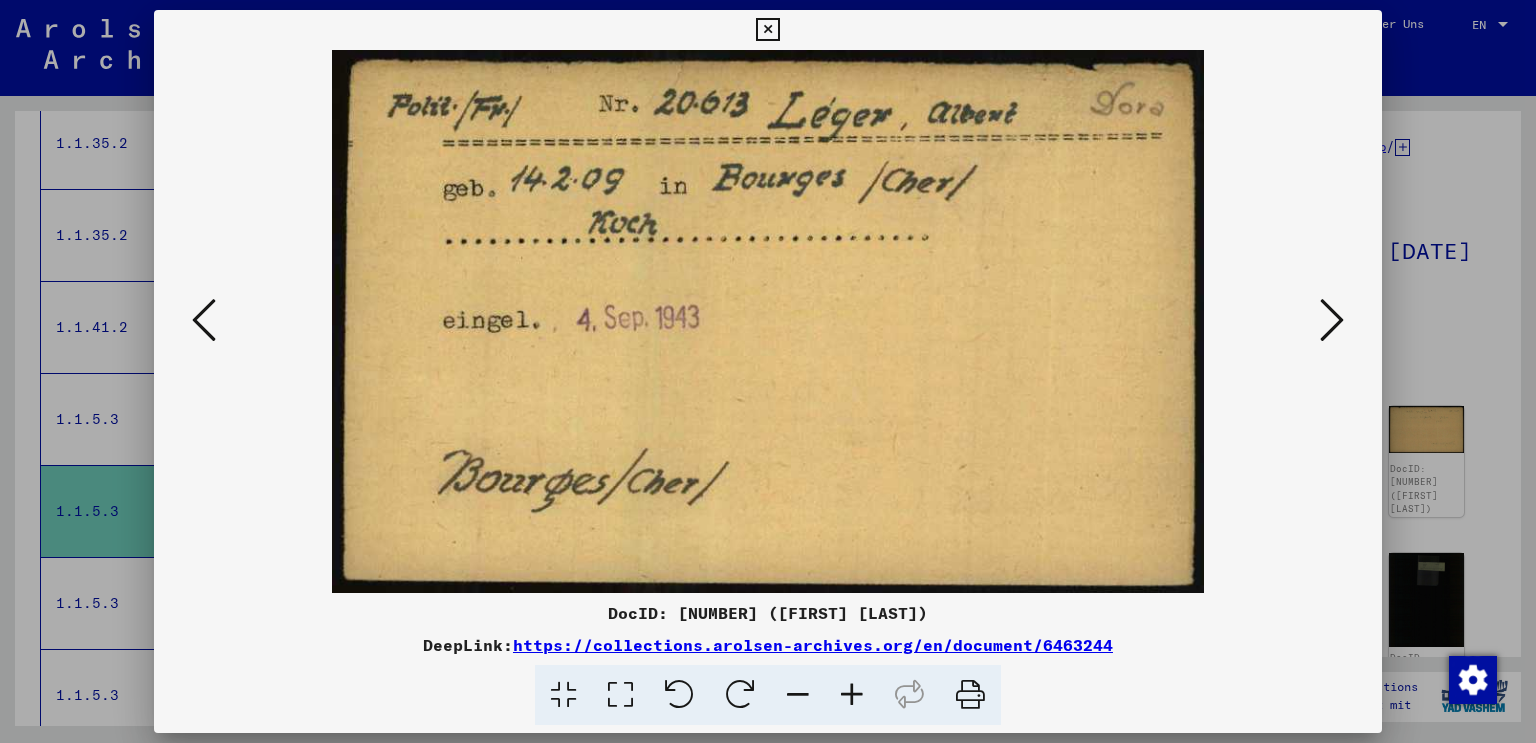 click at bounding box center (1332, 321) 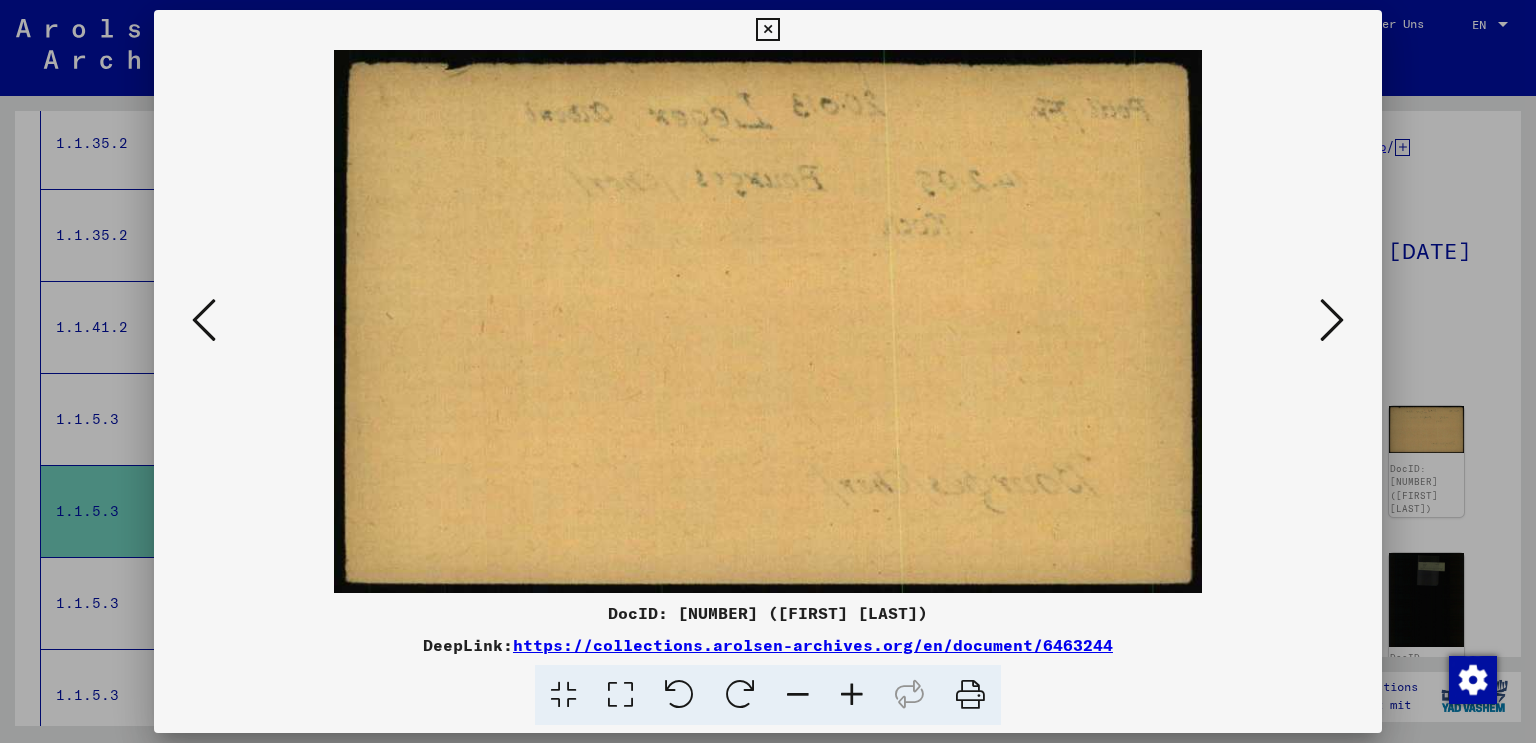 click at bounding box center (1332, 321) 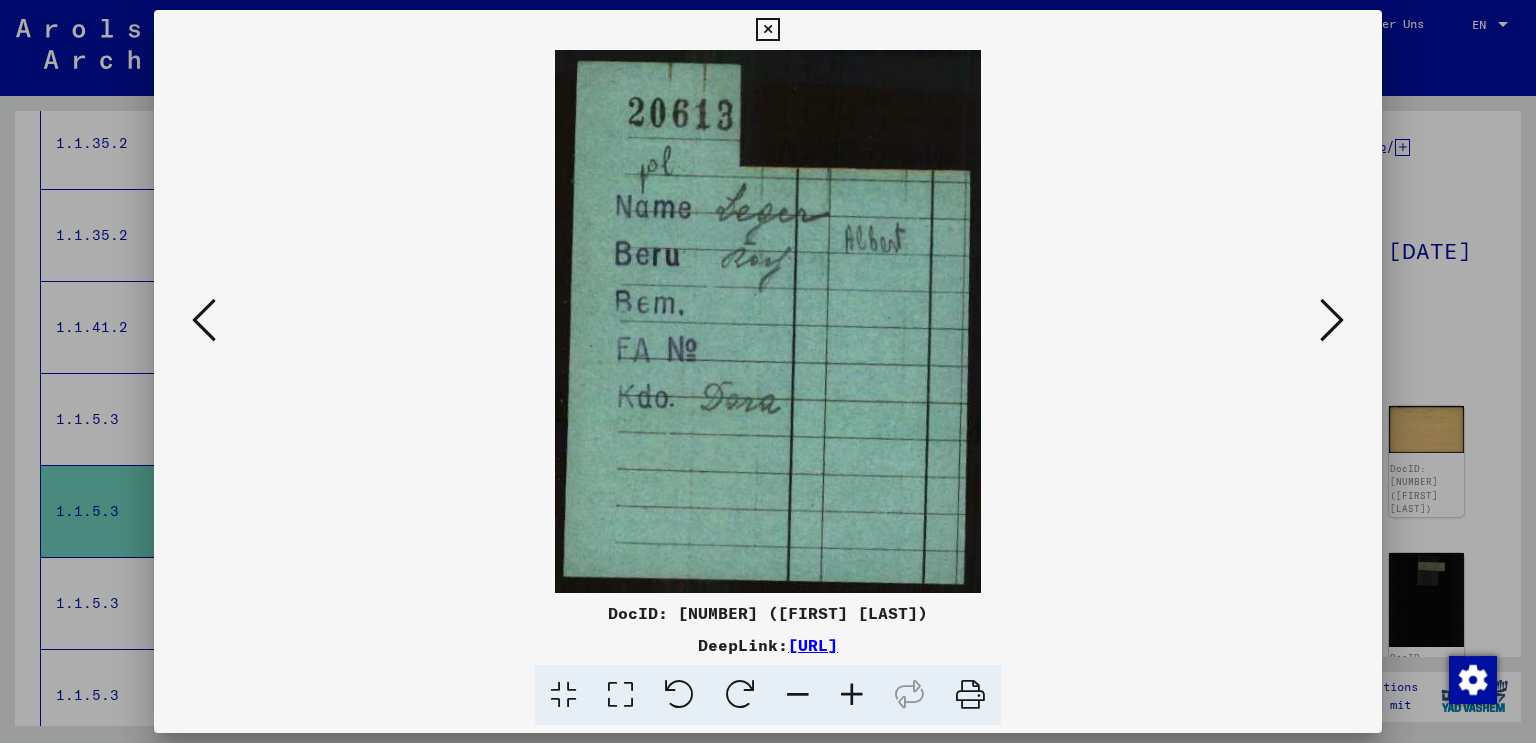 click at bounding box center (1332, 321) 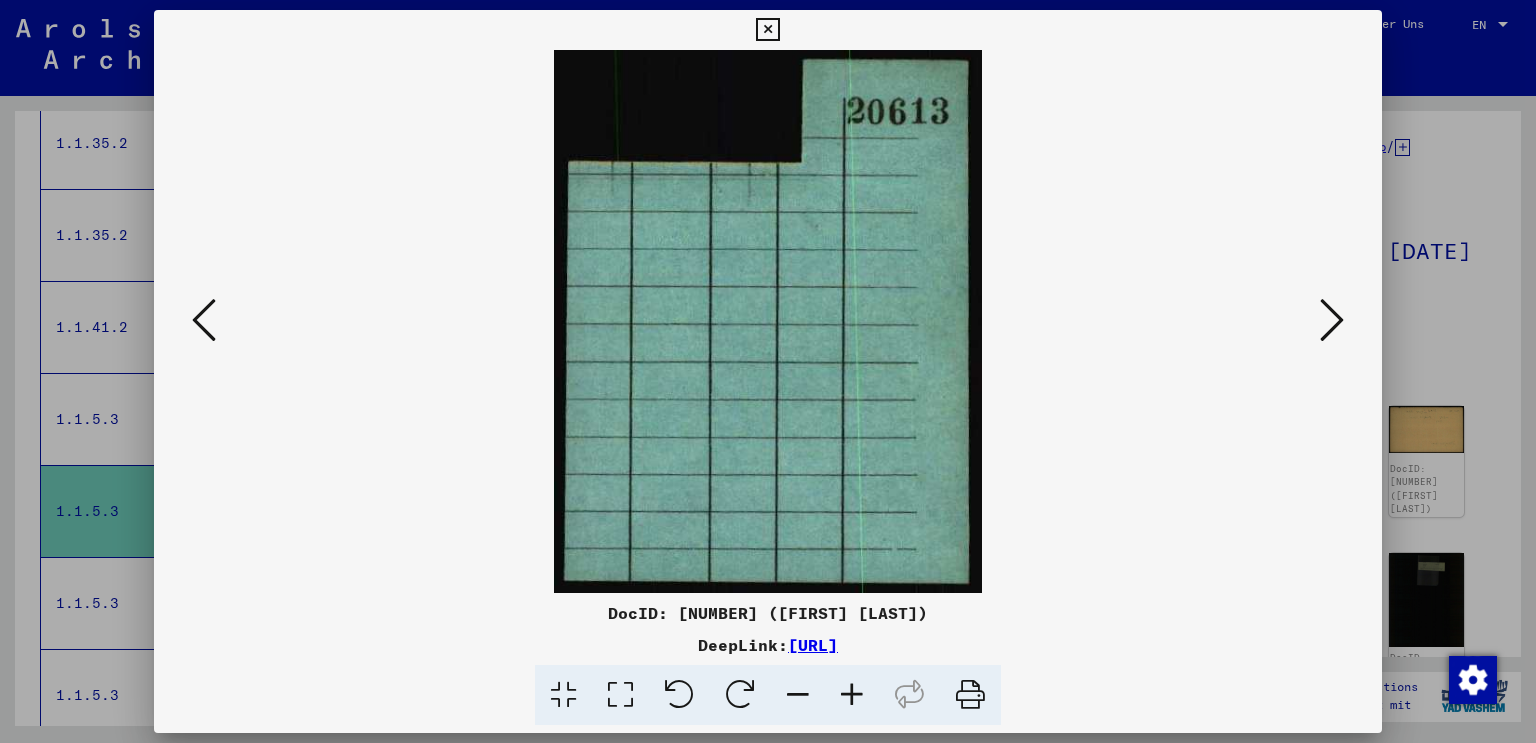 click at bounding box center (1332, 321) 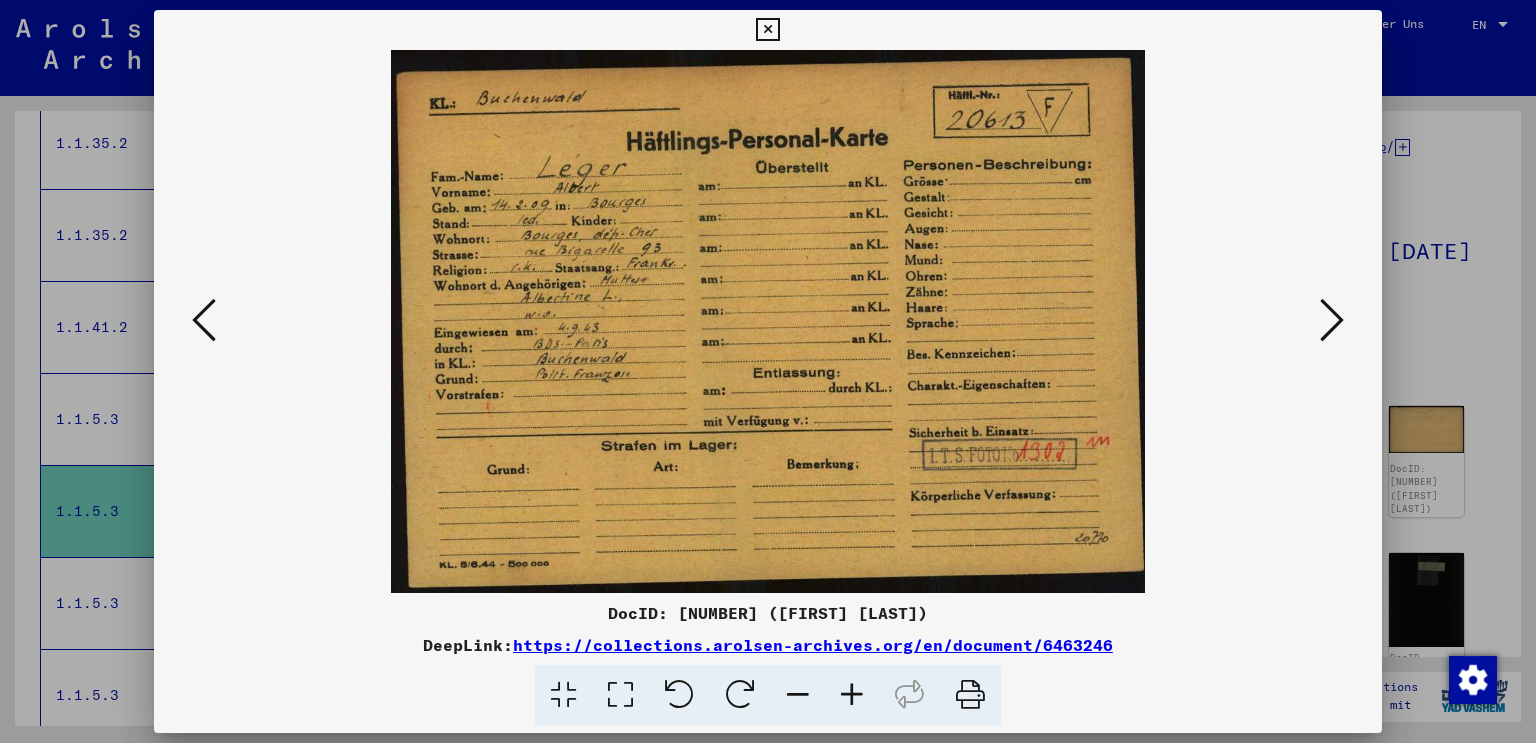 click at bounding box center (1332, 321) 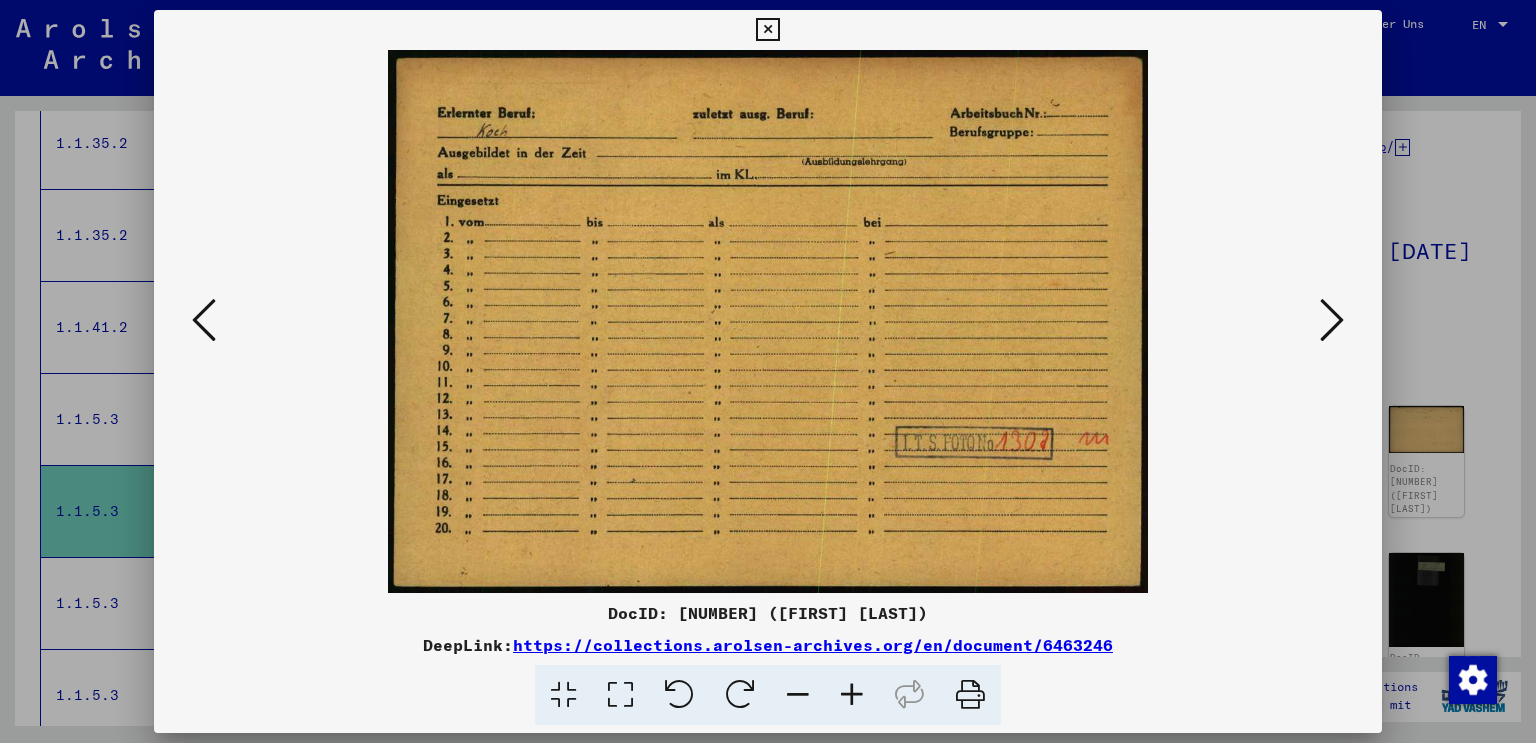 click at bounding box center [1332, 321] 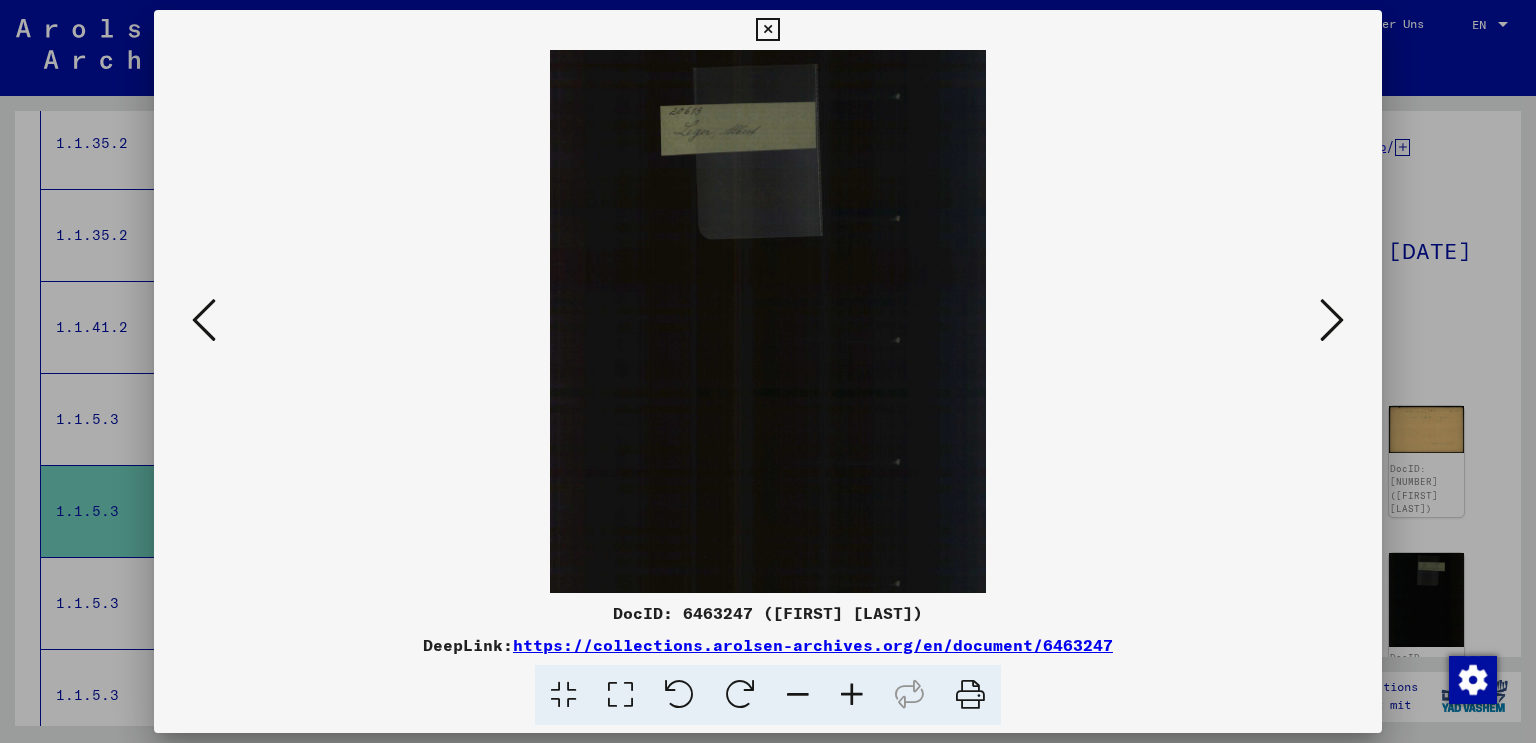 click at bounding box center (1332, 321) 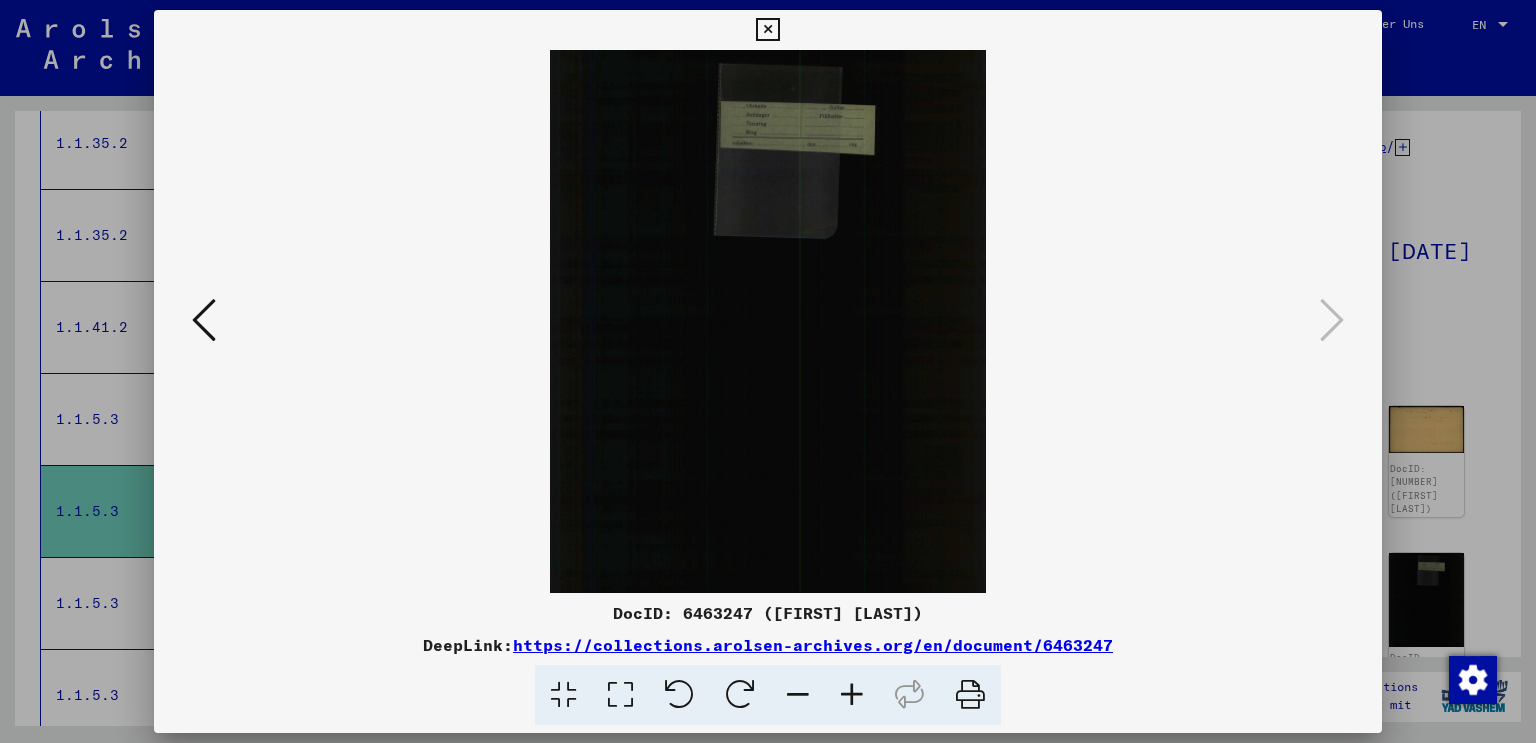 click at bounding box center [768, 371] 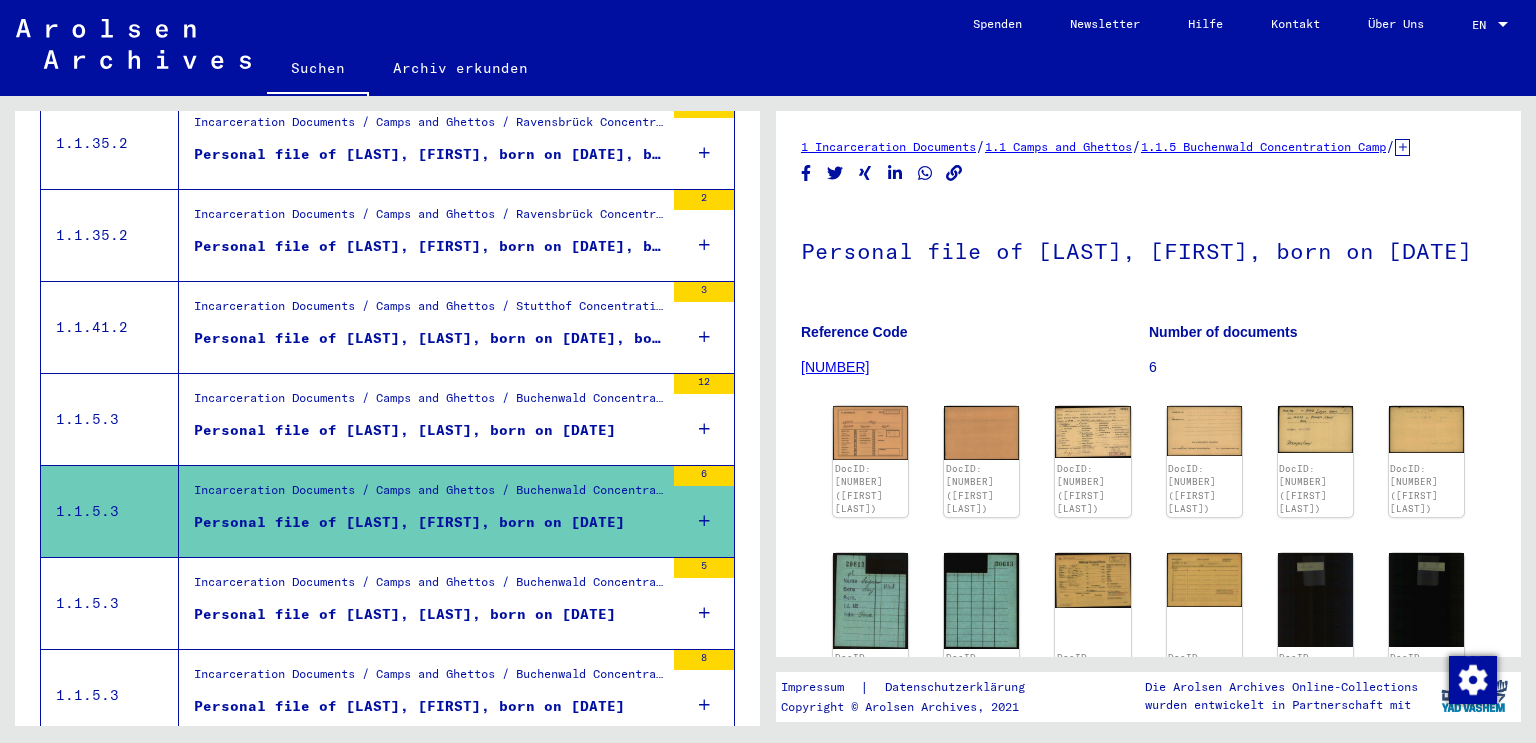 click on "Incarceration Documents / Camps and Ghettos / Buchenwald Concentration Camp / Individual Documents male Buchenwald / Individual Files (male) - Concentration Camp Buchenwald / Files with names from A to SYS and further sub-structure / Files with names from LEDWON" at bounding box center [429, 587] 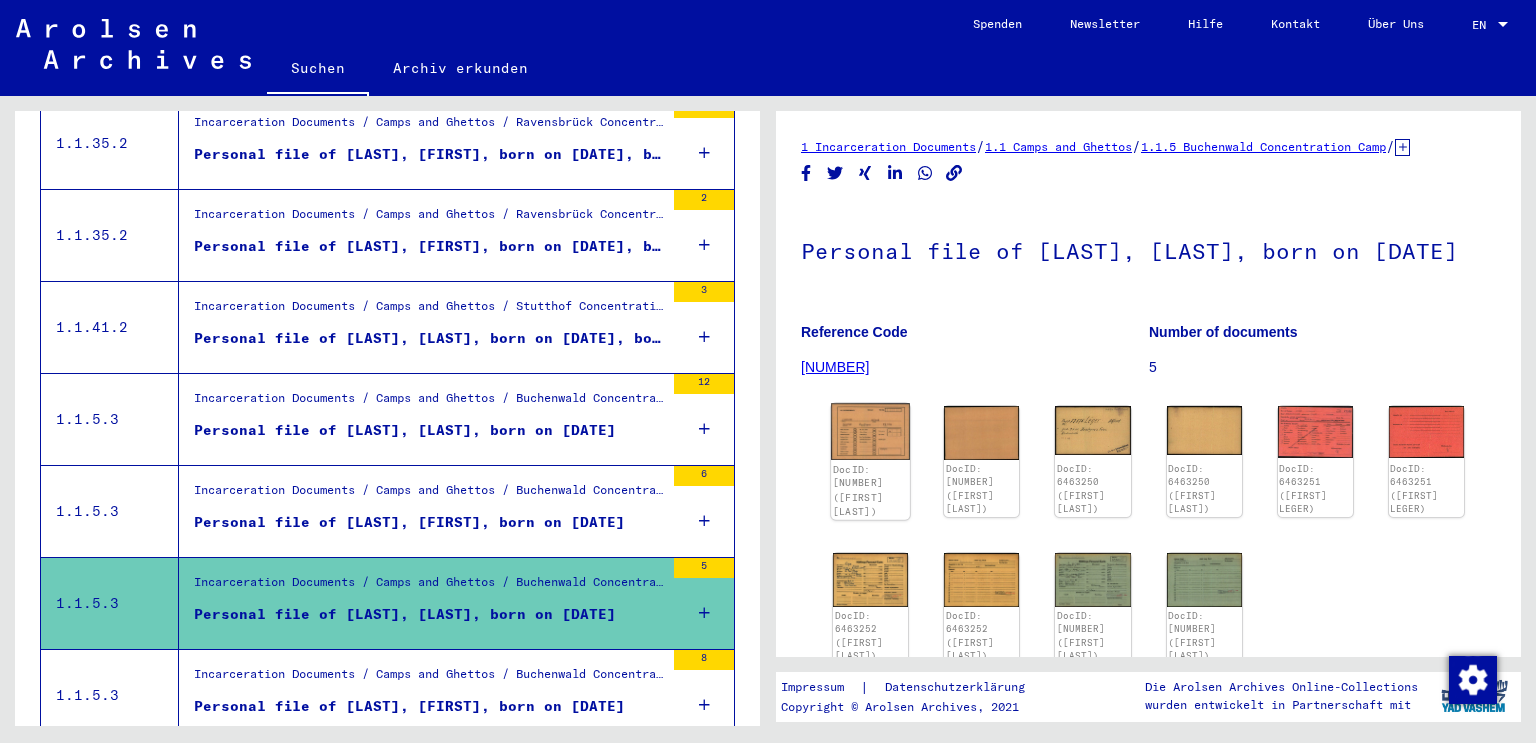 scroll, scrollTop: 0, scrollLeft: 0, axis: both 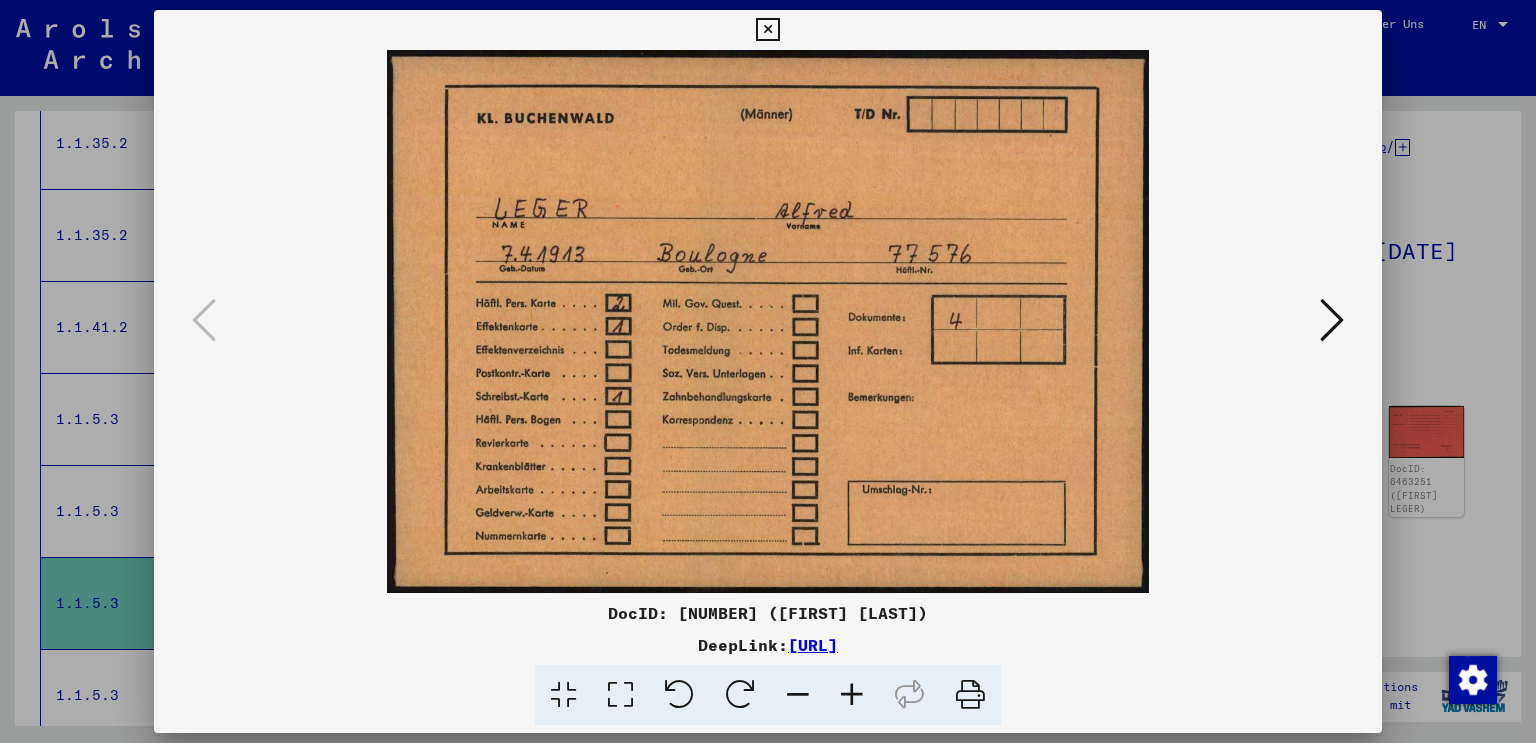 click at bounding box center [1332, 320] 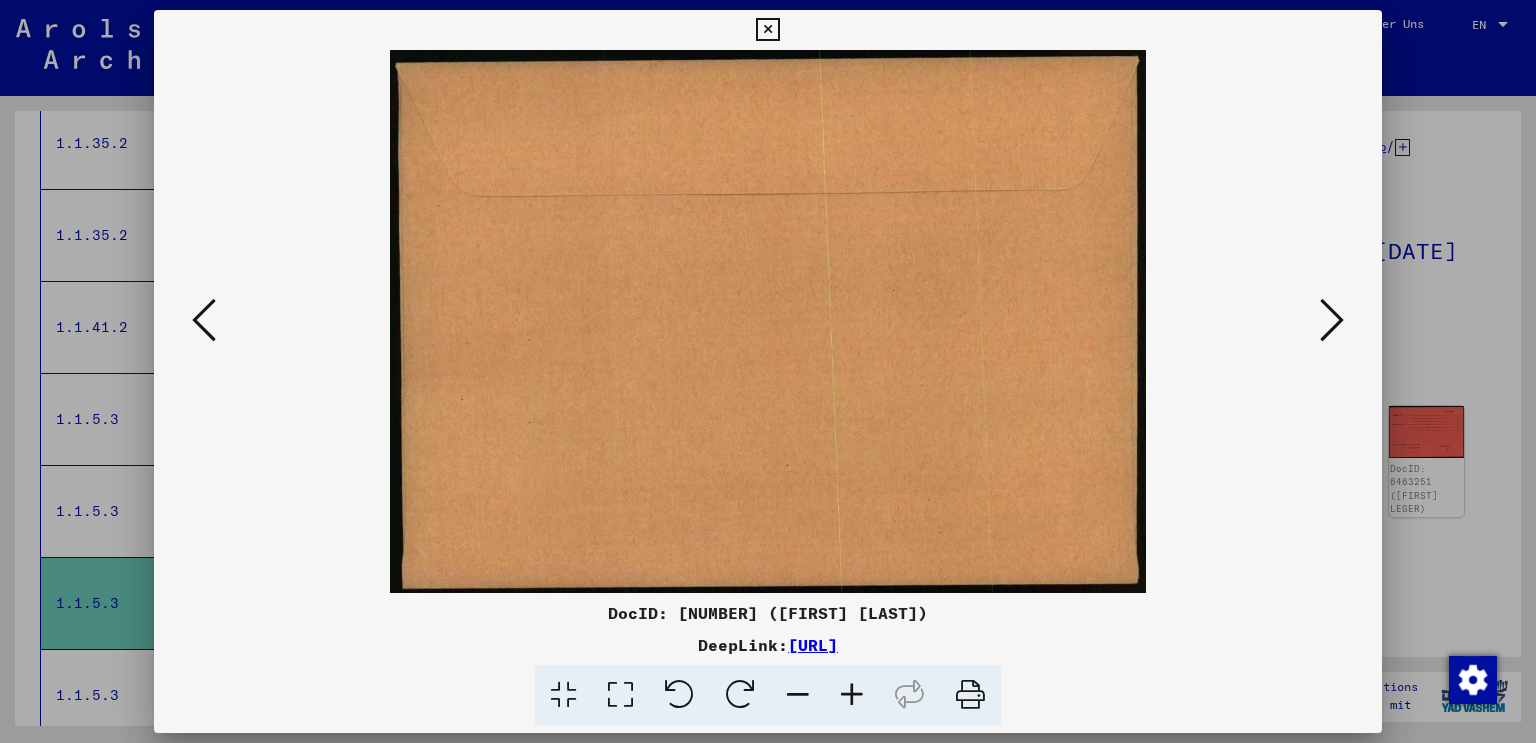 click at bounding box center [1332, 320] 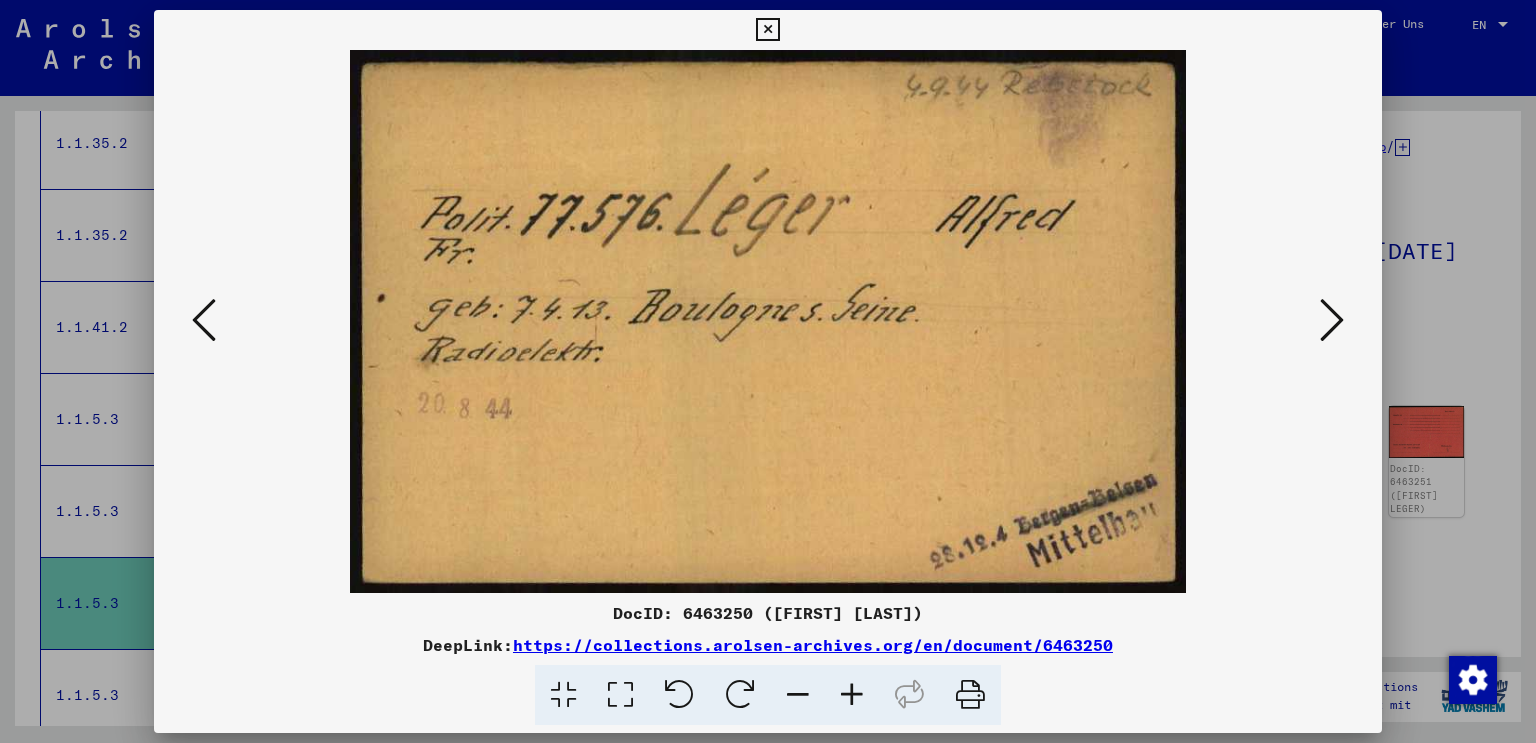 click at bounding box center (1332, 320) 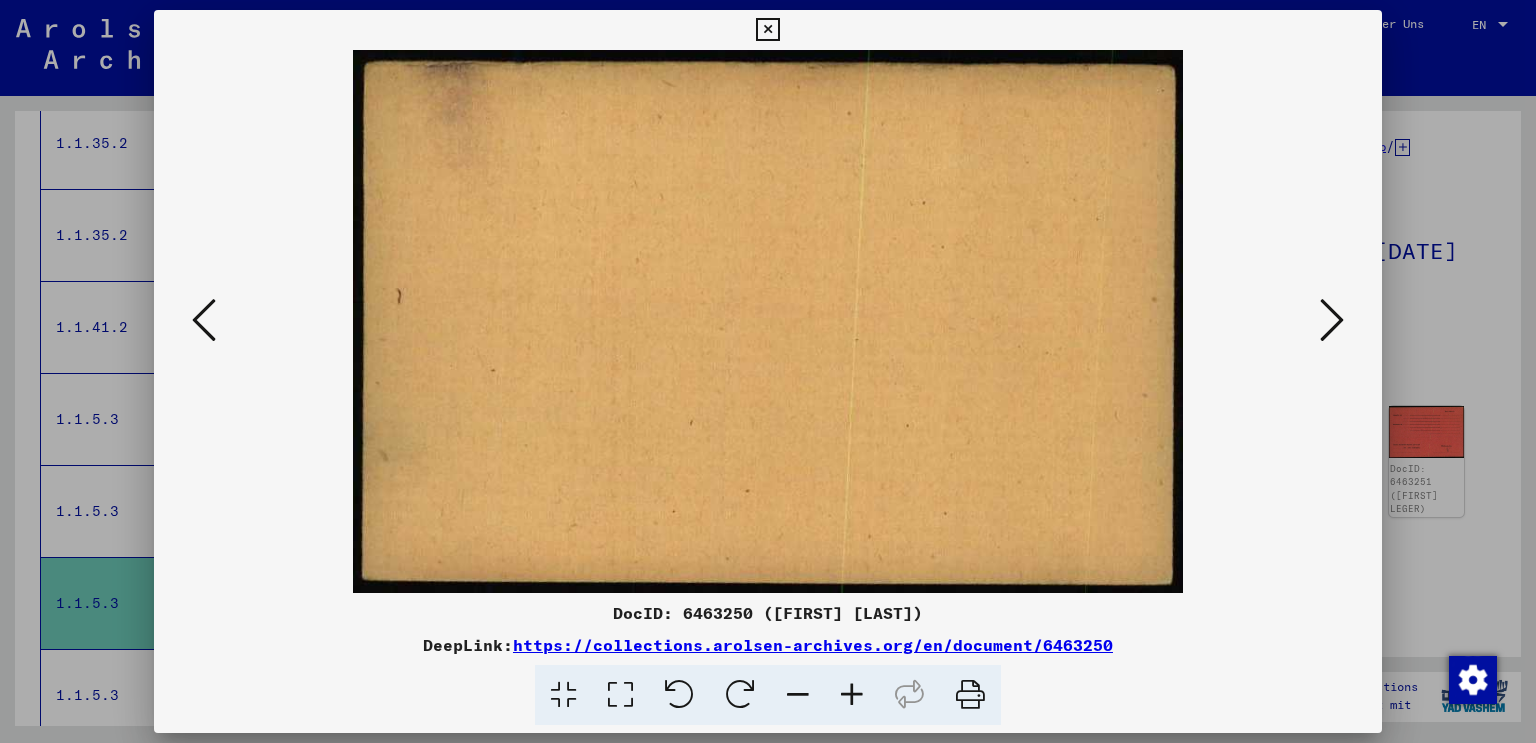 click at bounding box center [1332, 320] 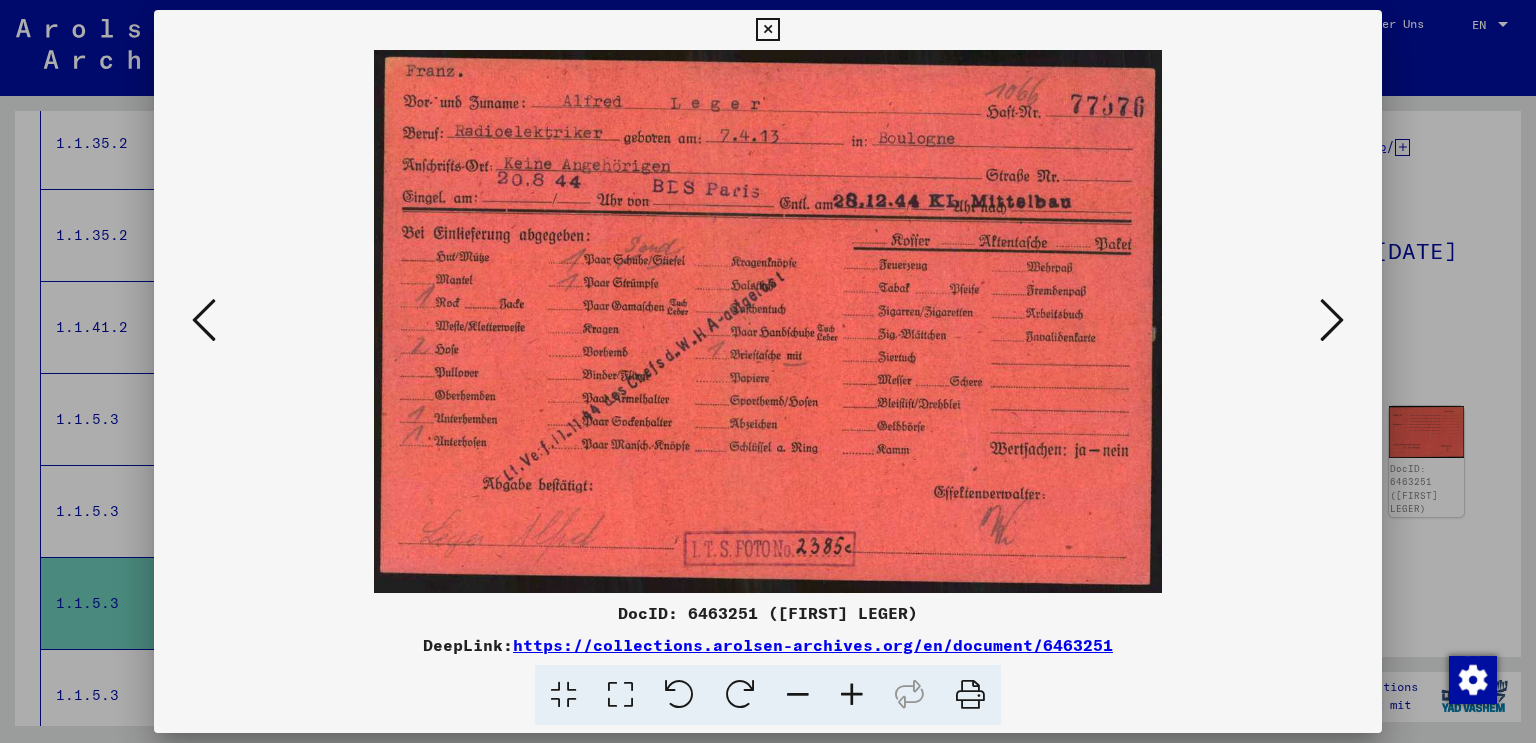 click at bounding box center (768, 371) 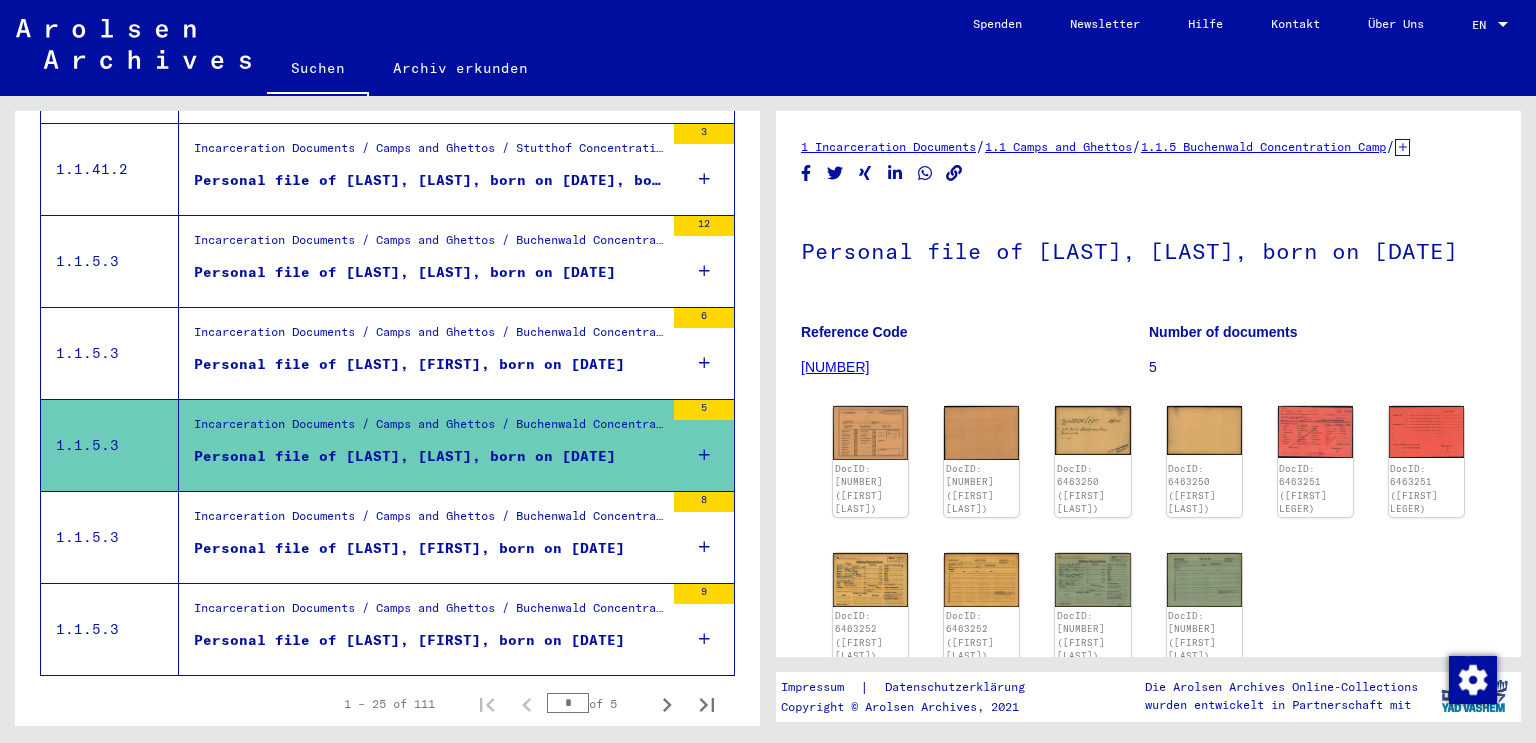 scroll, scrollTop: 2394, scrollLeft: 0, axis: vertical 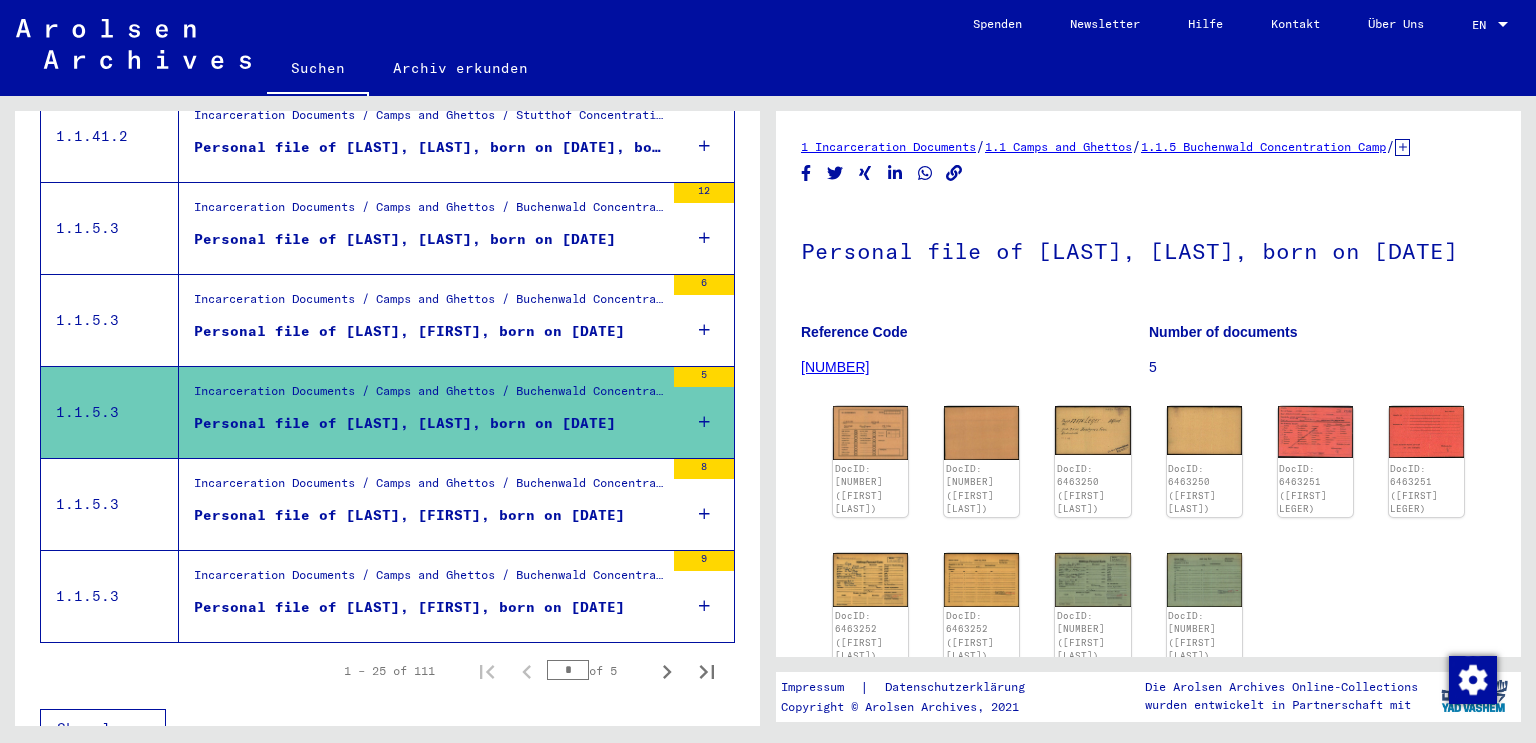click on "Incarceration Documents / Camps and Ghettos / Buchenwald Concentration Camp / Individual Documents male Buchenwald / Individual Files (male) - Concentration Camp Buchenwald / Files with names from A to SYS and further sub-structure / Files with names from [LAST] Personal file of [LAST], [FIRST], born on [DATE]" at bounding box center (421, 596) 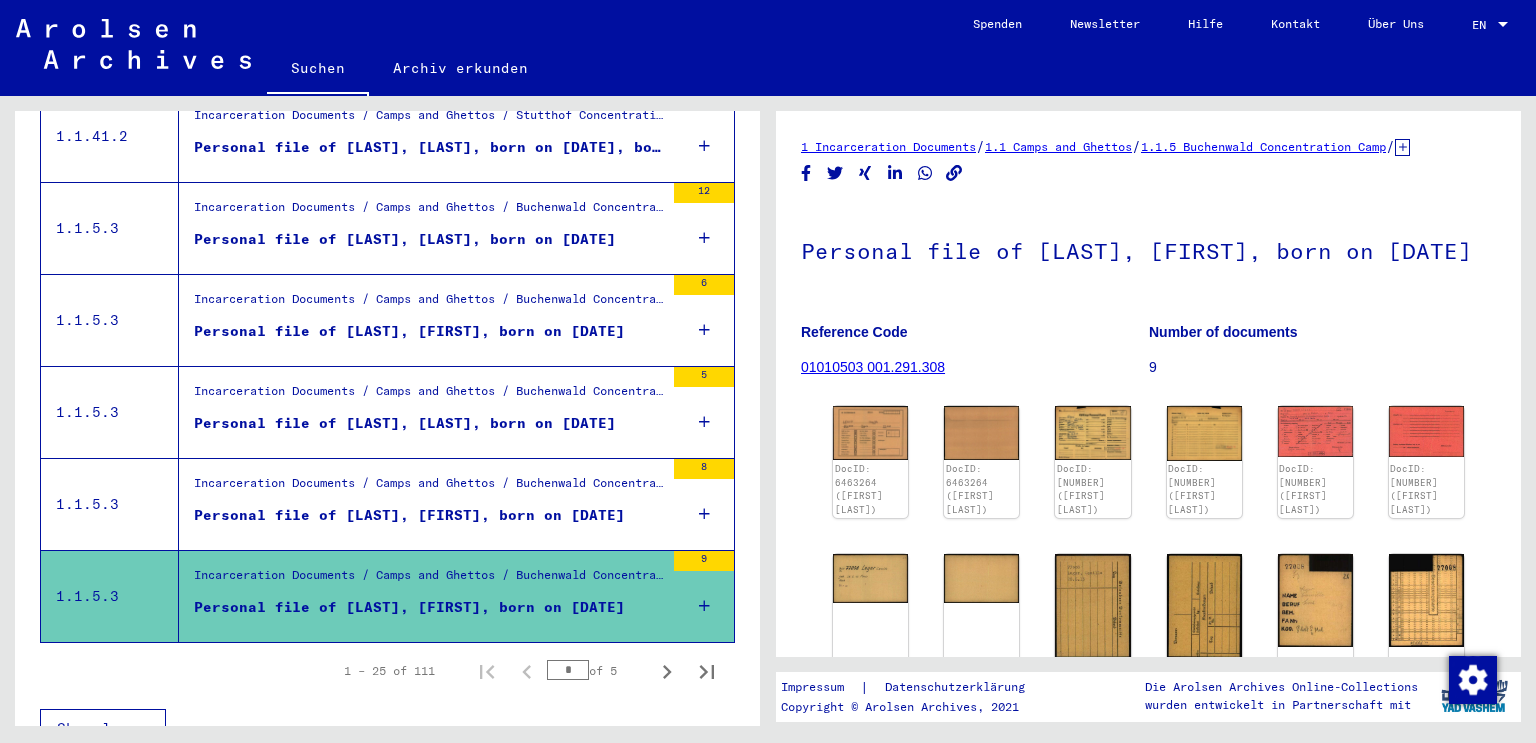 click on "Personal file of [LAST], [FIRST], born on [DATE]" at bounding box center (409, 515) 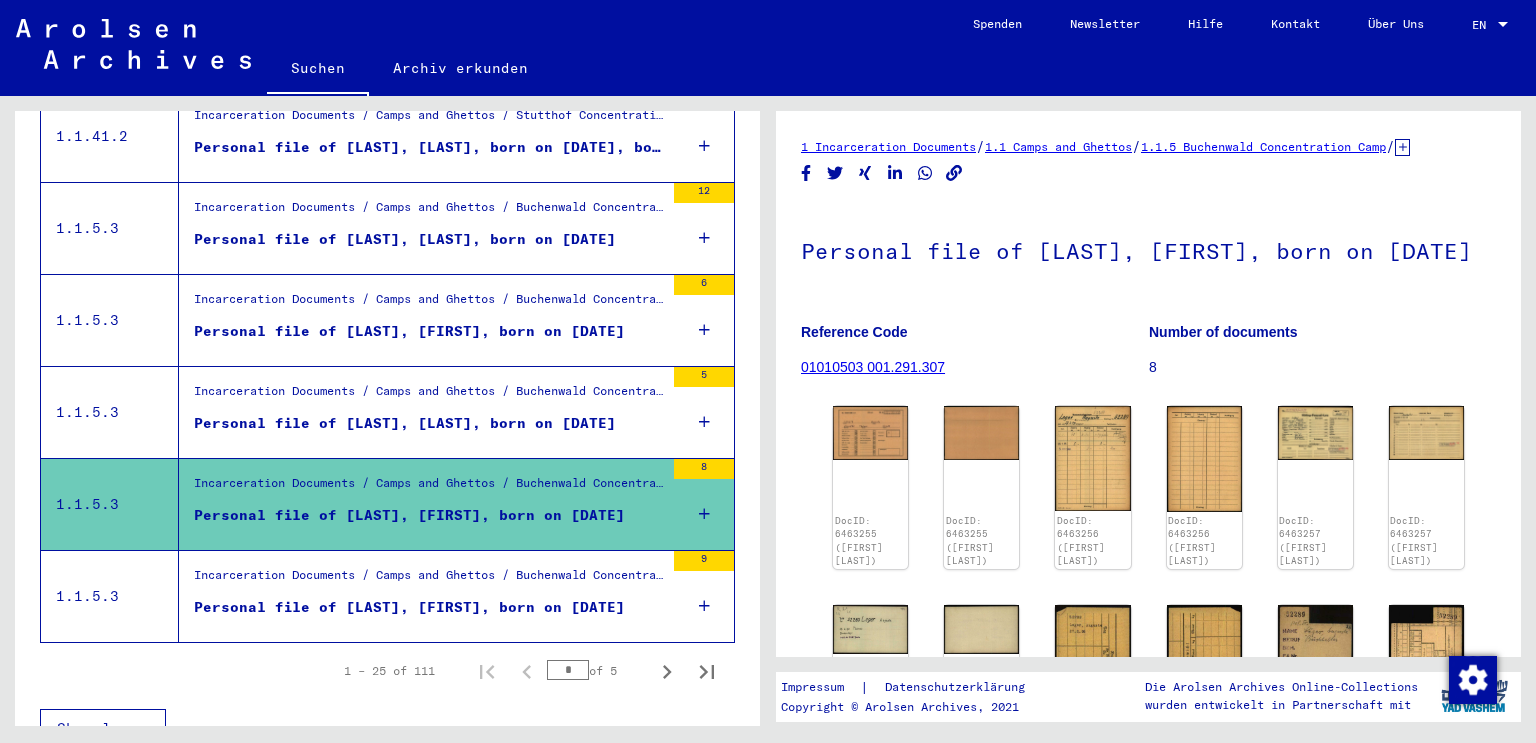scroll, scrollTop: 0, scrollLeft: 0, axis: both 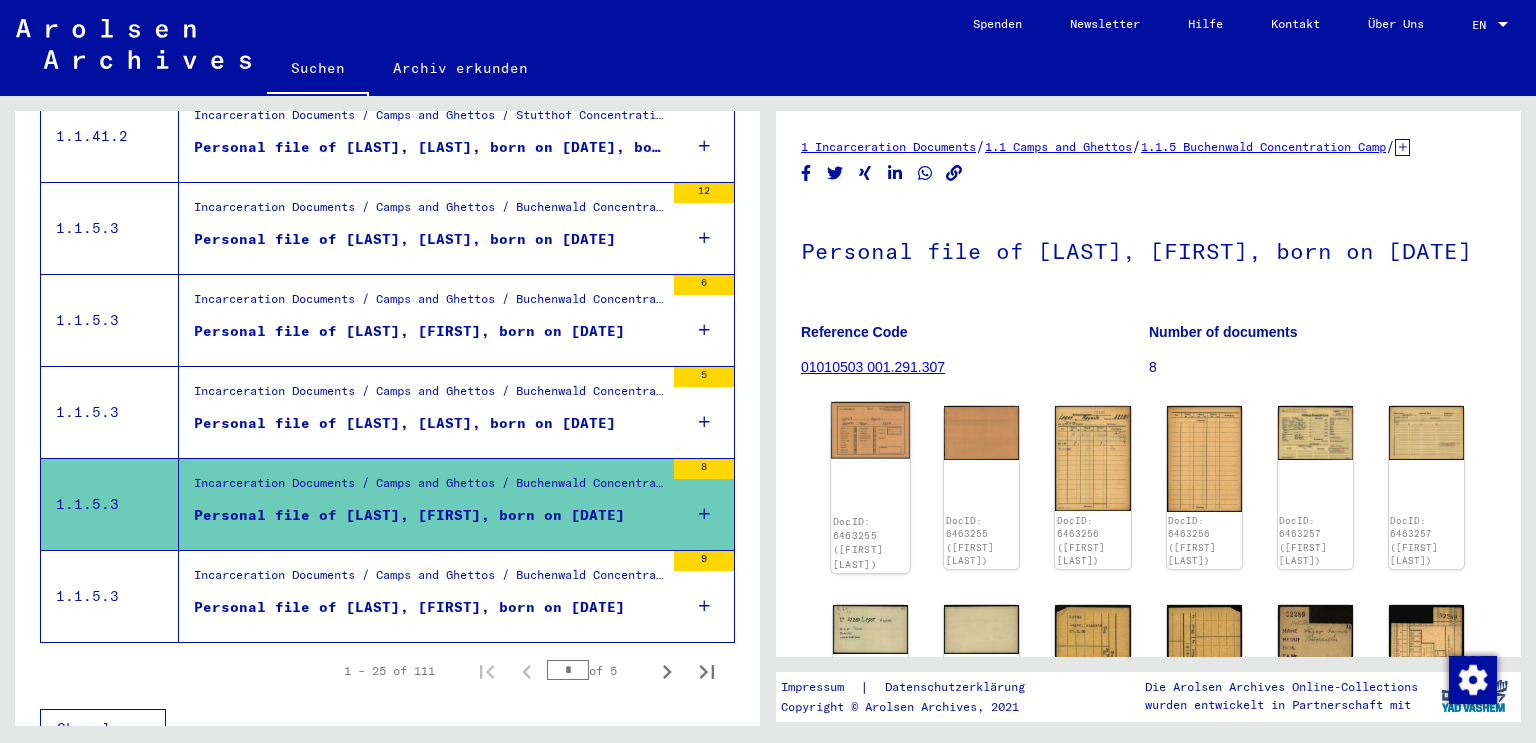 click 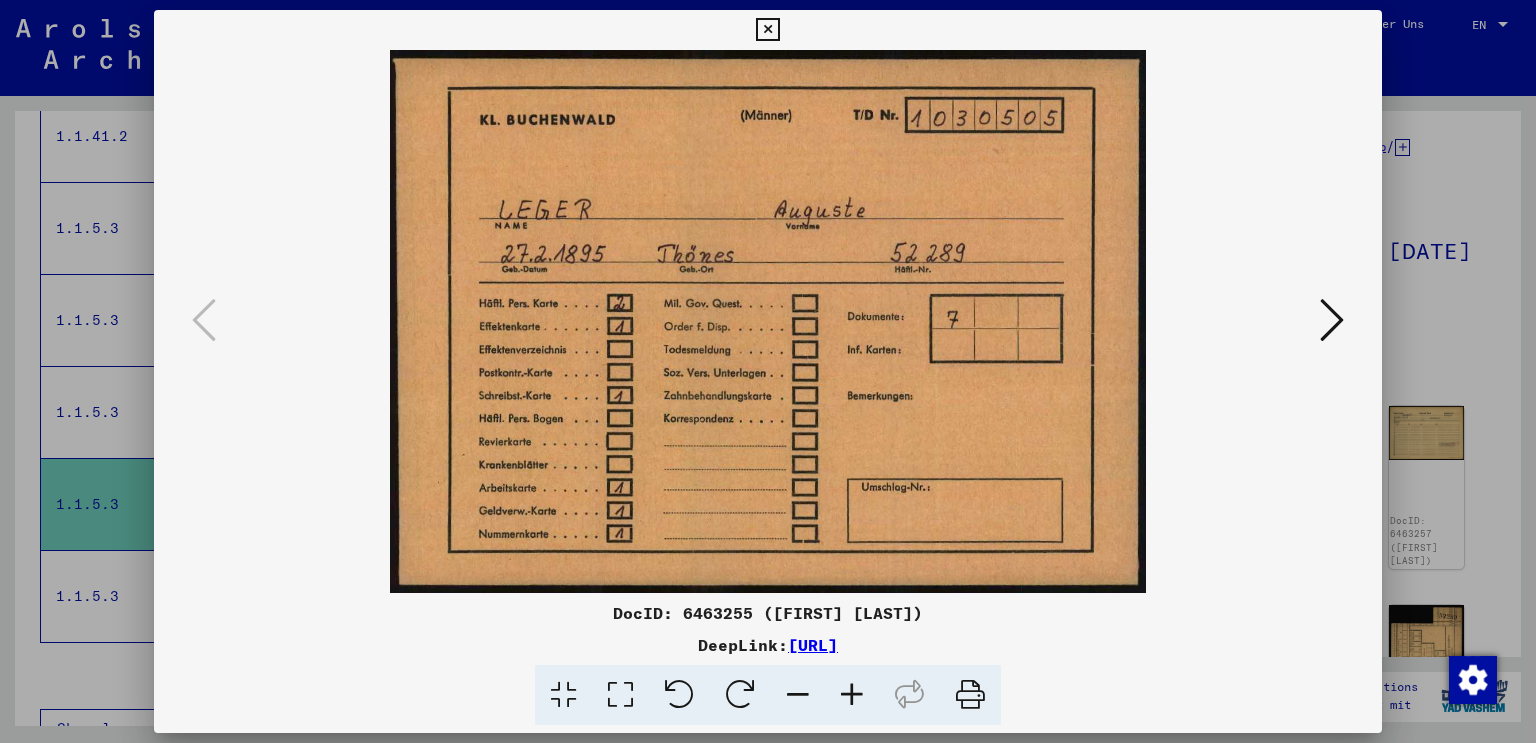 type 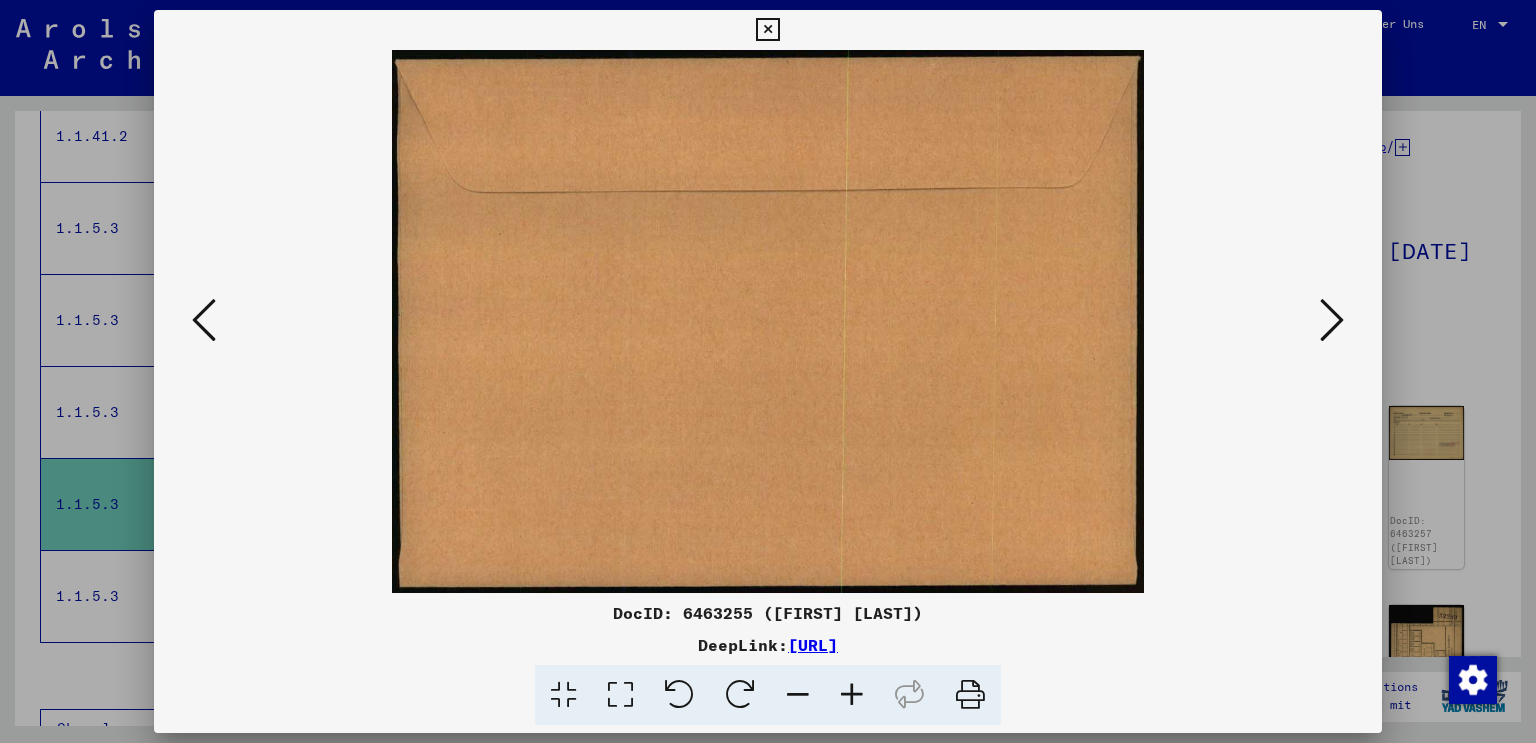 click at bounding box center (1332, 320) 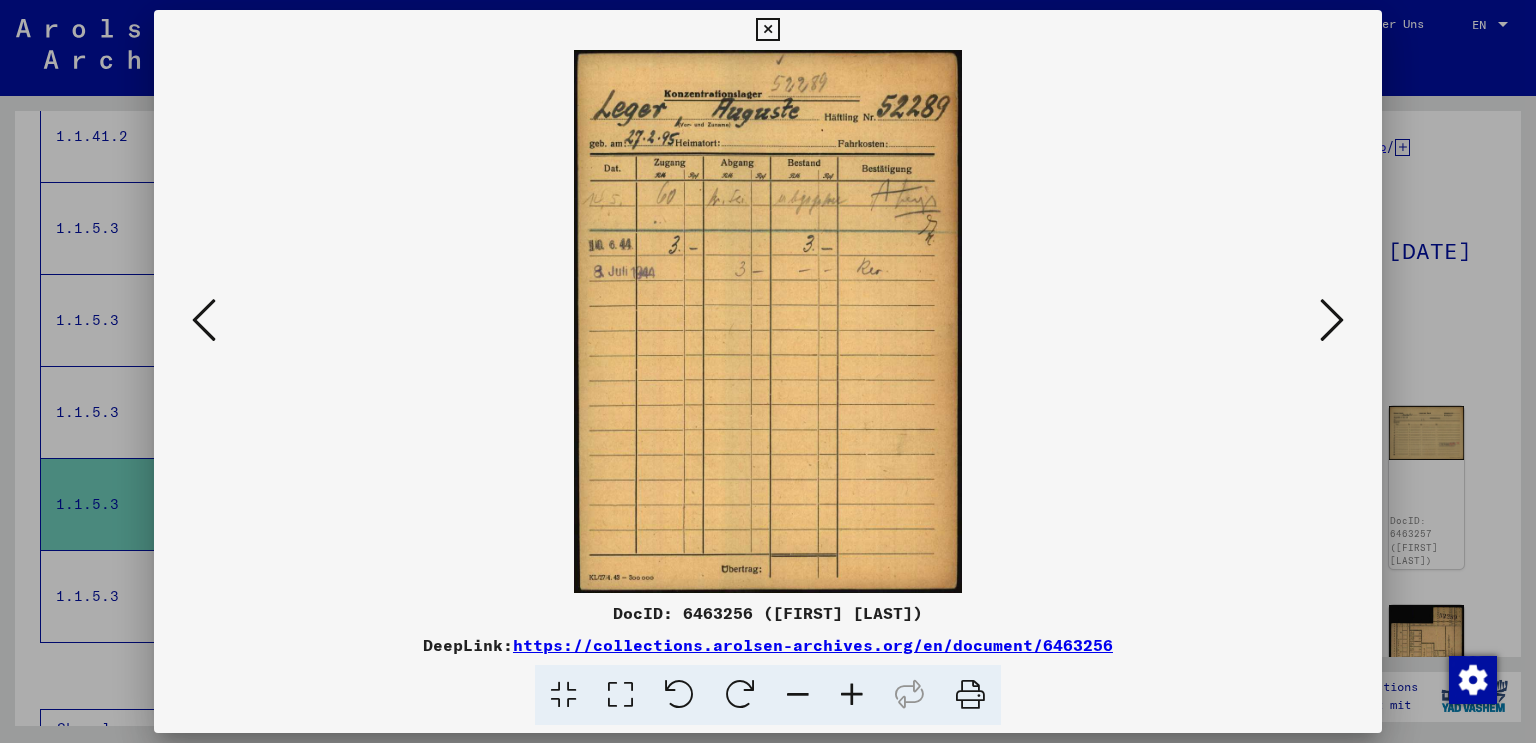 click at bounding box center (1332, 320) 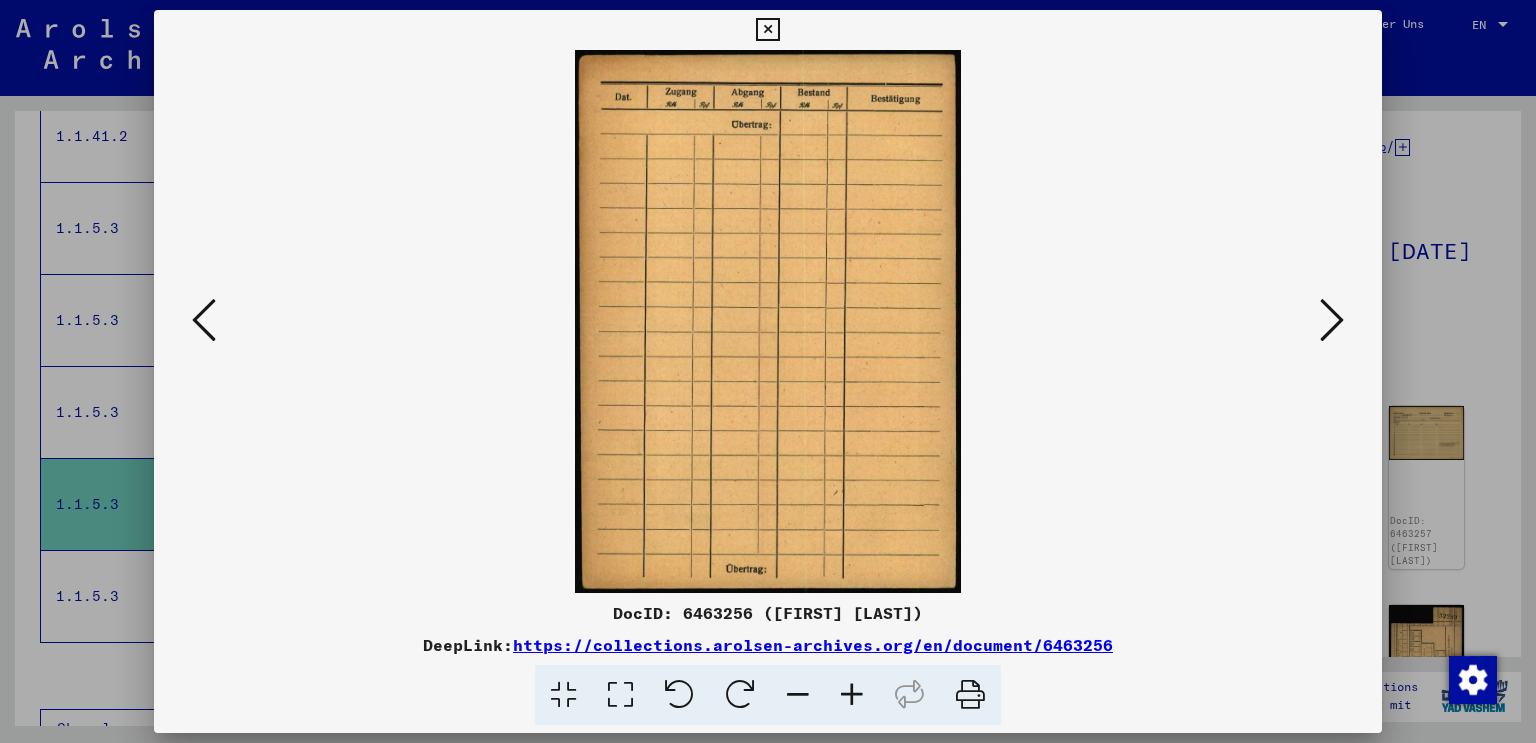 click at bounding box center [1332, 320] 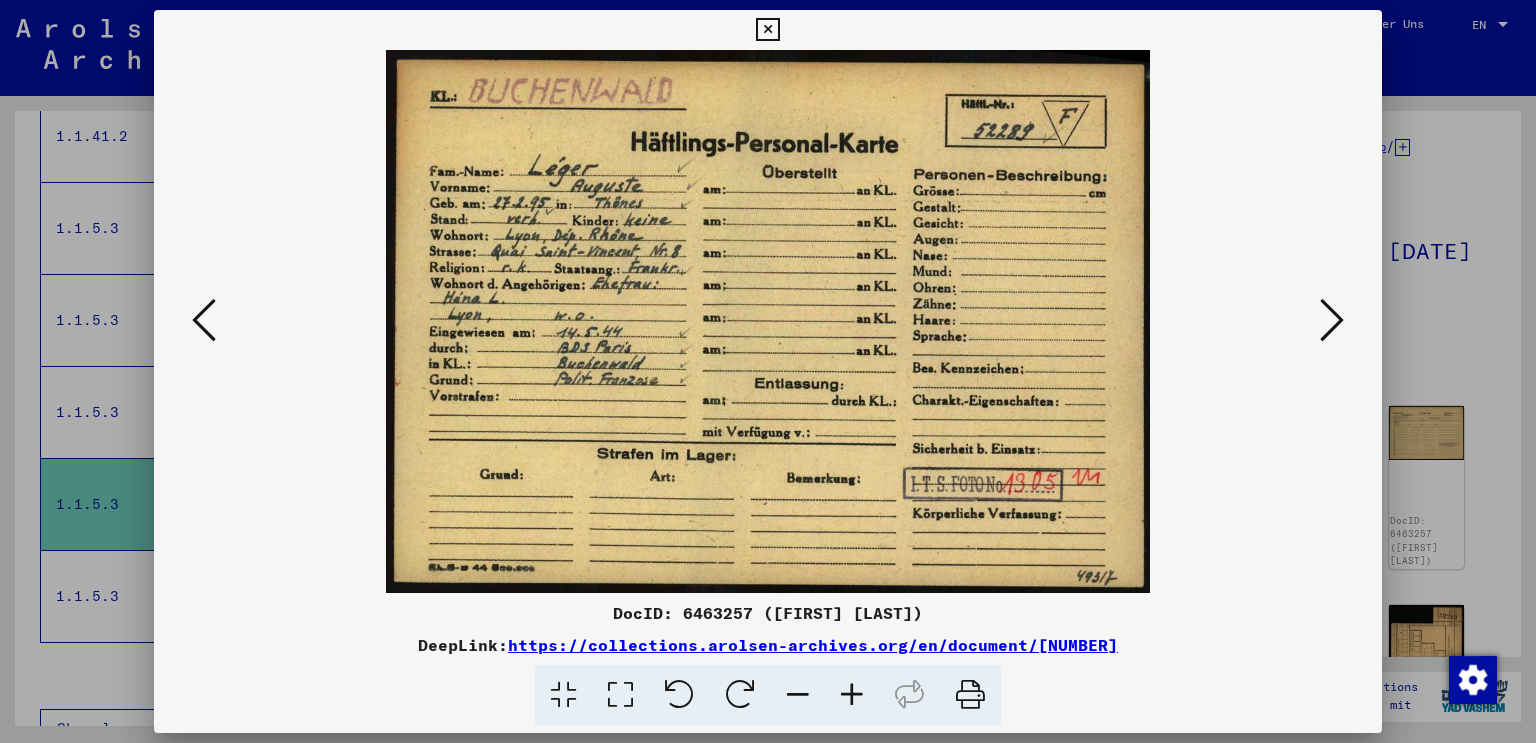 click at bounding box center (768, 321) 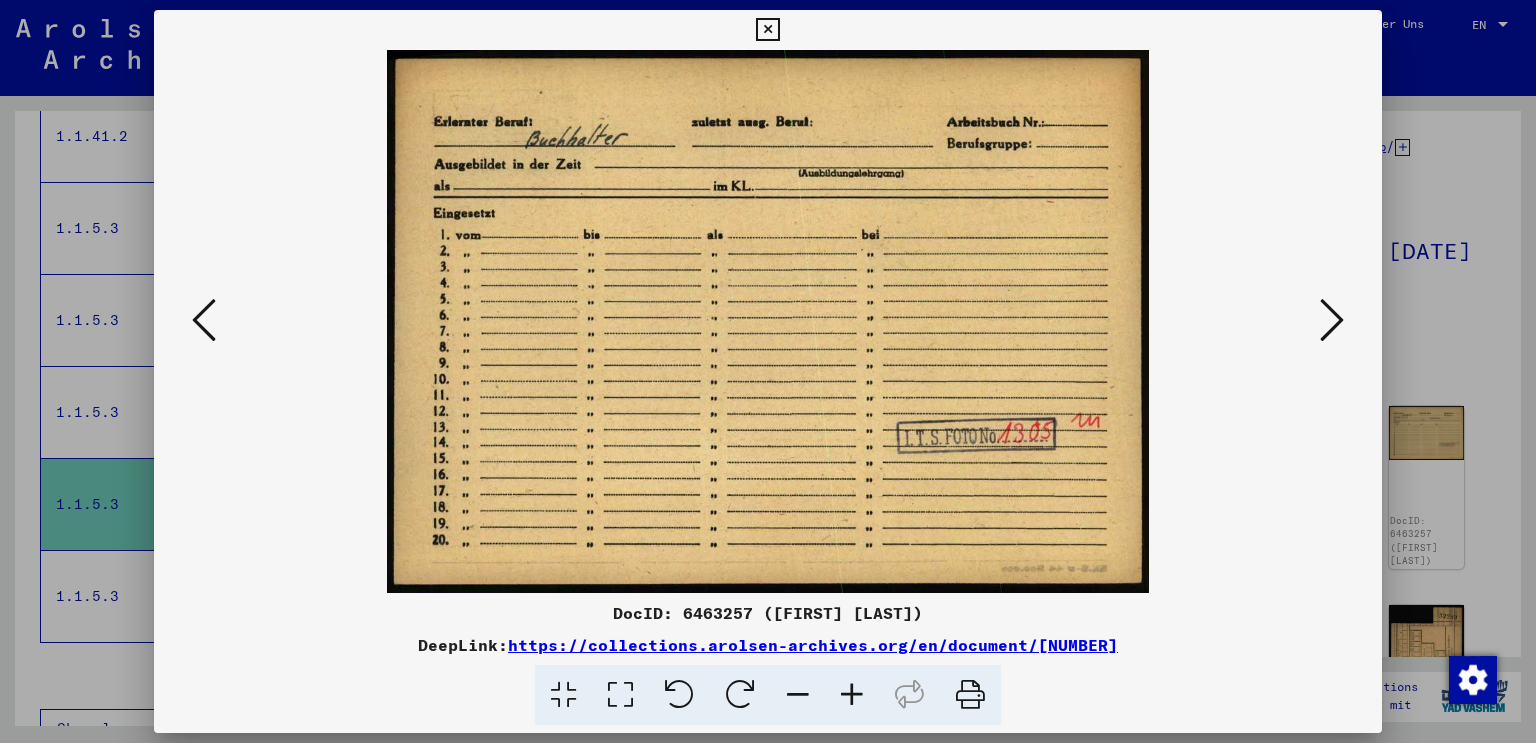 click at bounding box center (1332, 320) 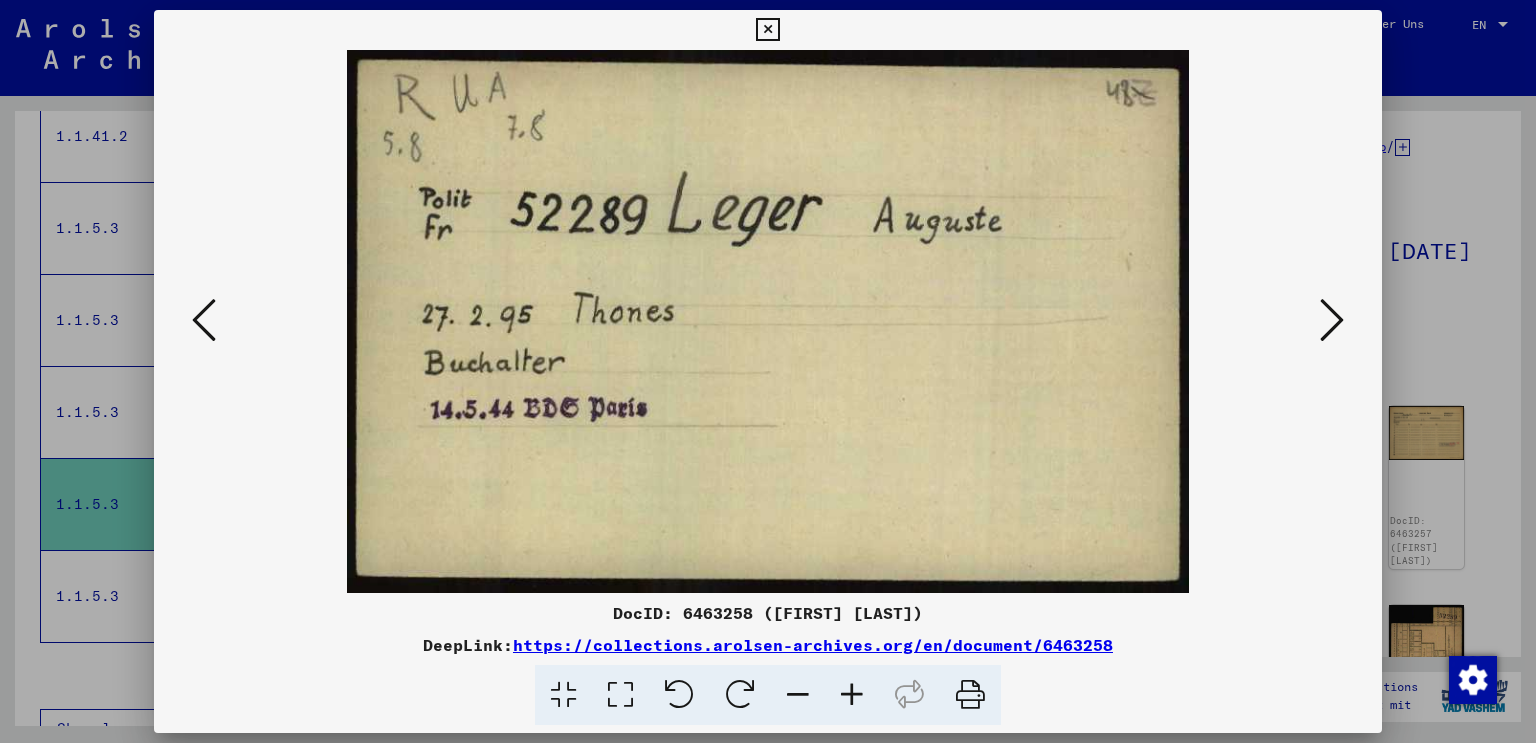 click at bounding box center [1332, 320] 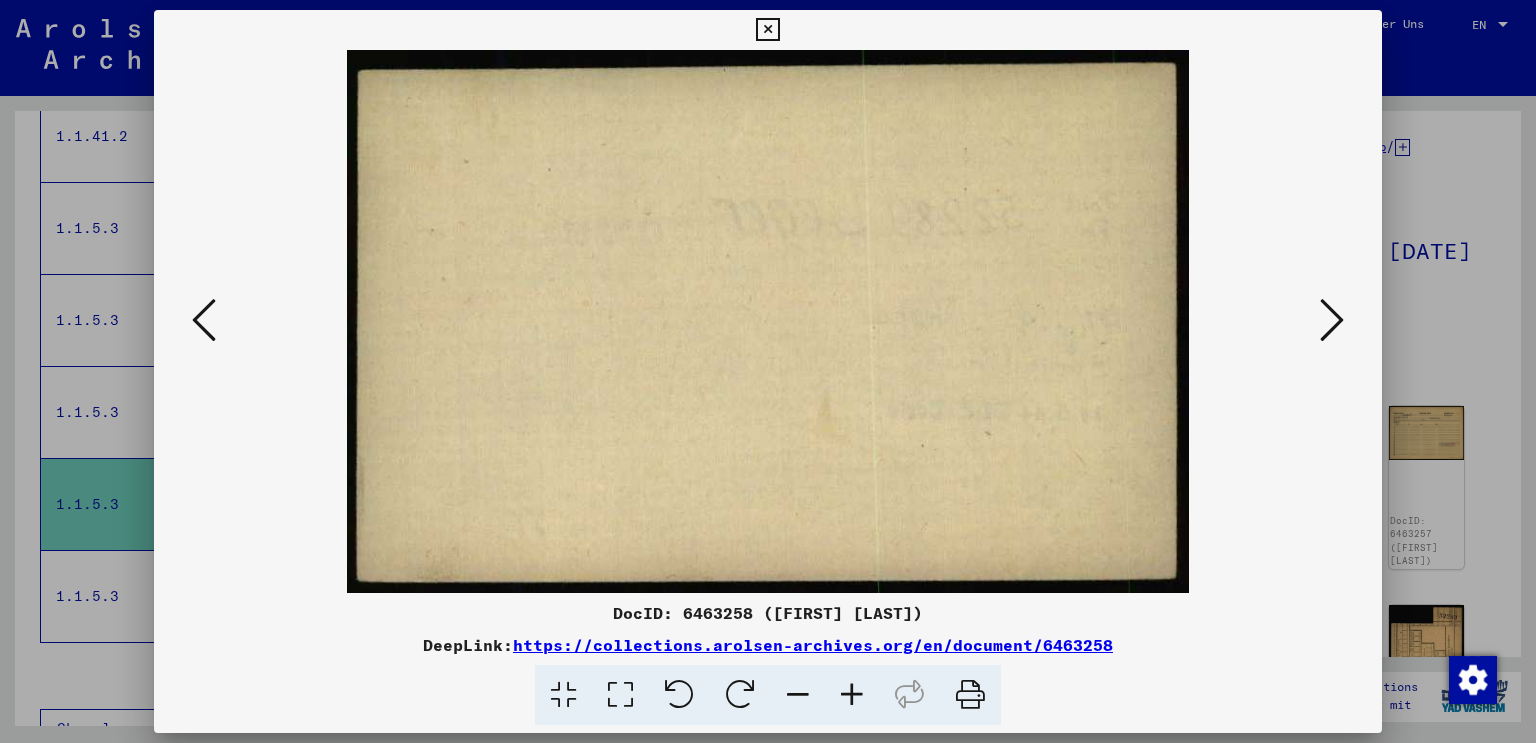 click at bounding box center (768, 371) 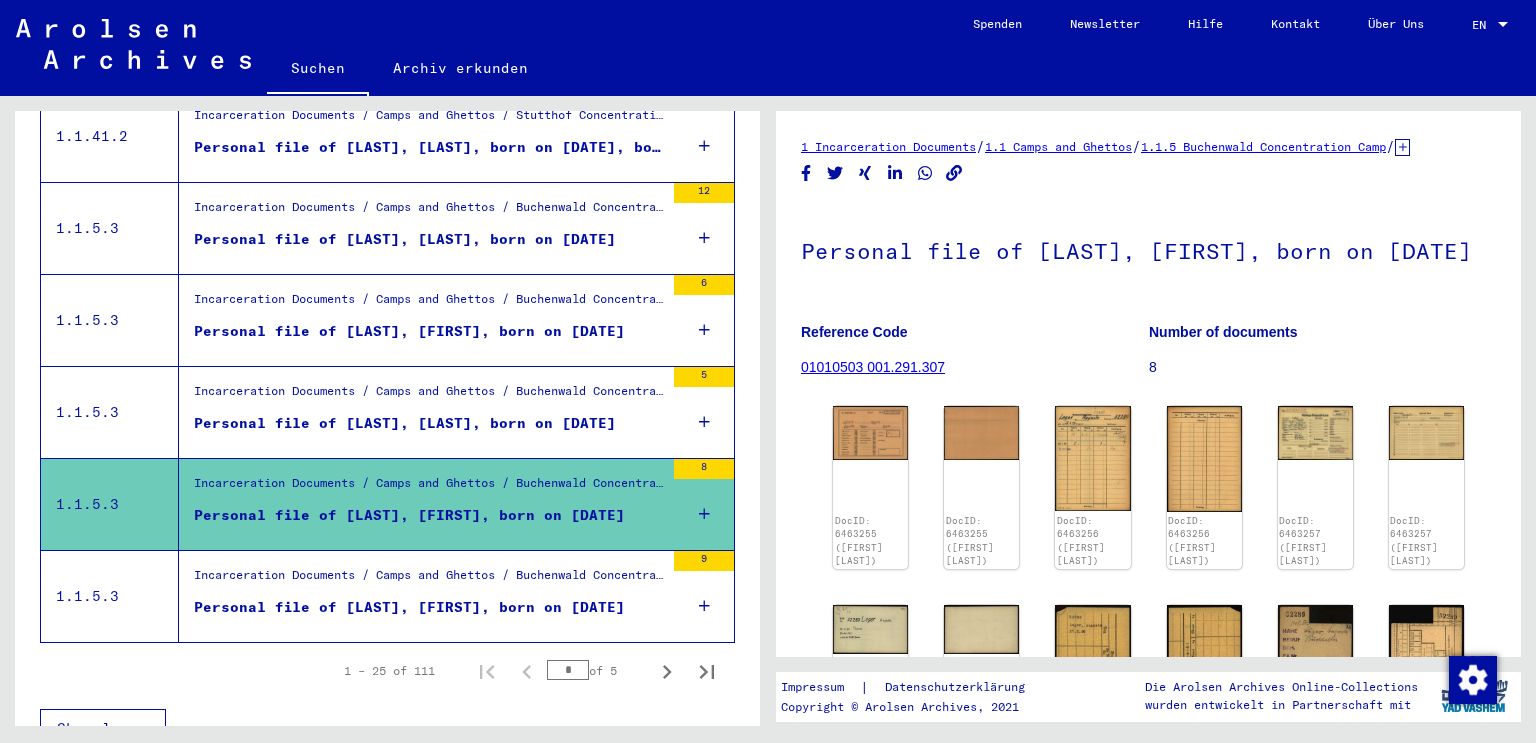 click on "Incarceration Documents / Camps and Ghettos / Buchenwald Concentration Camp / Individual Documents male Buchenwald / Individual Files (male) - Concentration Camp Buchenwald / Files with names from A to SYS and further sub-structure / Files with names from LEDWON" at bounding box center [429, 580] 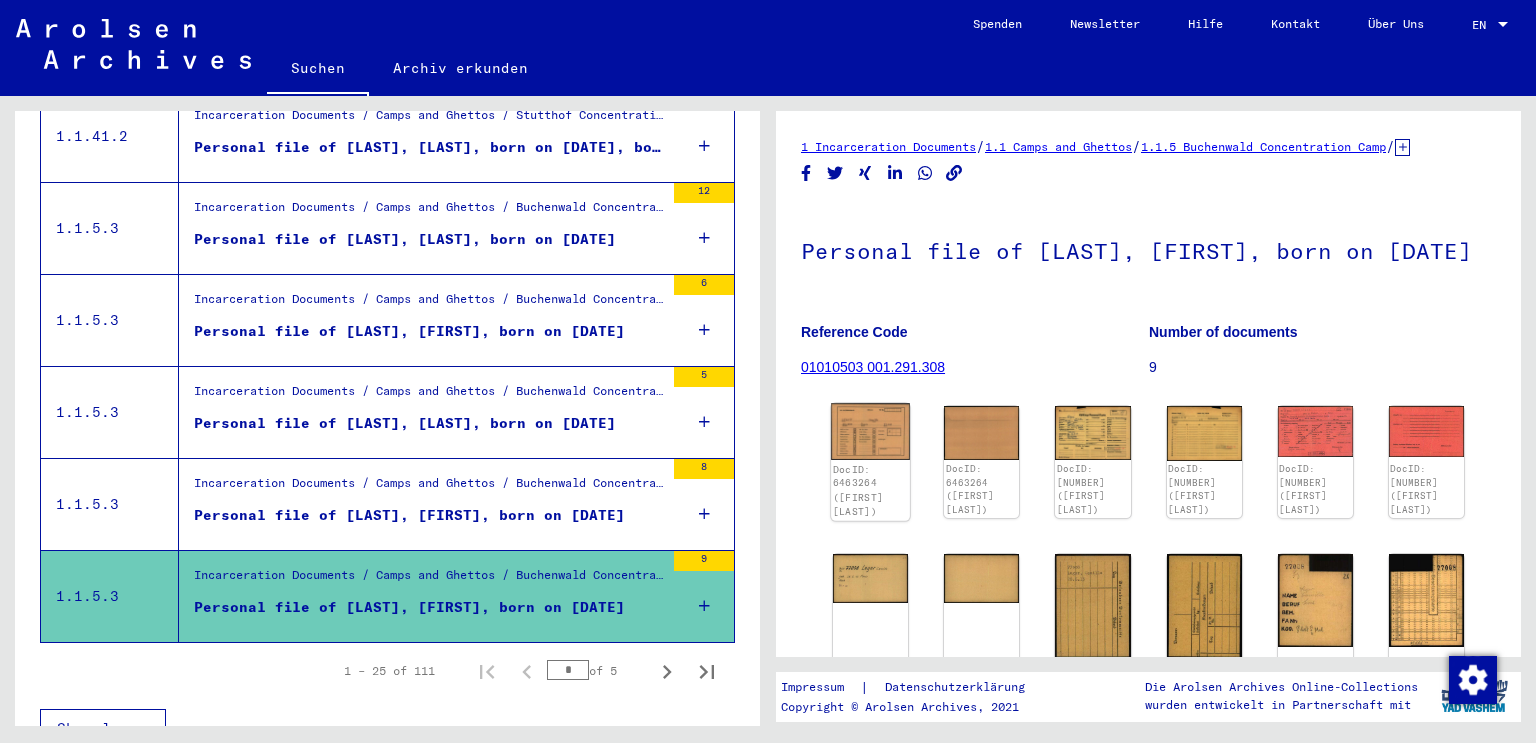 scroll, scrollTop: 0, scrollLeft: 0, axis: both 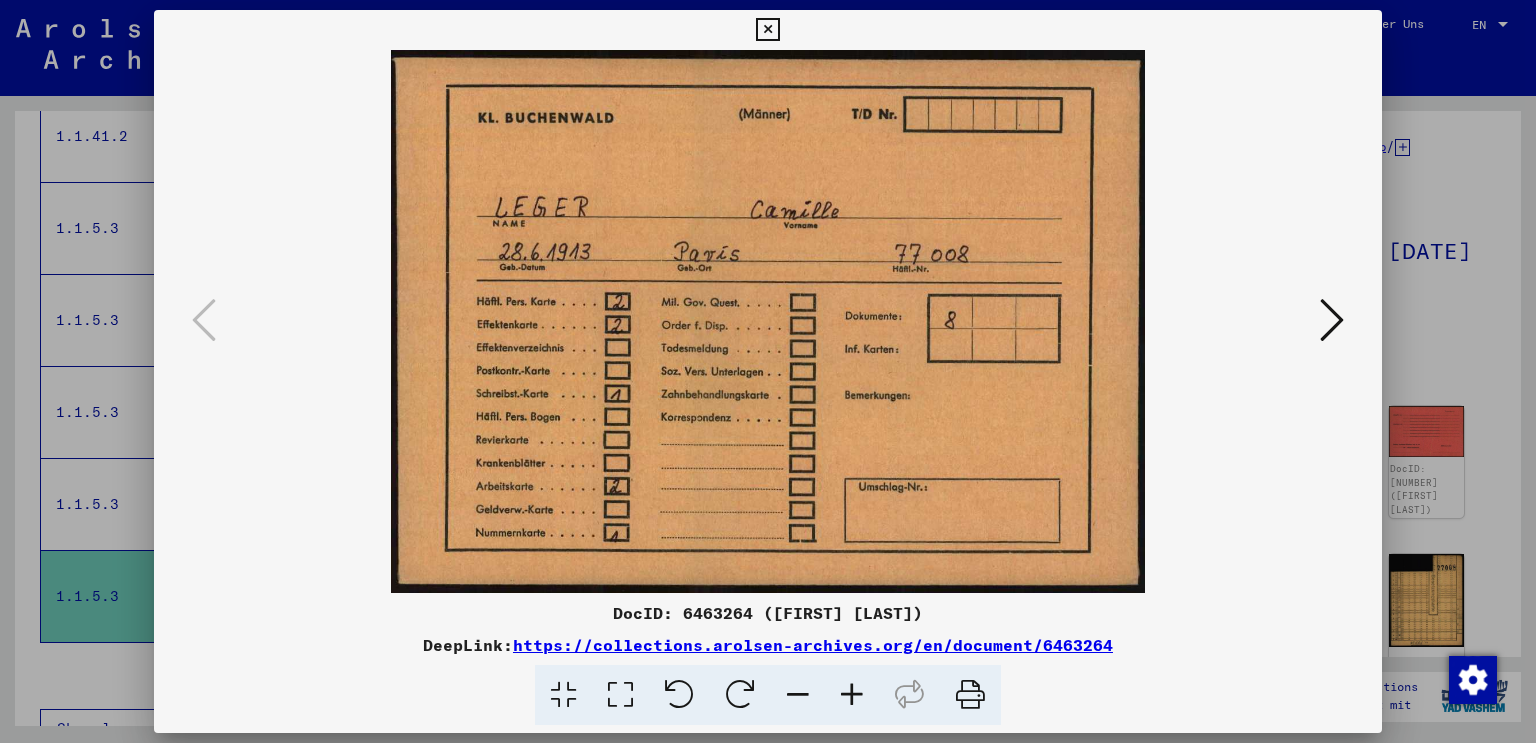 click at bounding box center (768, 371) 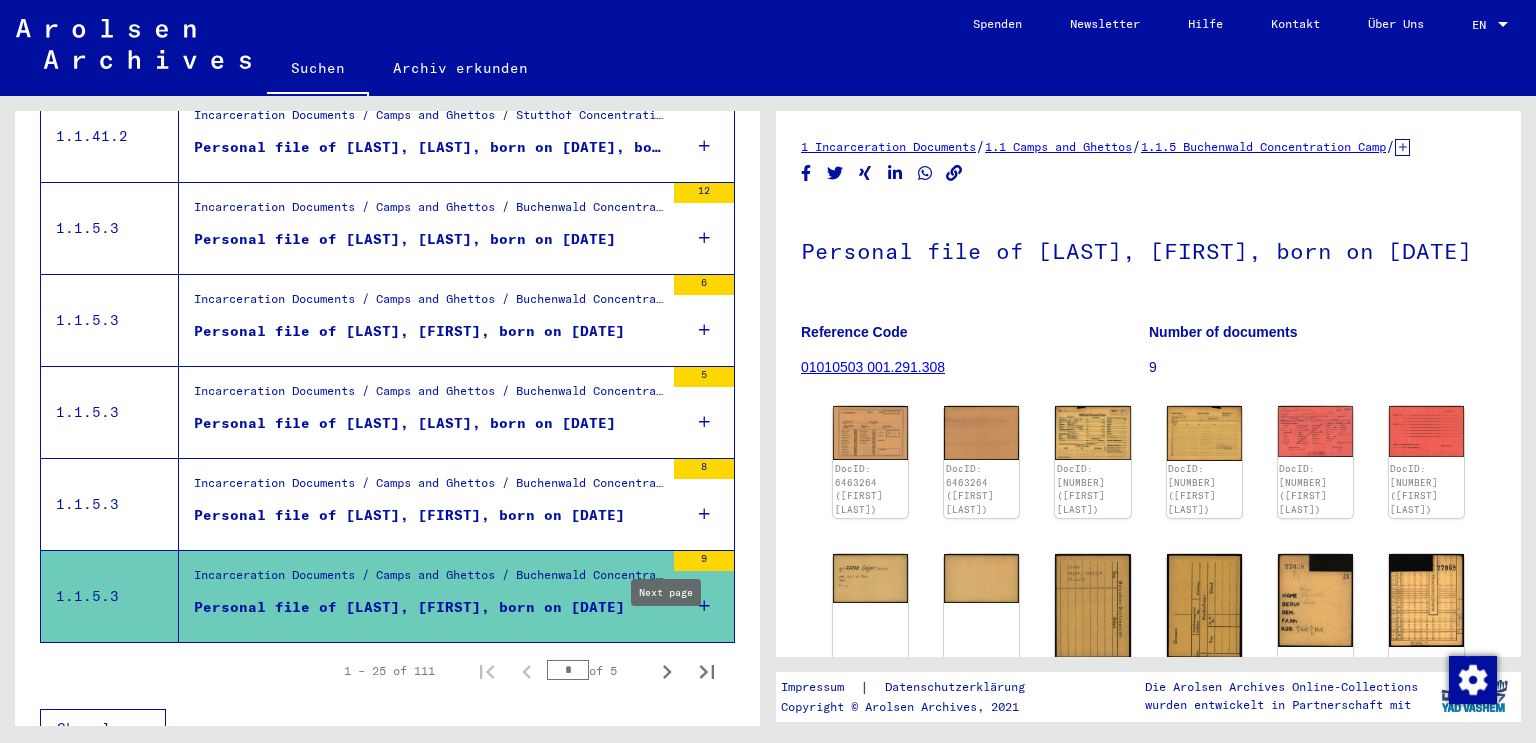 click 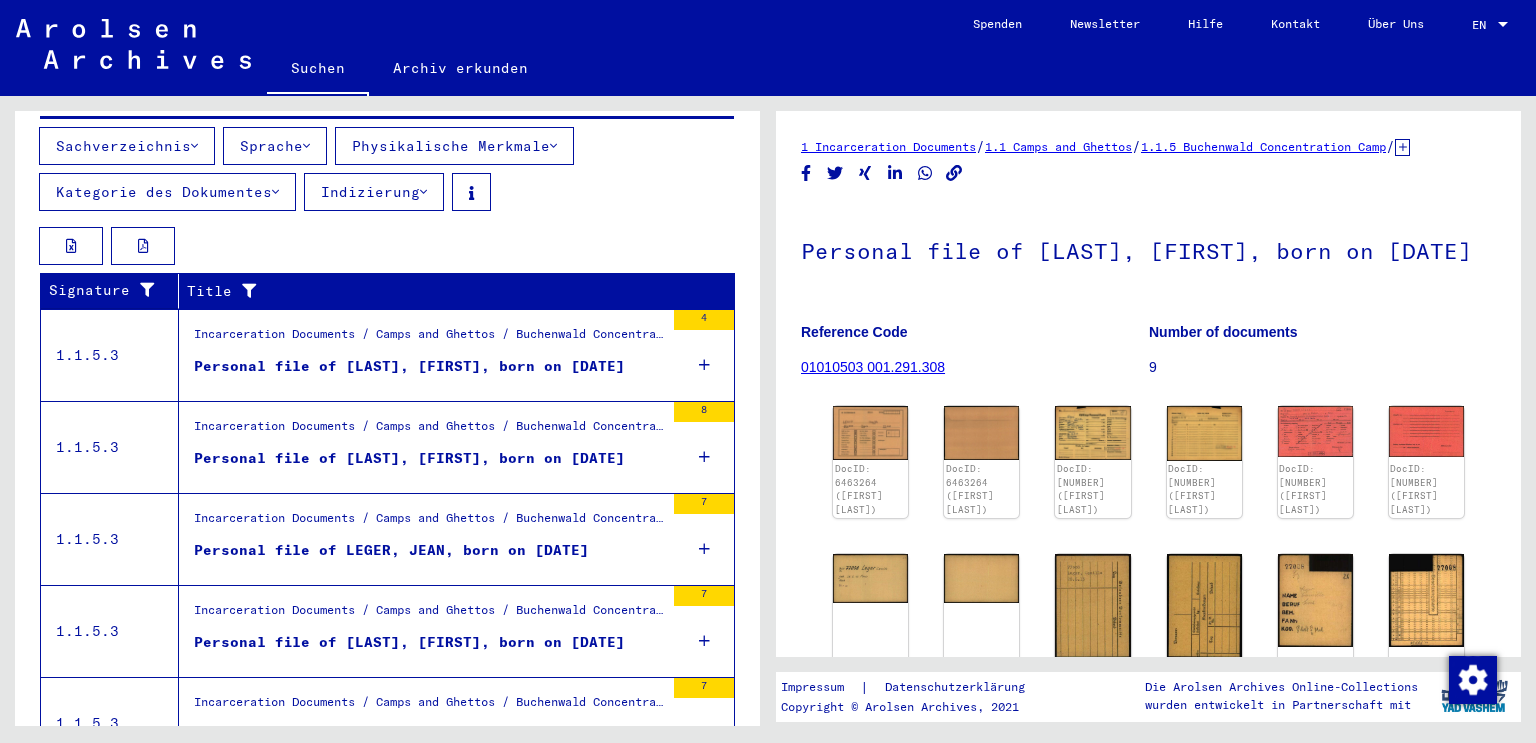 scroll, scrollTop: 372, scrollLeft: 0, axis: vertical 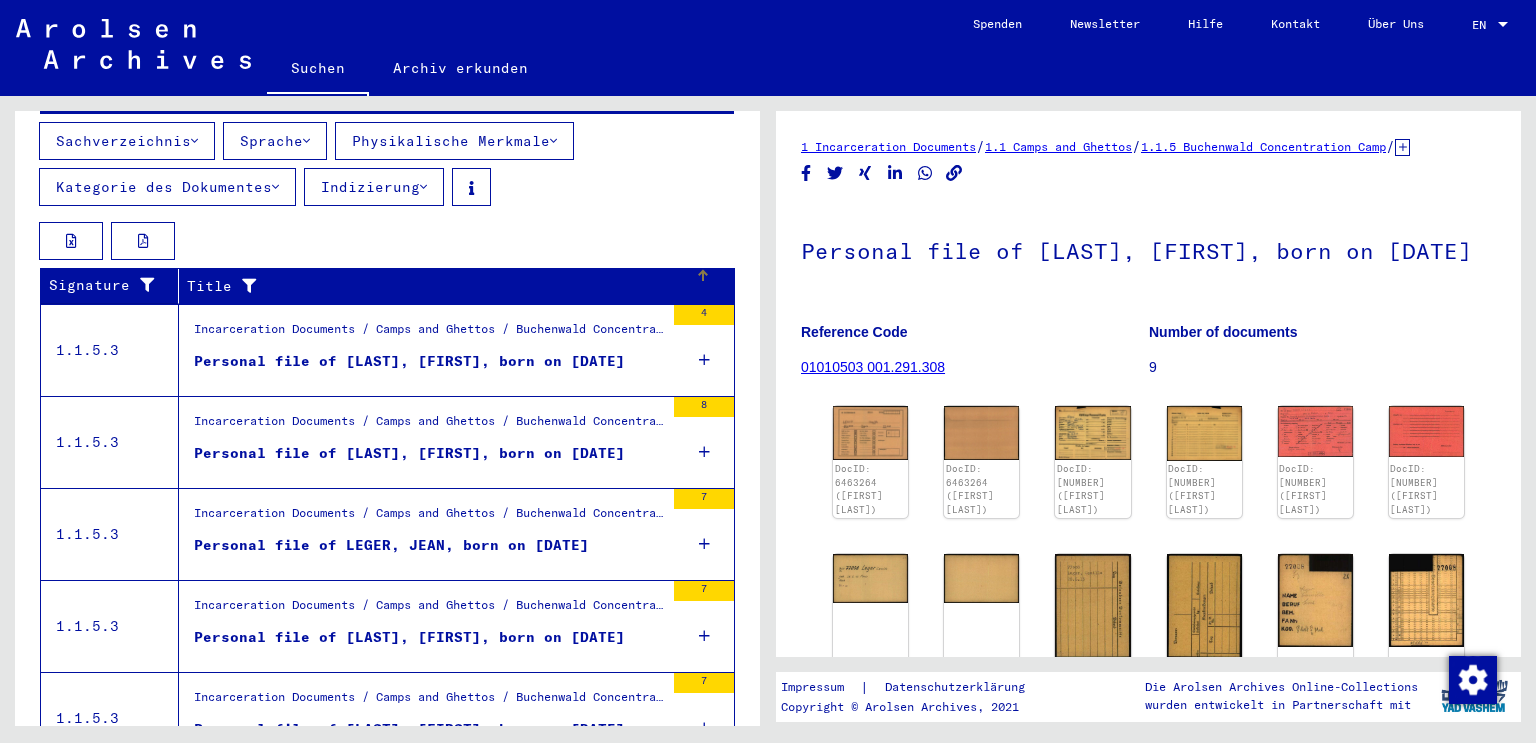 click at bounding box center [244, 286] 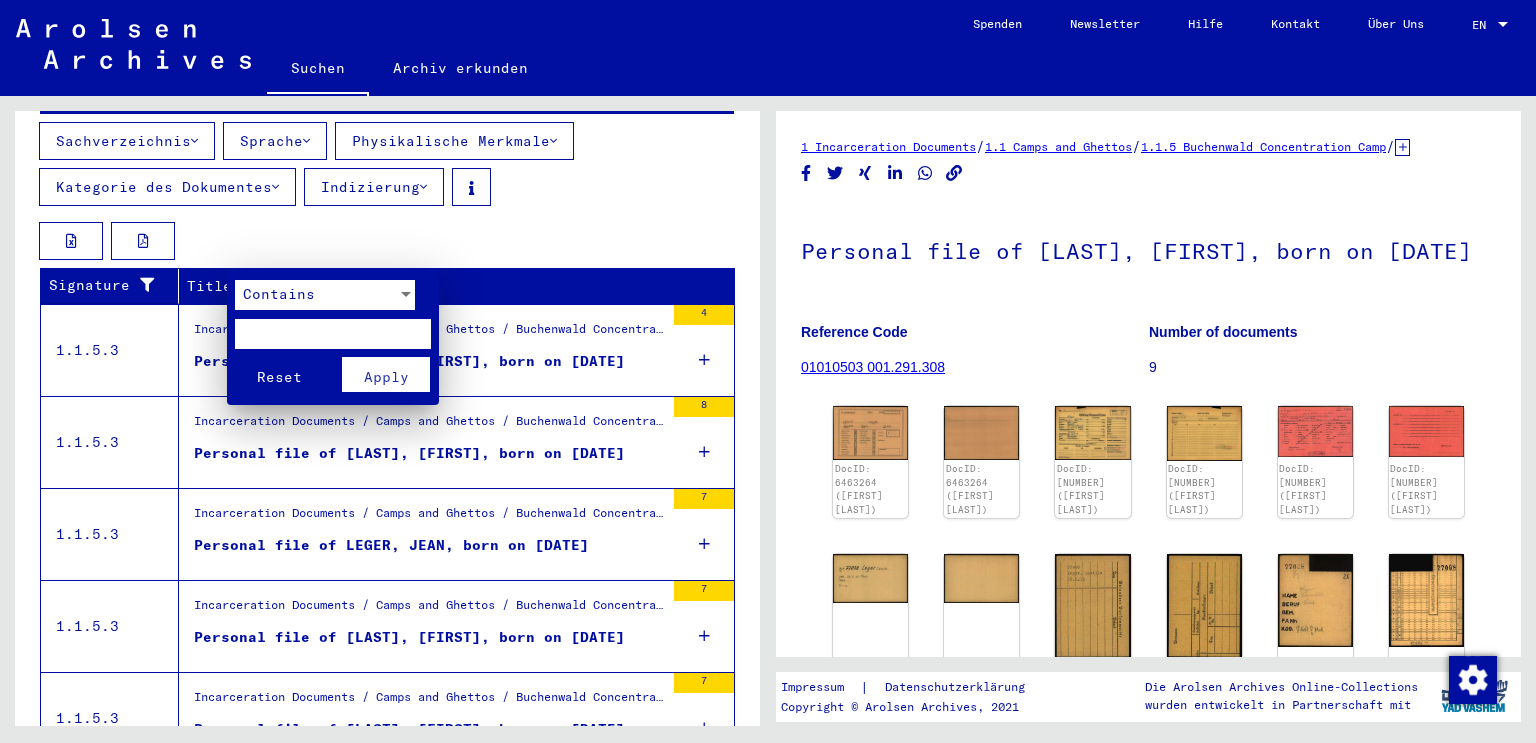 click on "Contains" at bounding box center [279, 294] 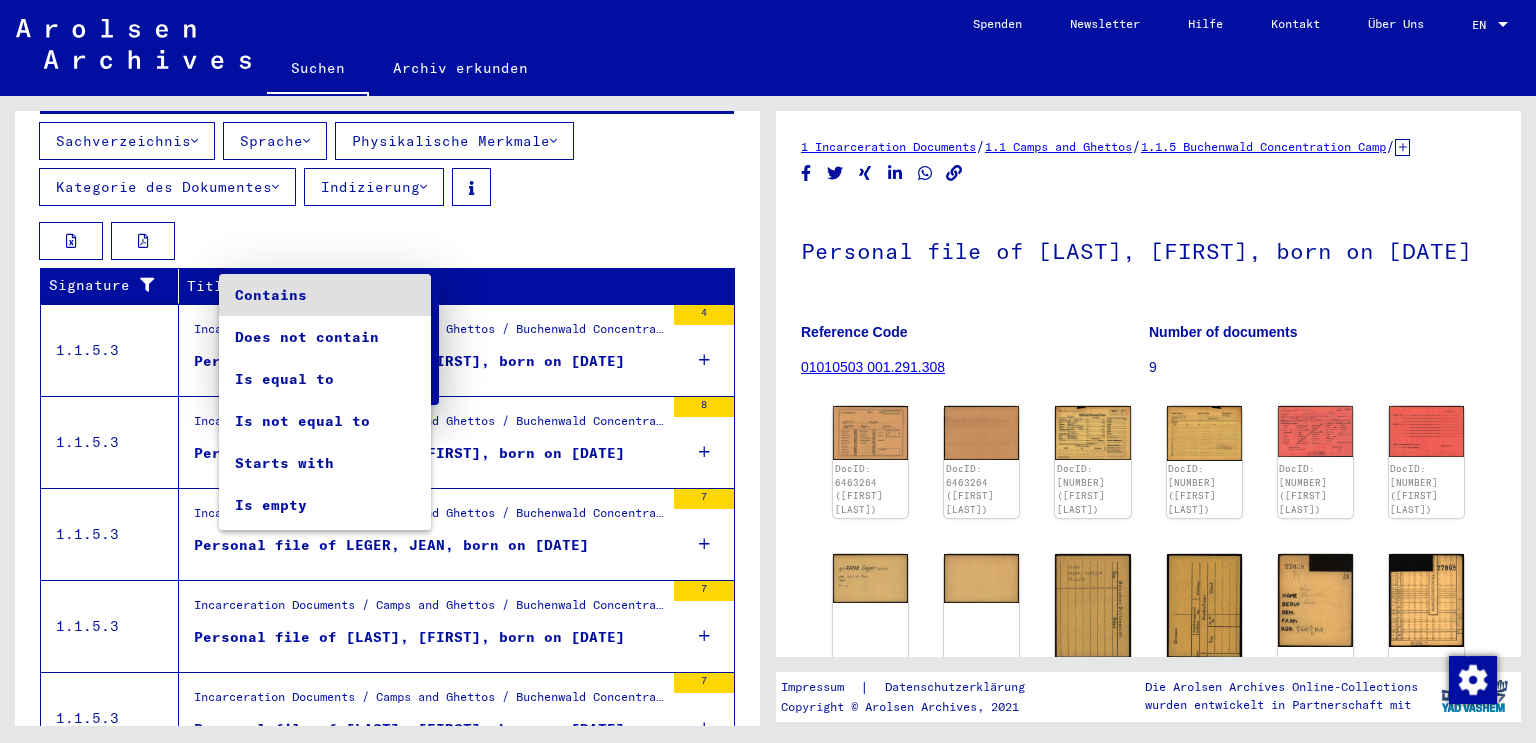 click on "Contains" at bounding box center (325, 295) 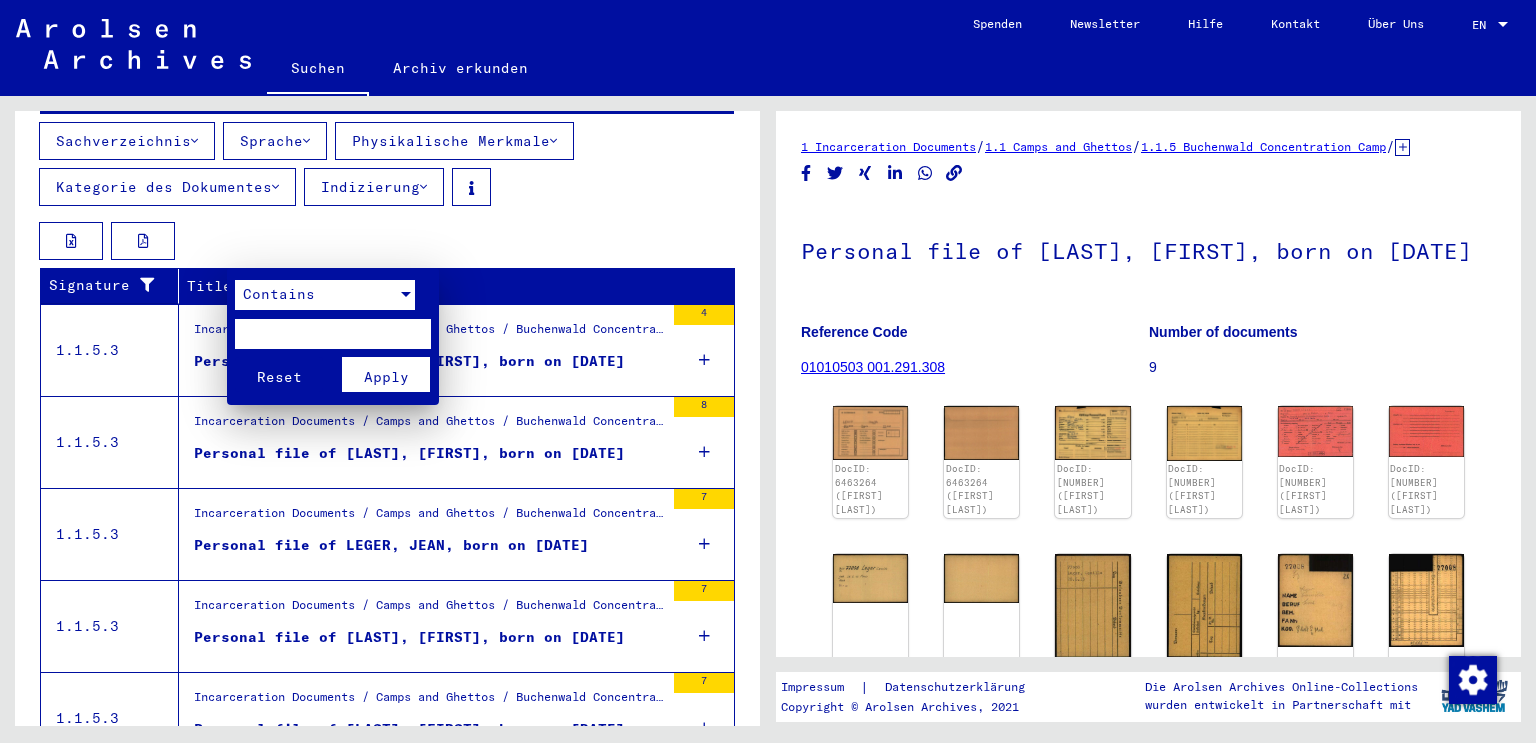 click at bounding box center (768, 371) 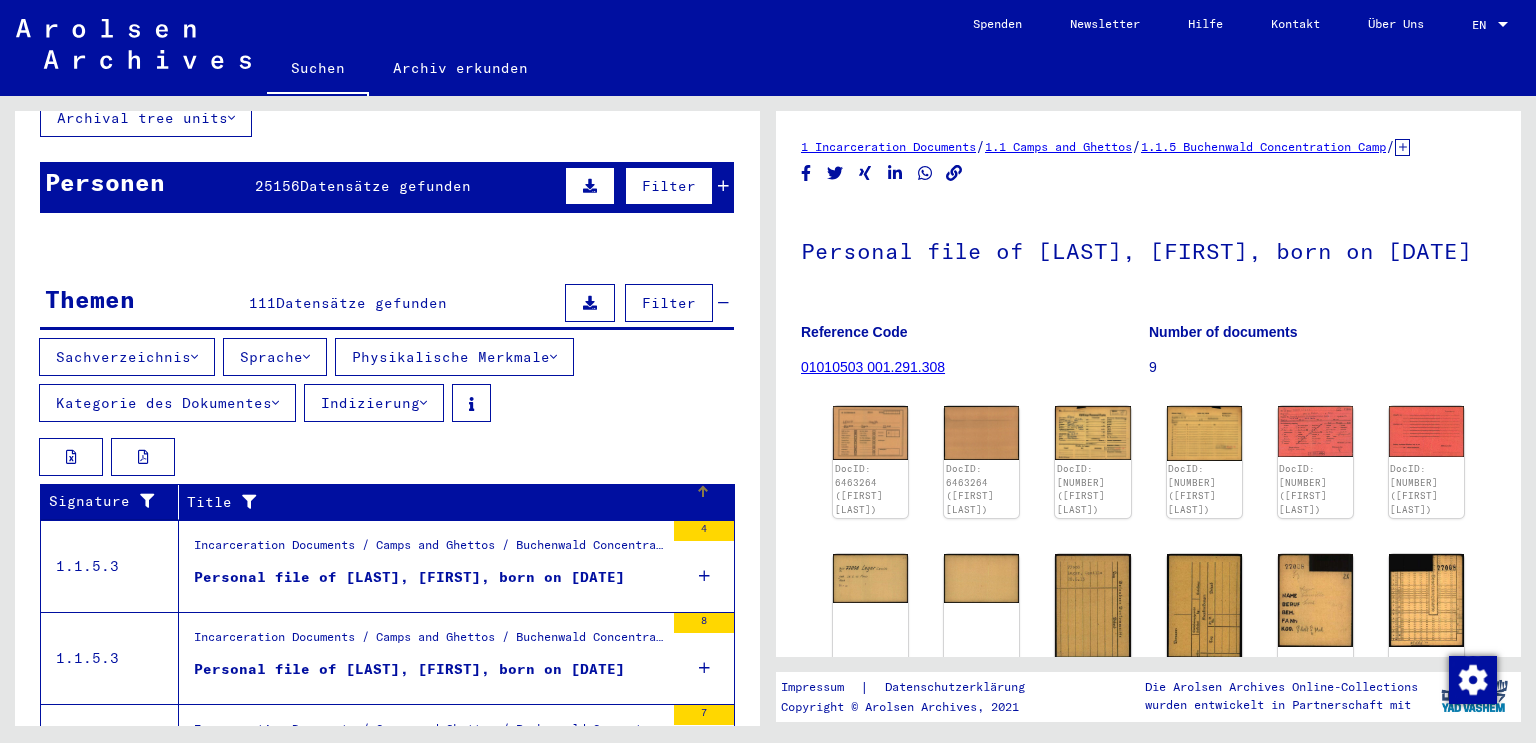 scroll, scrollTop: 149, scrollLeft: 0, axis: vertical 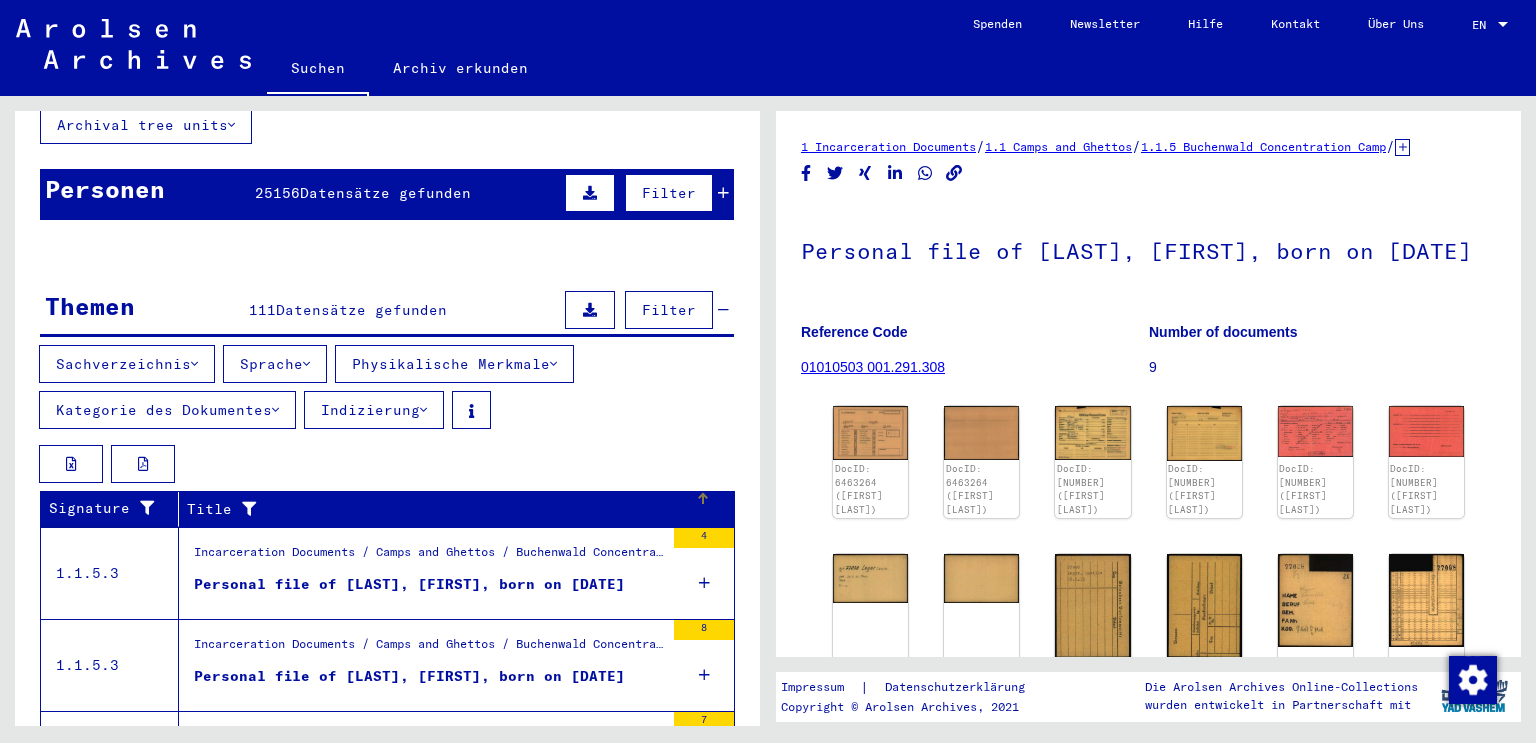 click on "Filter" at bounding box center (669, 193) 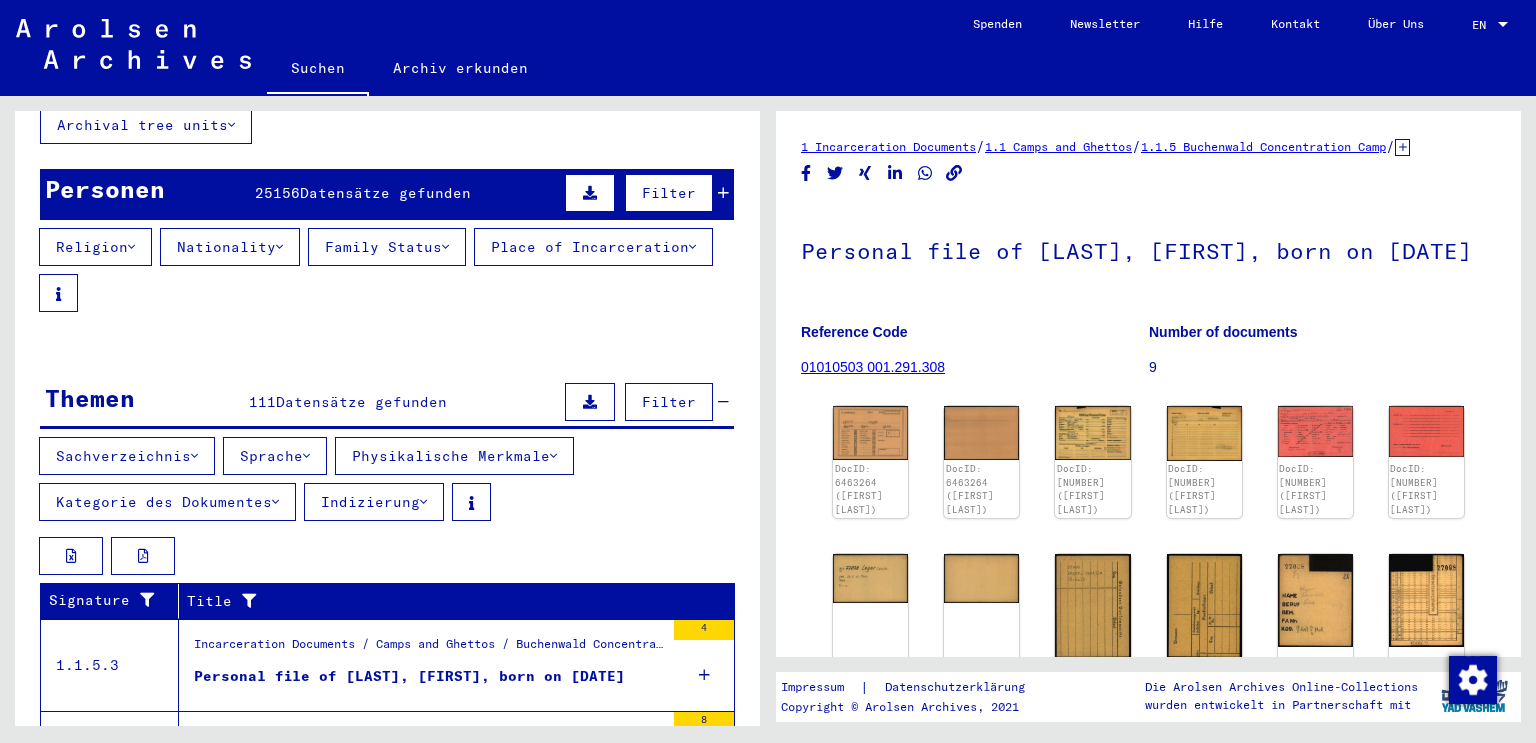 click on "Nationality" at bounding box center (230, 247) 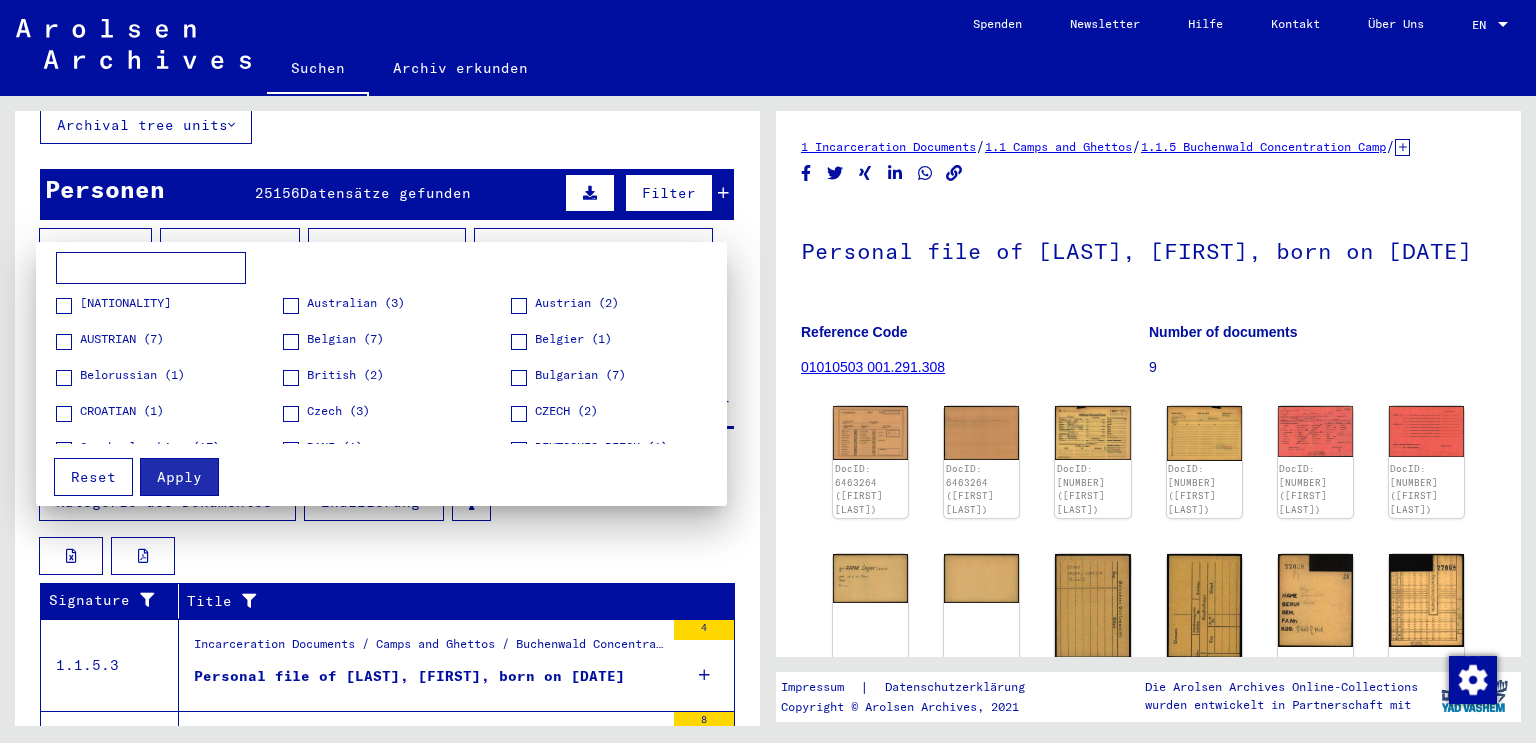 click at bounding box center [151, 268] 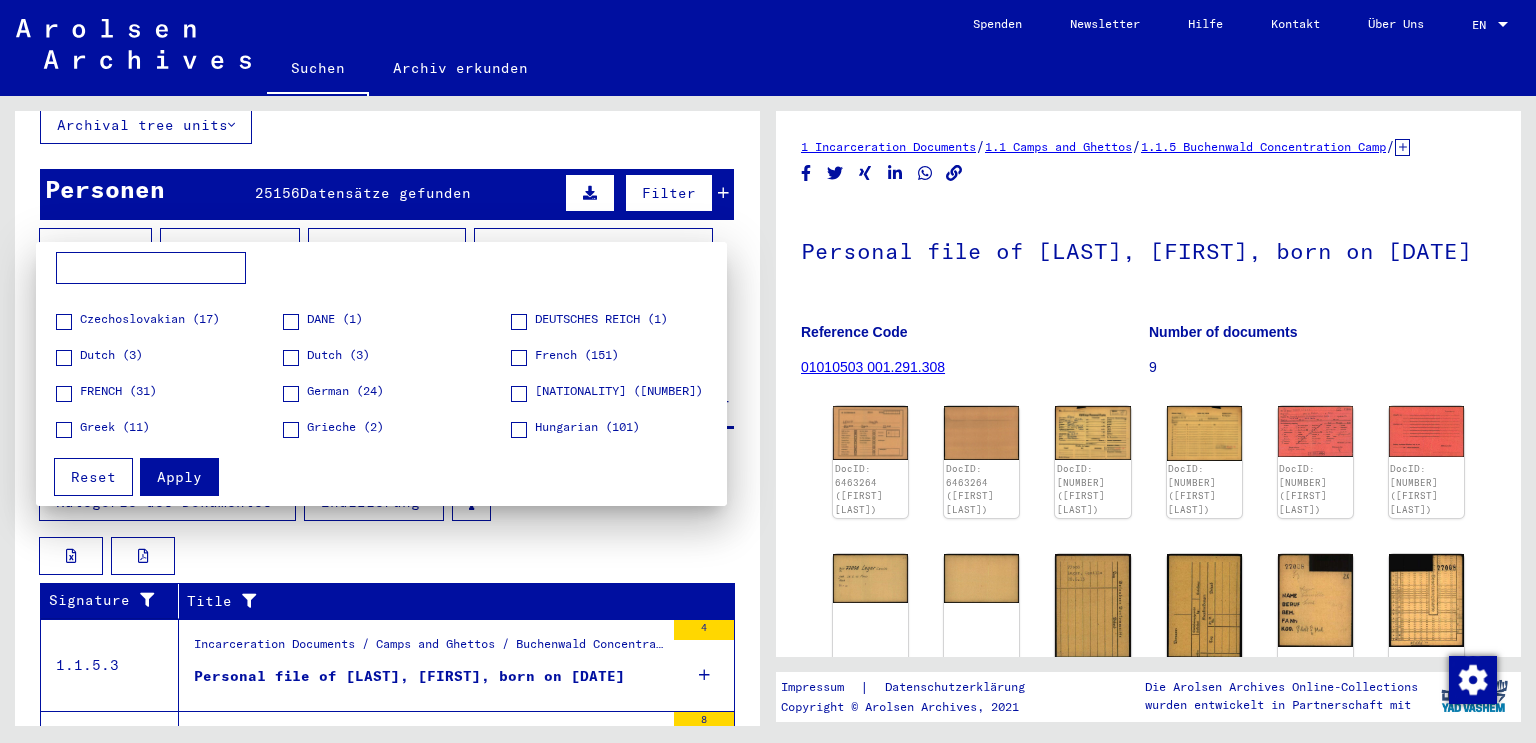 scroll, scrollTop: 133, scrollLeft: 0, axis: vertical 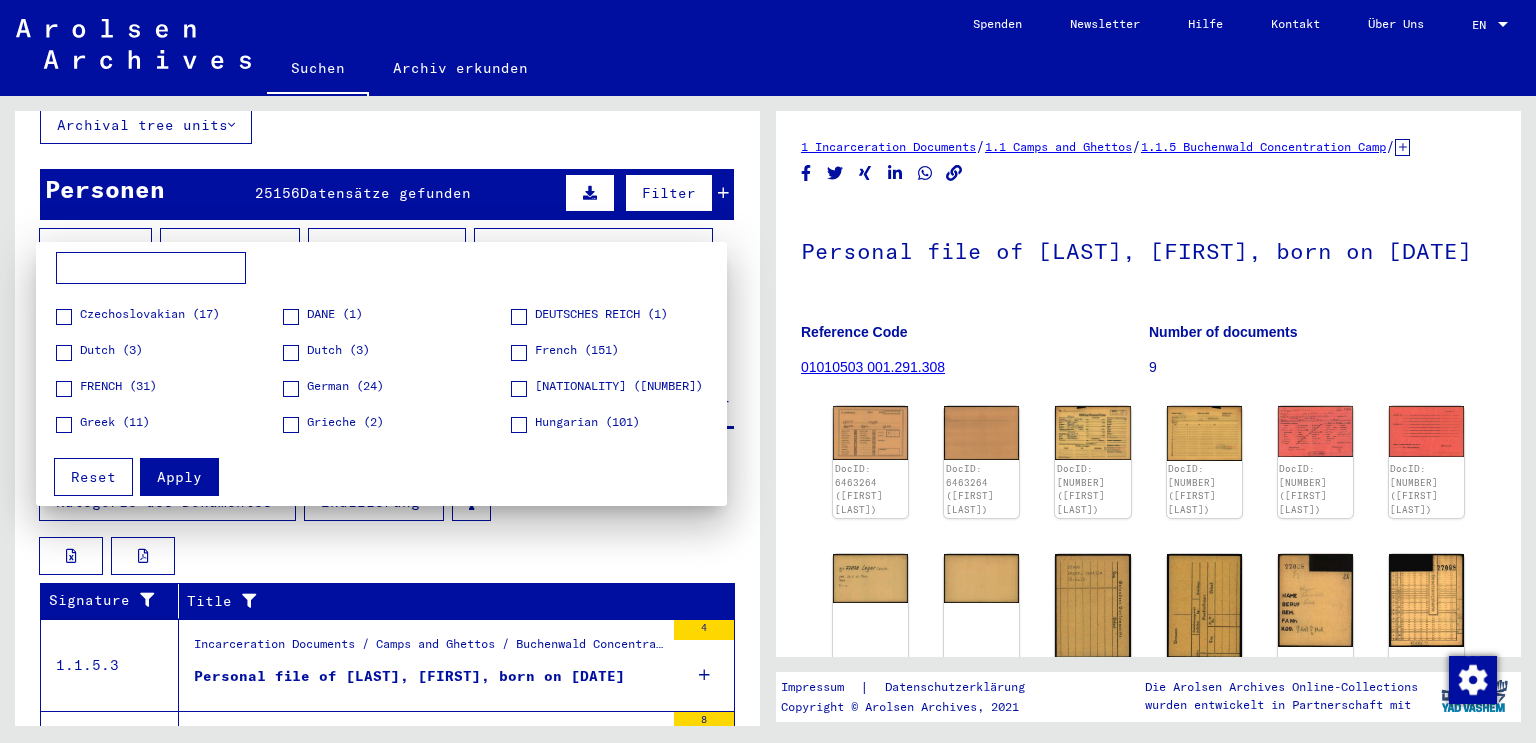 click on "FRENCH (31)" at bounding box center [118, 386] 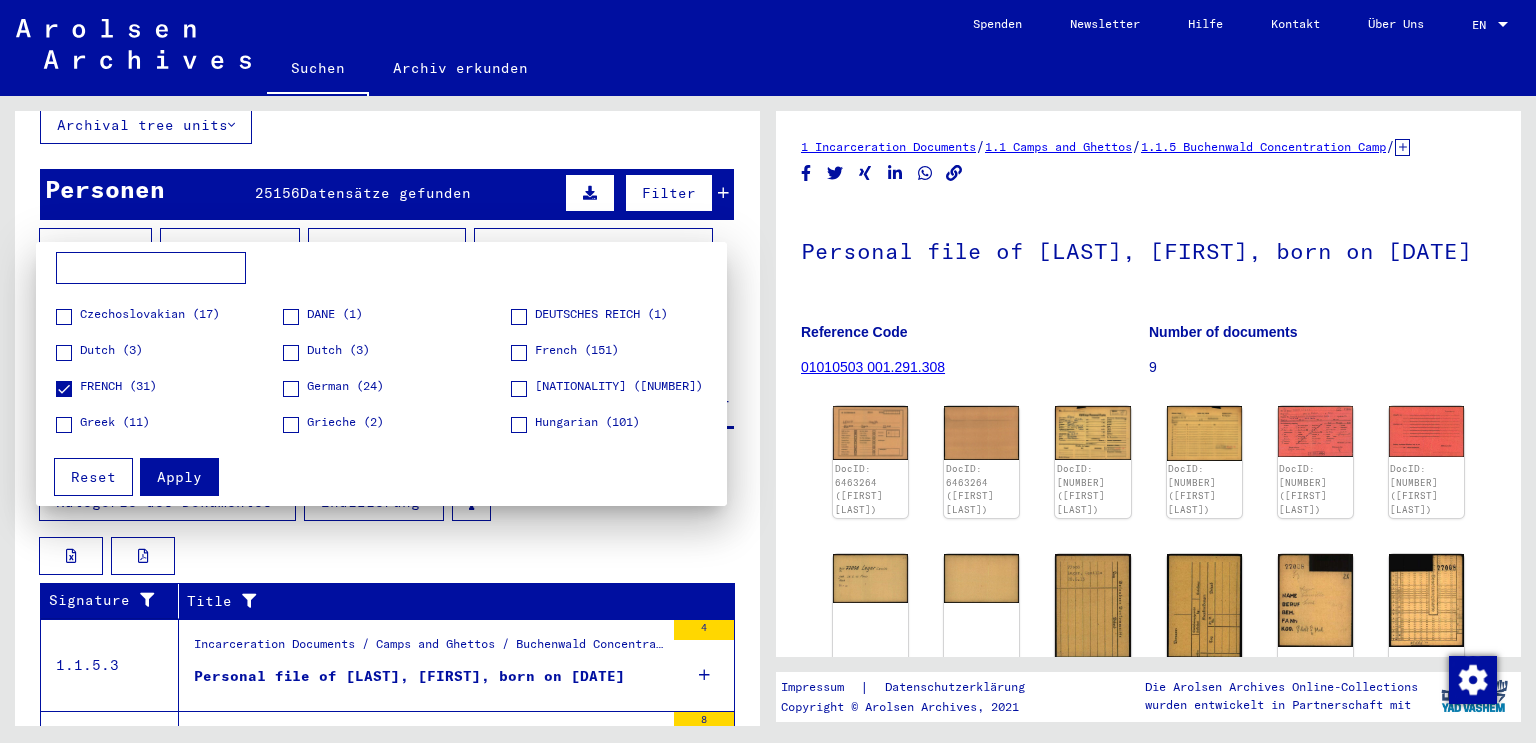 click on "Apply" at bounding box center [179, 477] 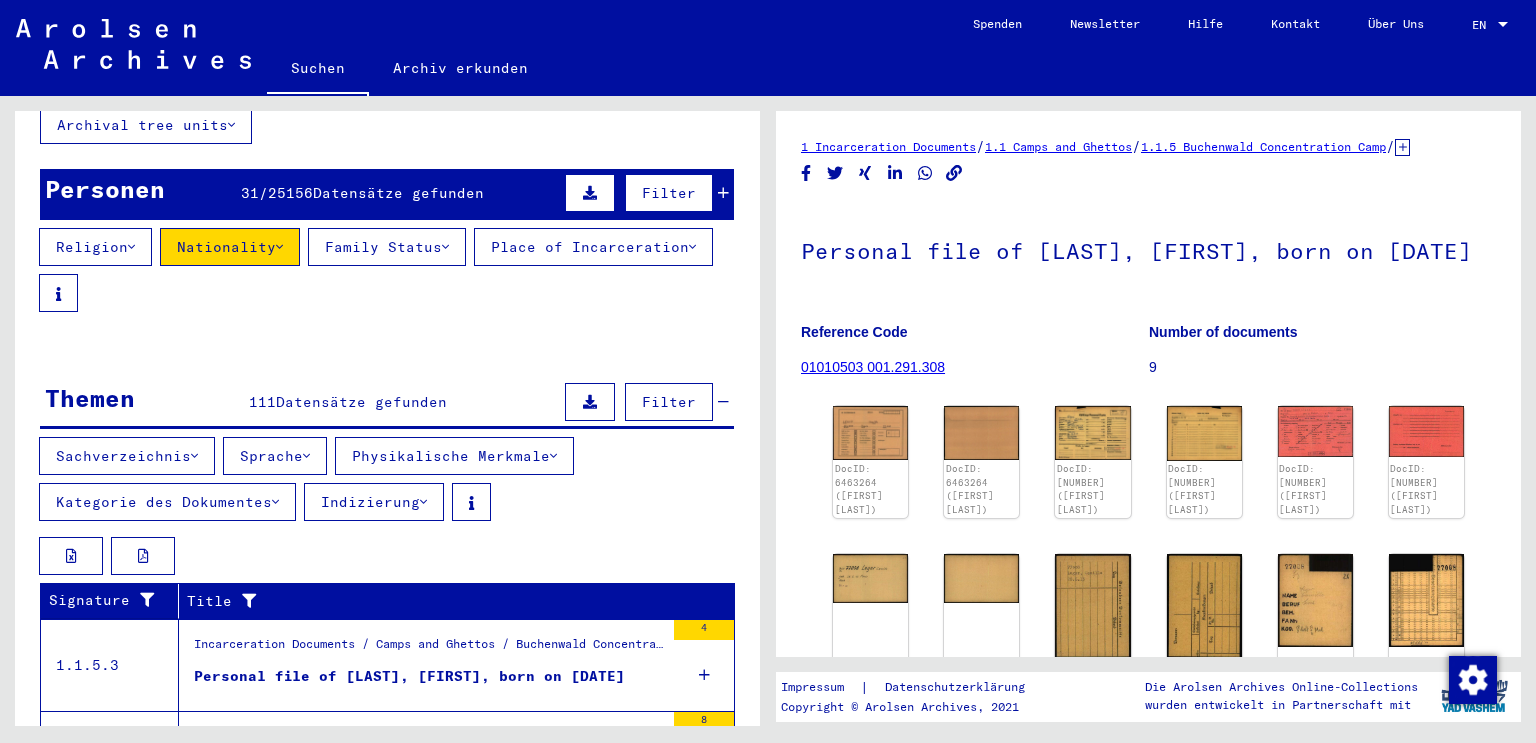 type 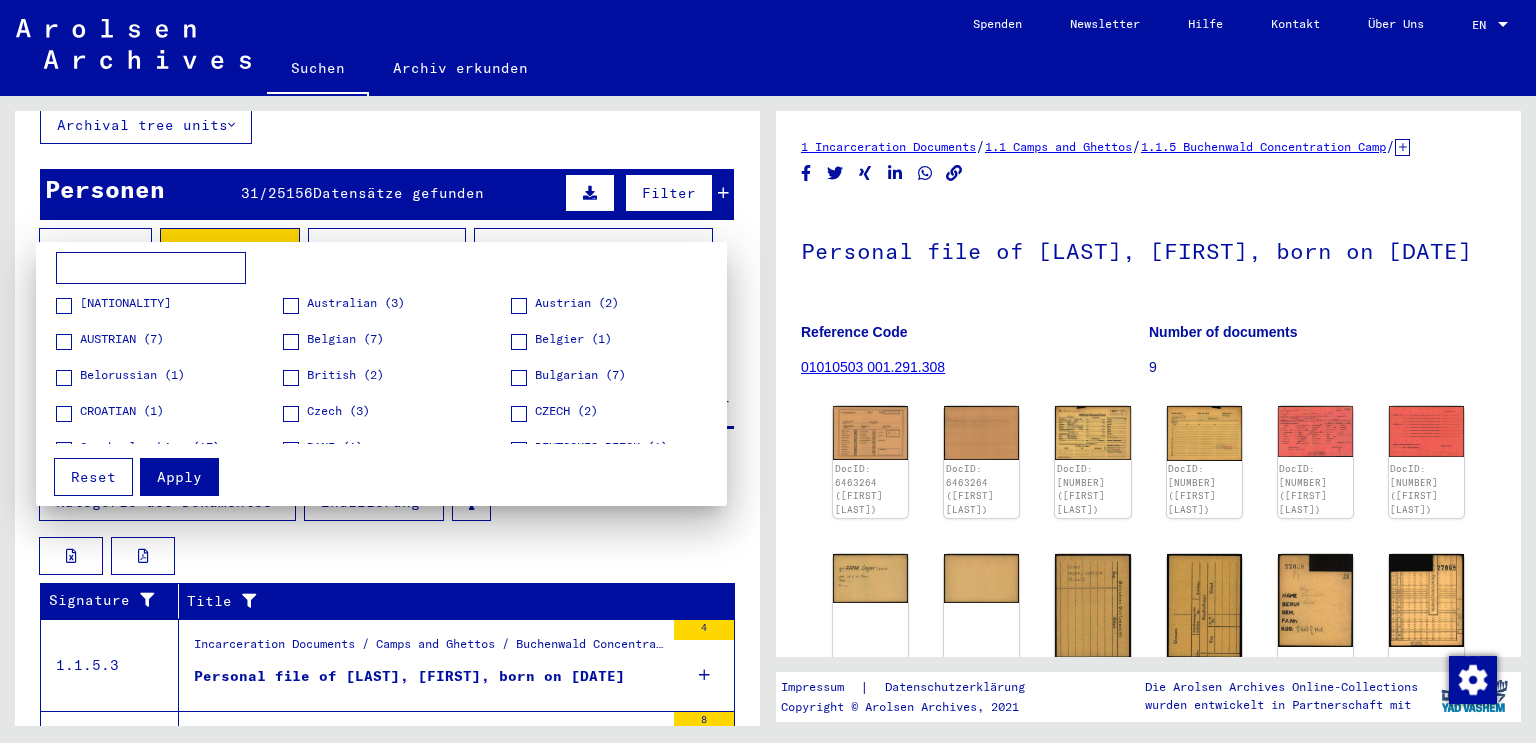 click on "Apply" at bounding box center (179, 477) 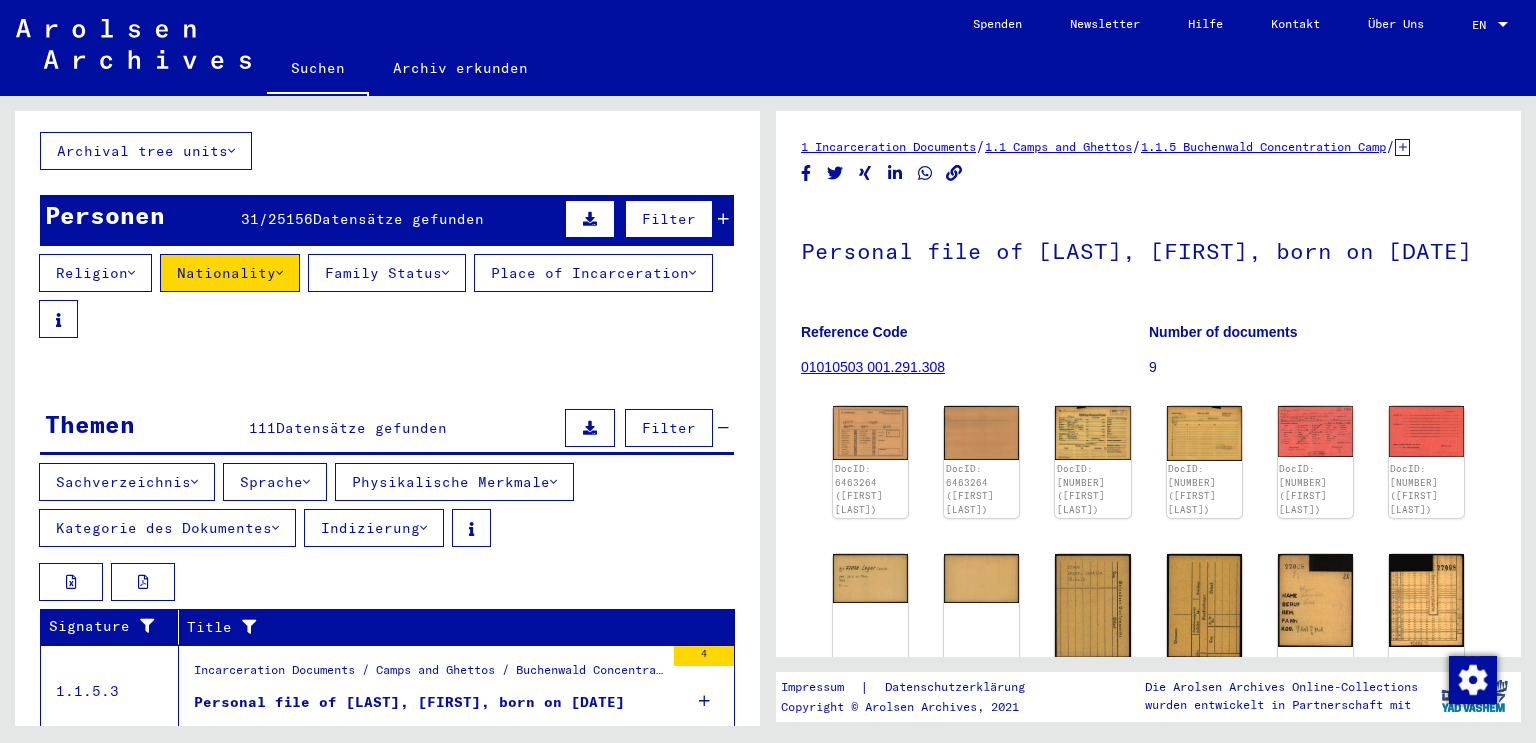 scroll, scrollTop: 0, scrollLeft: 0, axis: both 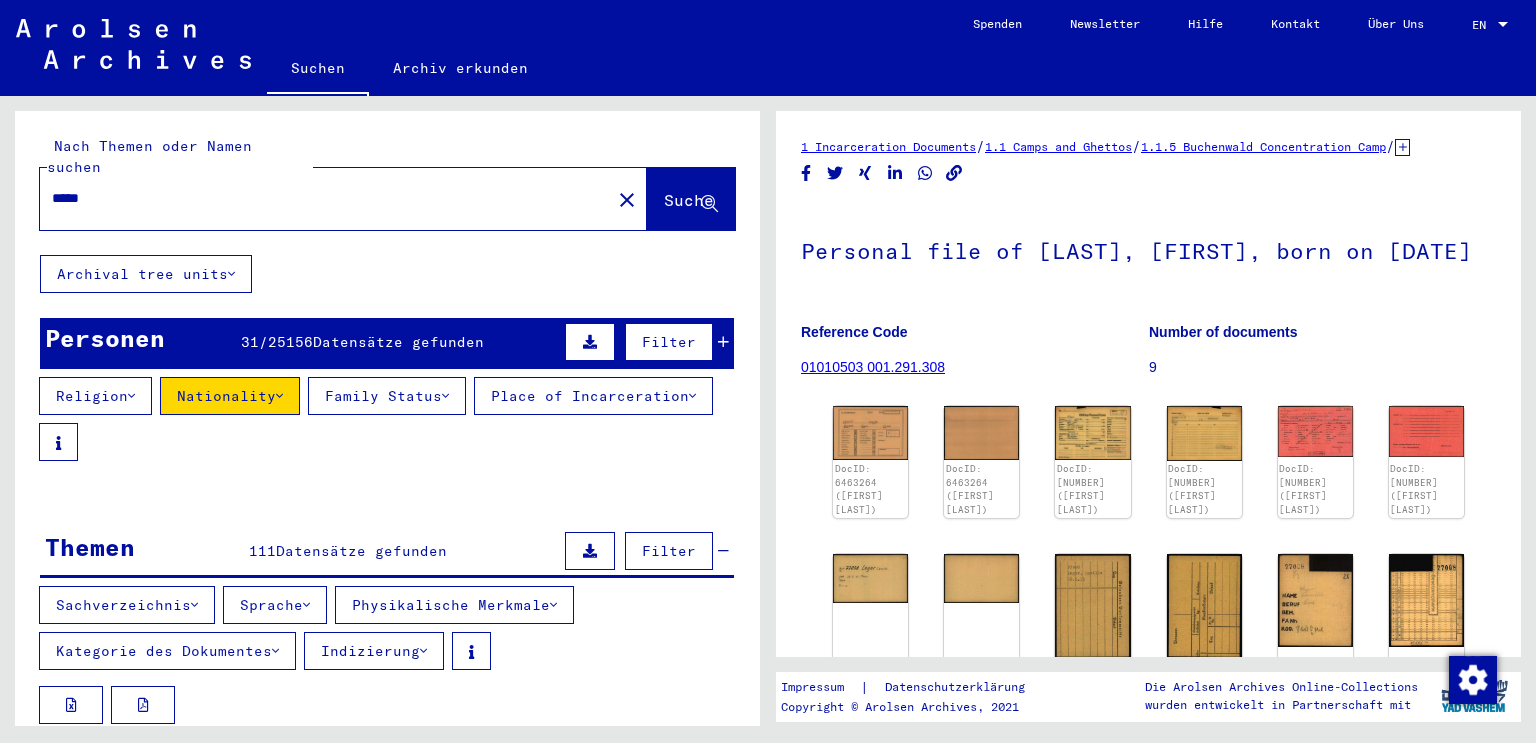 click on "Suche" 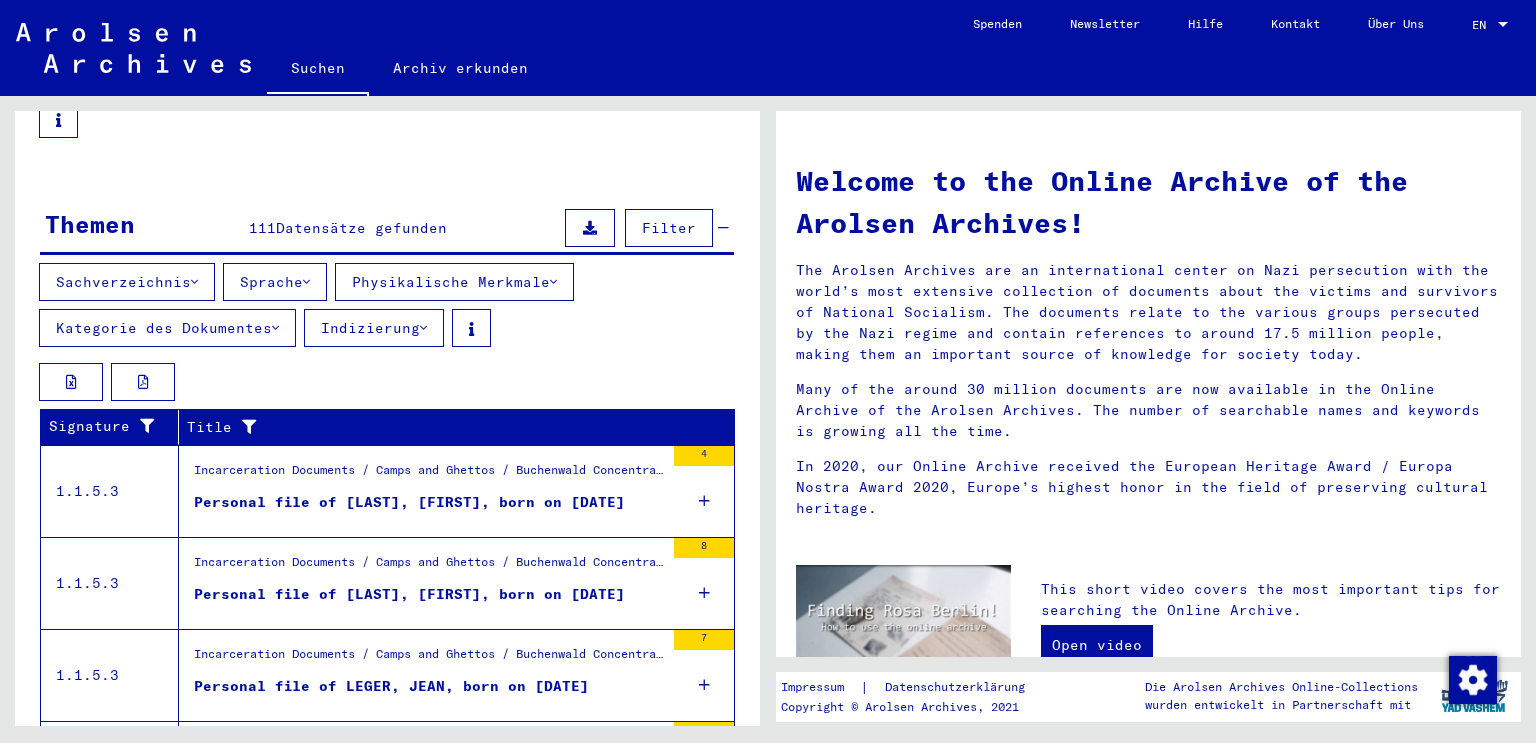 scroll, scrollTop: 0, scrollLeft: 0, axis: both 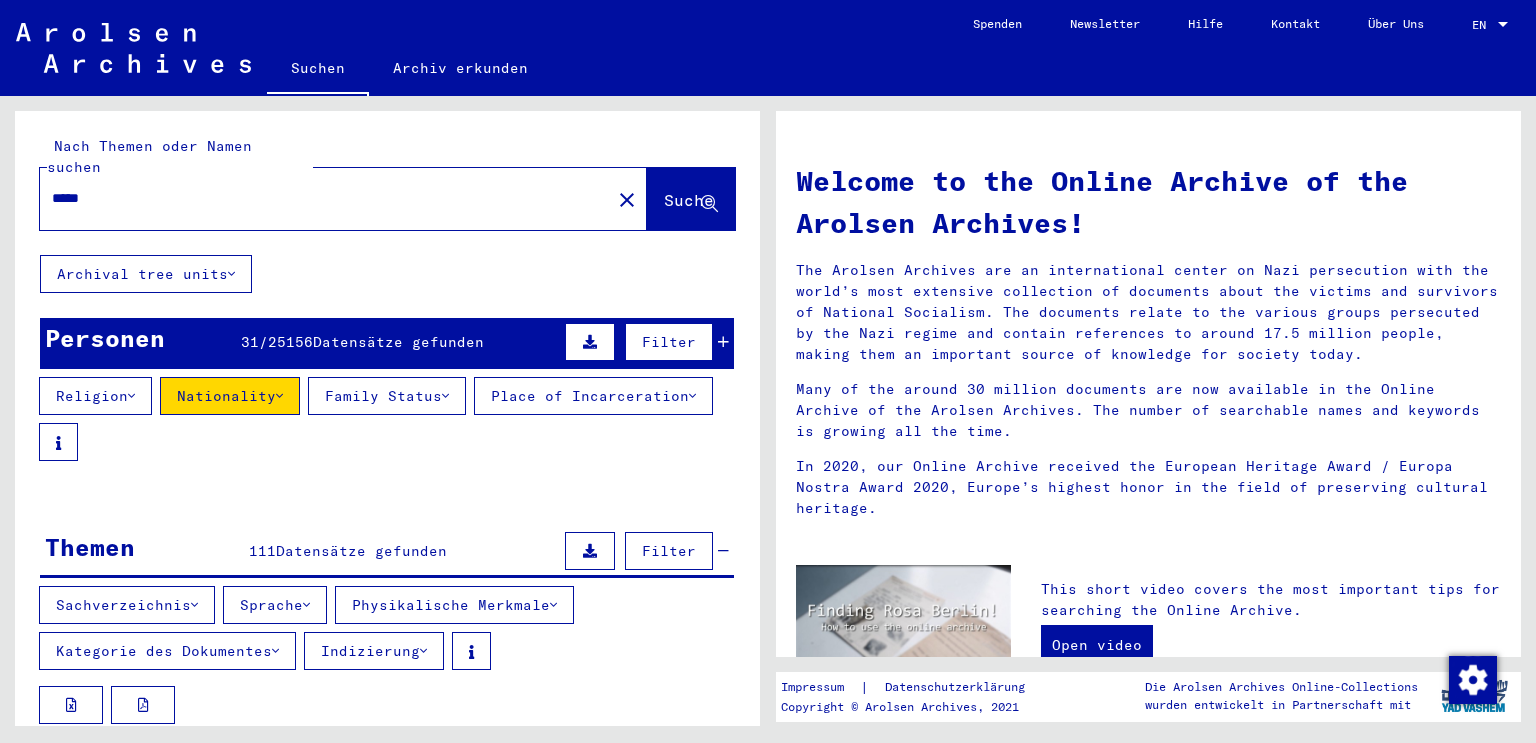 click on "Archival tree units" 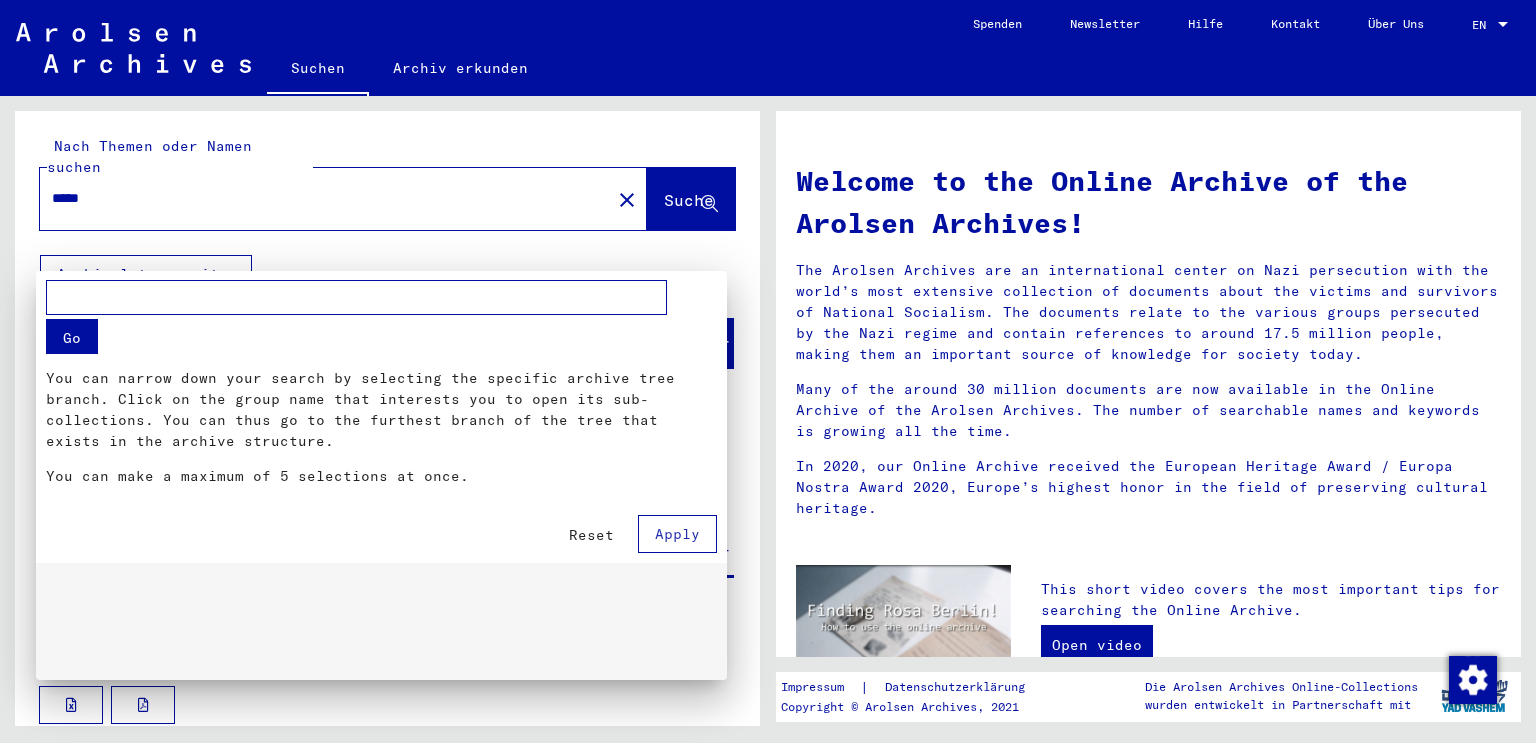 click at bounding box center (768, 371) 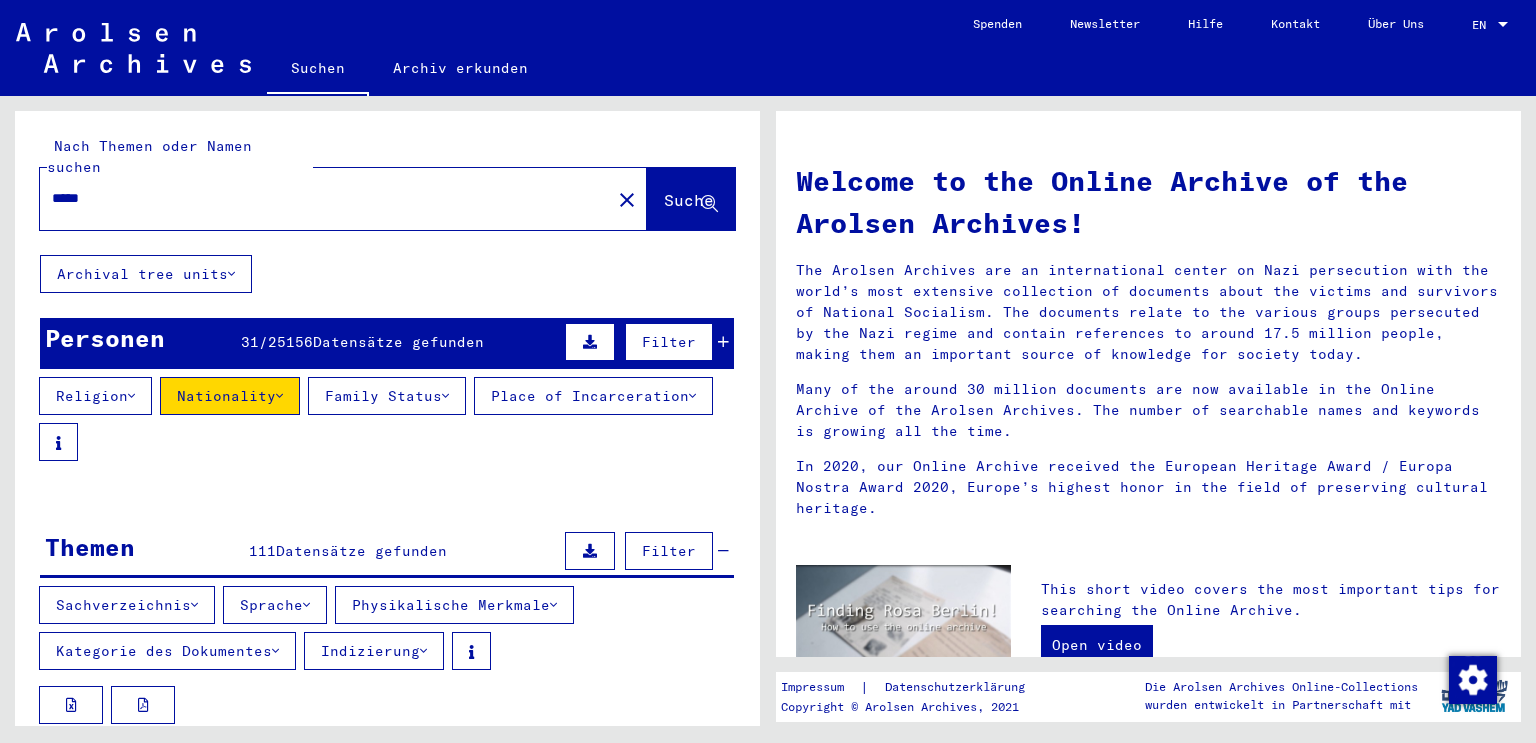 click on "31" at bounding box center [250, 342] 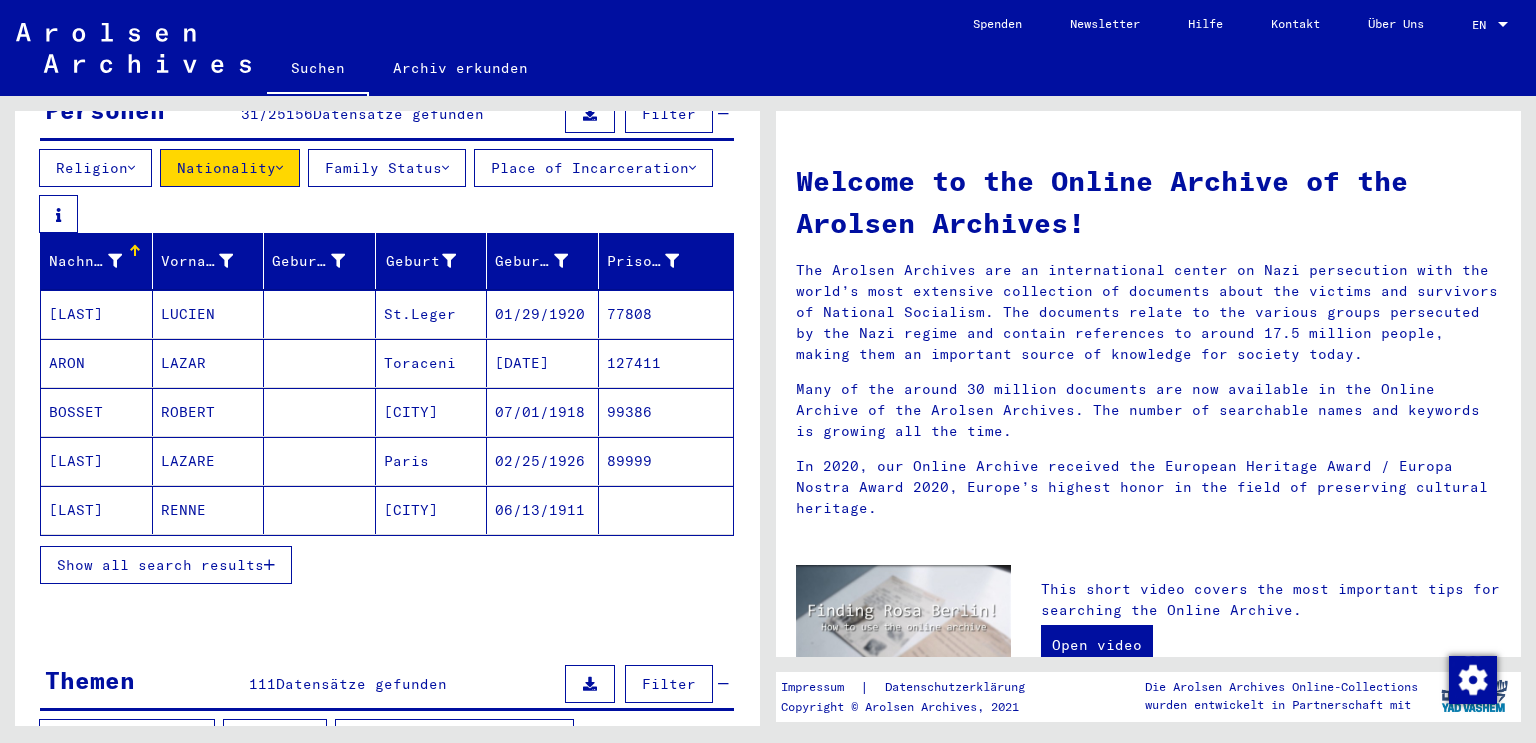 scroll, scrollTop: 236, scrollLeft: 0, axis: vertical 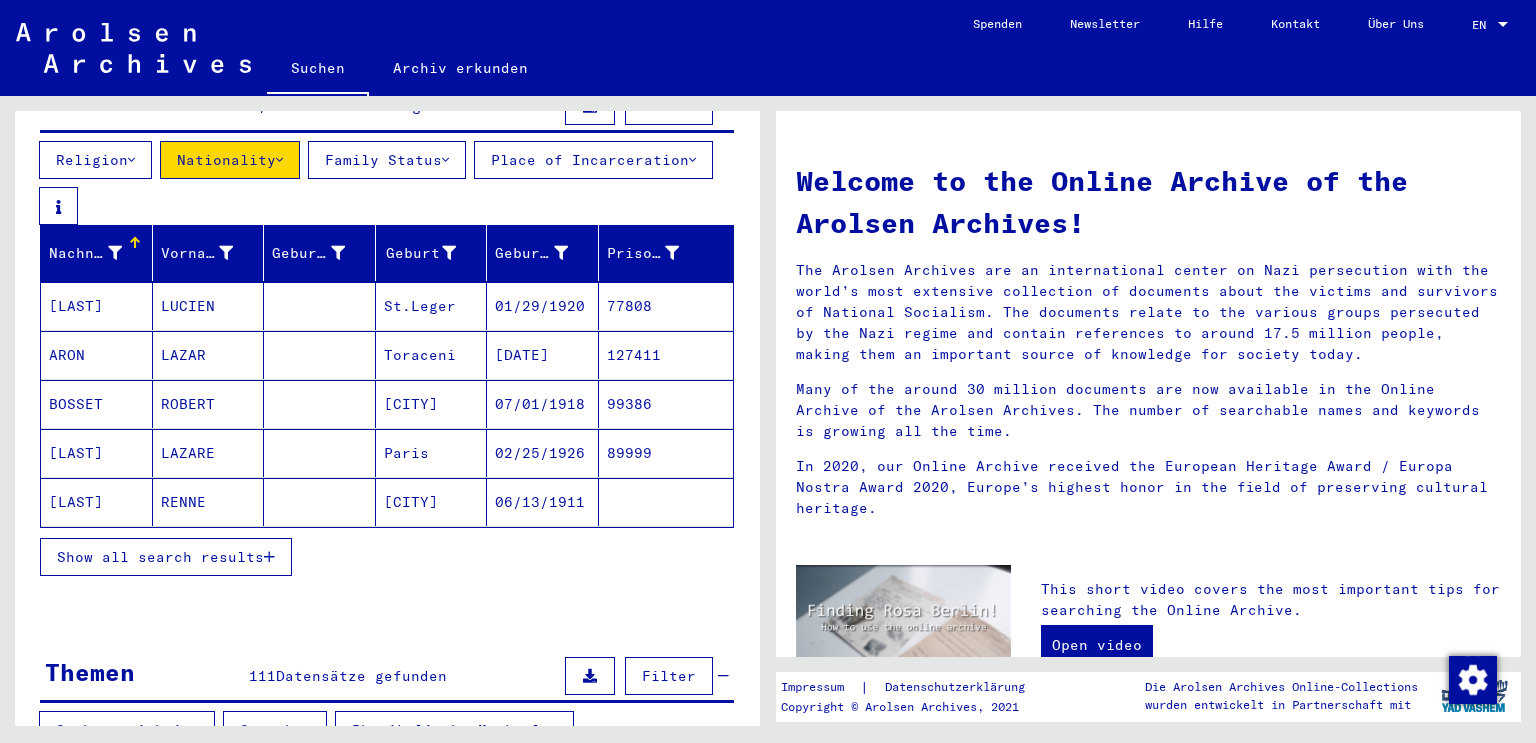 click on "RENNE" 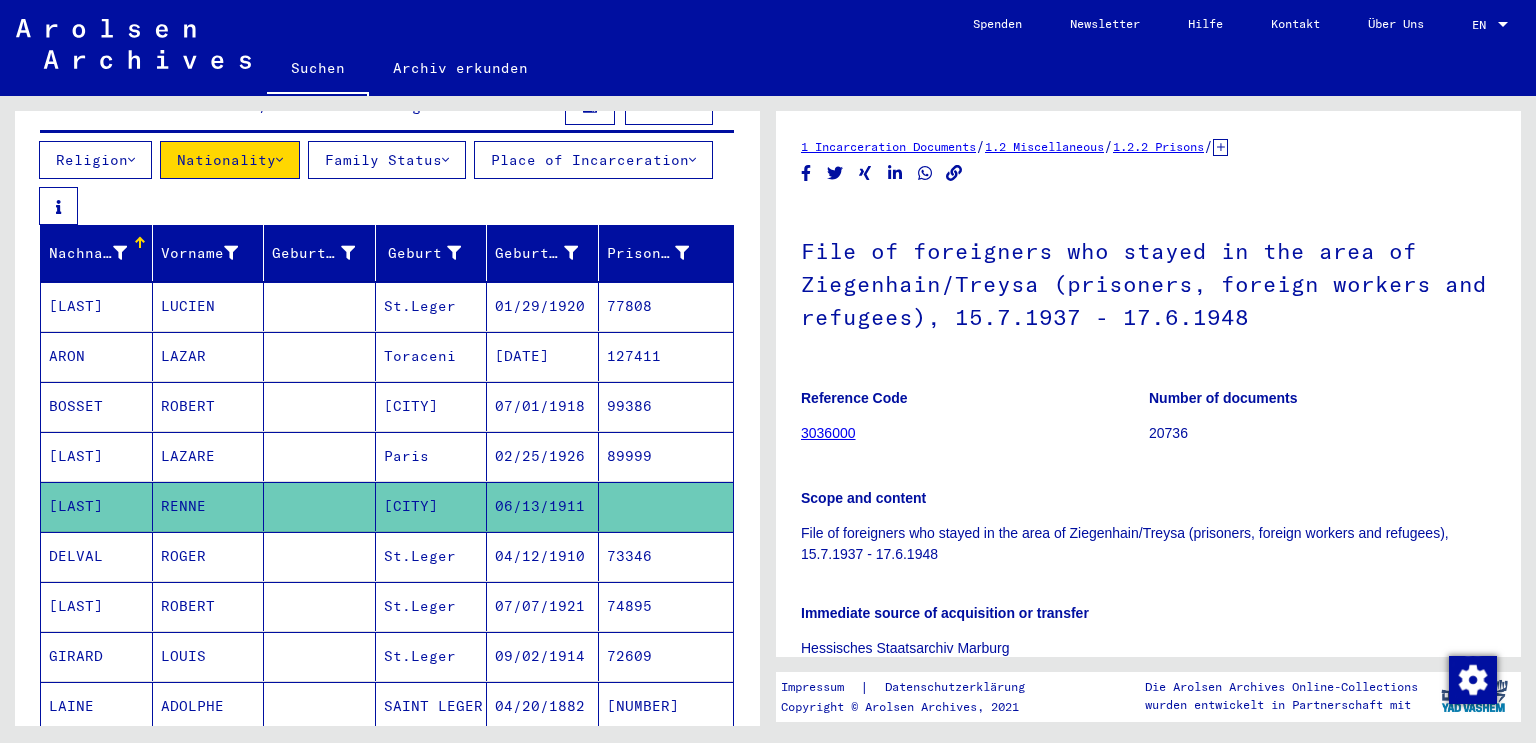scroll, scrollTop: 0, scrollLeft: 0, axis: both 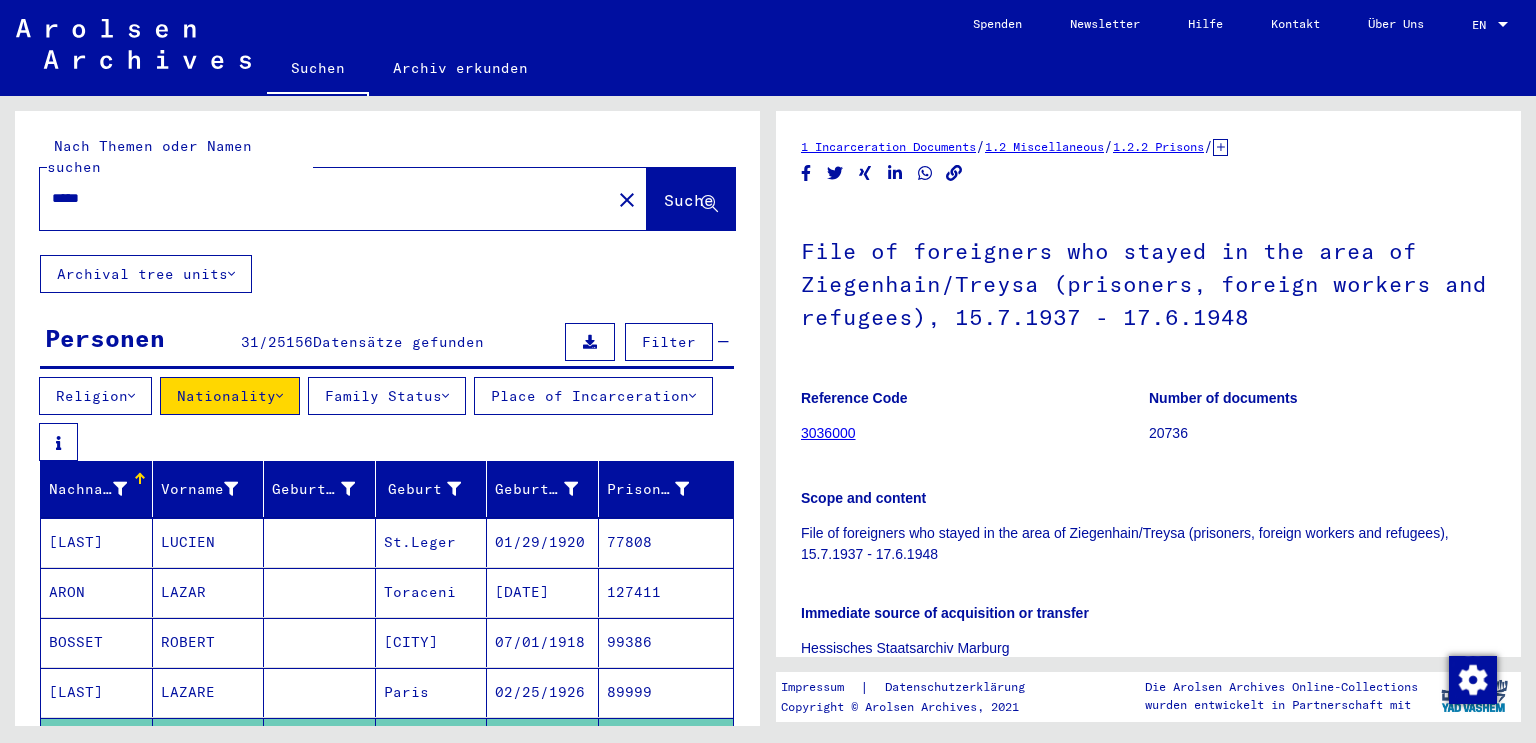 click on "EN" at bounding box center [1483, 25] 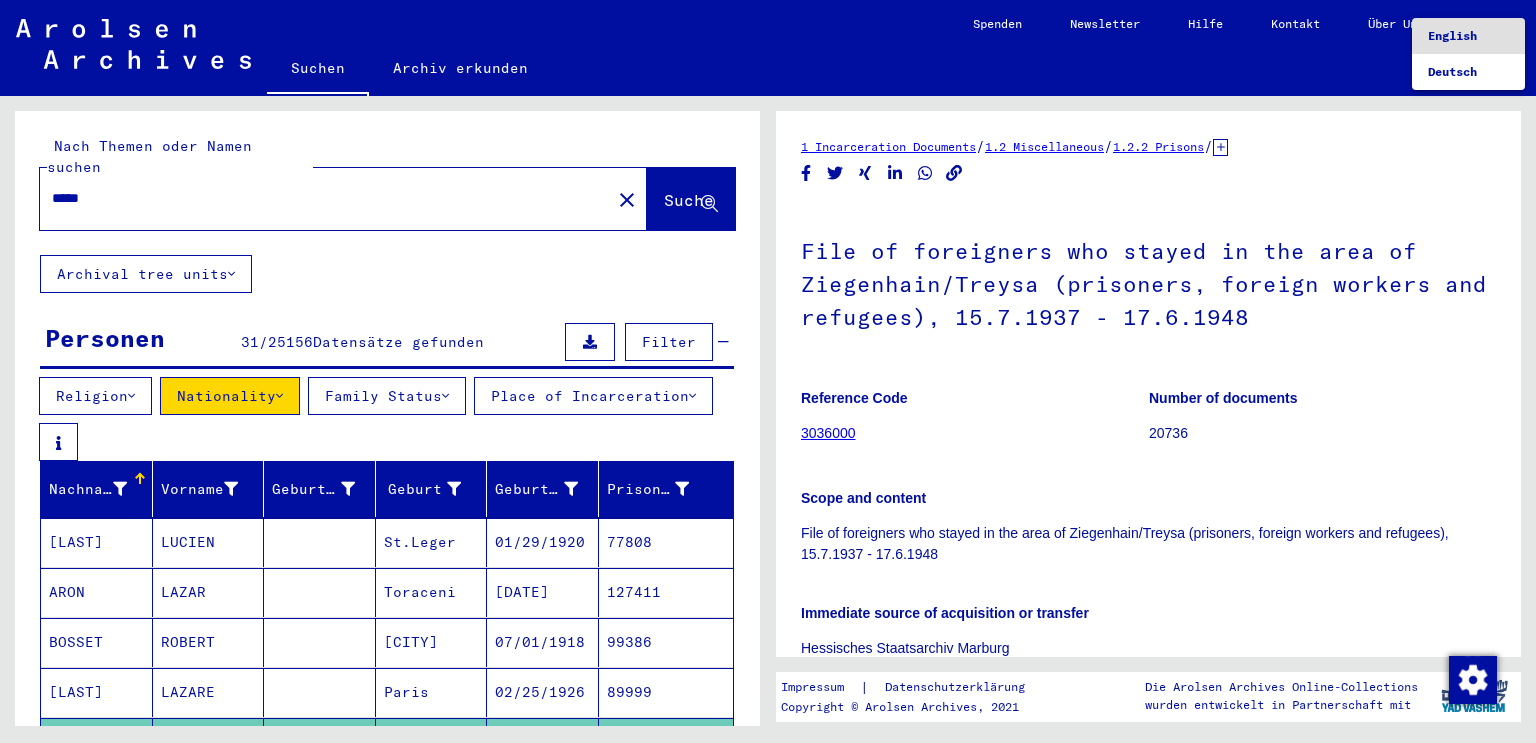 click on "English" at bounding box center [1452, 35] 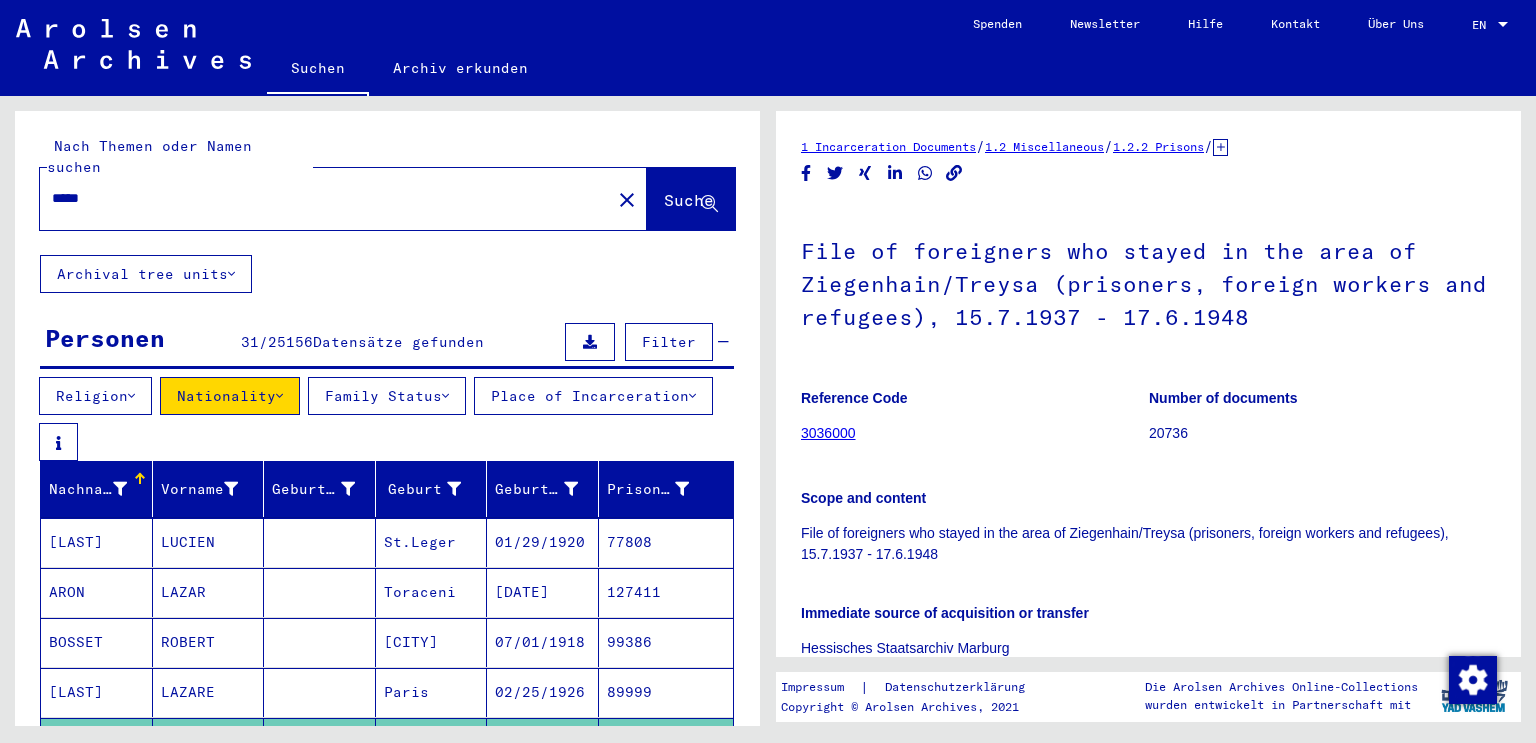 click on "Nach Themen oder Namen suchen ***** close  Suche     Archival tree units  Personen [NUMBER]  /  [NUMBER]  Datensätze gefunden  Filter   Religion   Nationality   Family Status   Place of Incarceration   Nachname   Vorname   Geburtsname   Geburt‏   Geburtsdatum   Prisoner #   [LAST]      [PLACE]   [DATE]   [NUMBER]   [LAST]   [LAST]      [CITY]   [DATE]   [NUMBER]   [LAST]   [FIRST]      [PLACE]   [DATE]   [NUMBER]   [LAST]   [FIRST]      [PLACE]   [DATE]   [NUMBER]   [LAST]   [FIRST]      [PLACE]   [DATE]   [NUMBER]   [LAST]   [FIRST]      [PLACE]   [DATE]   [NUMBER]   [LAST]   [FIRST]      [PLACE]   [DATE]   [NUMBER]   [LAST]   [FIRST]      [PLACE]   [DATE]   [NUMBER]   [LAST]   [FIRST]      [PLACE]         [LAST]               [LAST]         [DATE]      [LAST]   [FIRST]      [CITY]   [DATE]   [NUMBER]   [LAST]   [FIRST]      [CITY]   [DATE]   [NUMBER]" 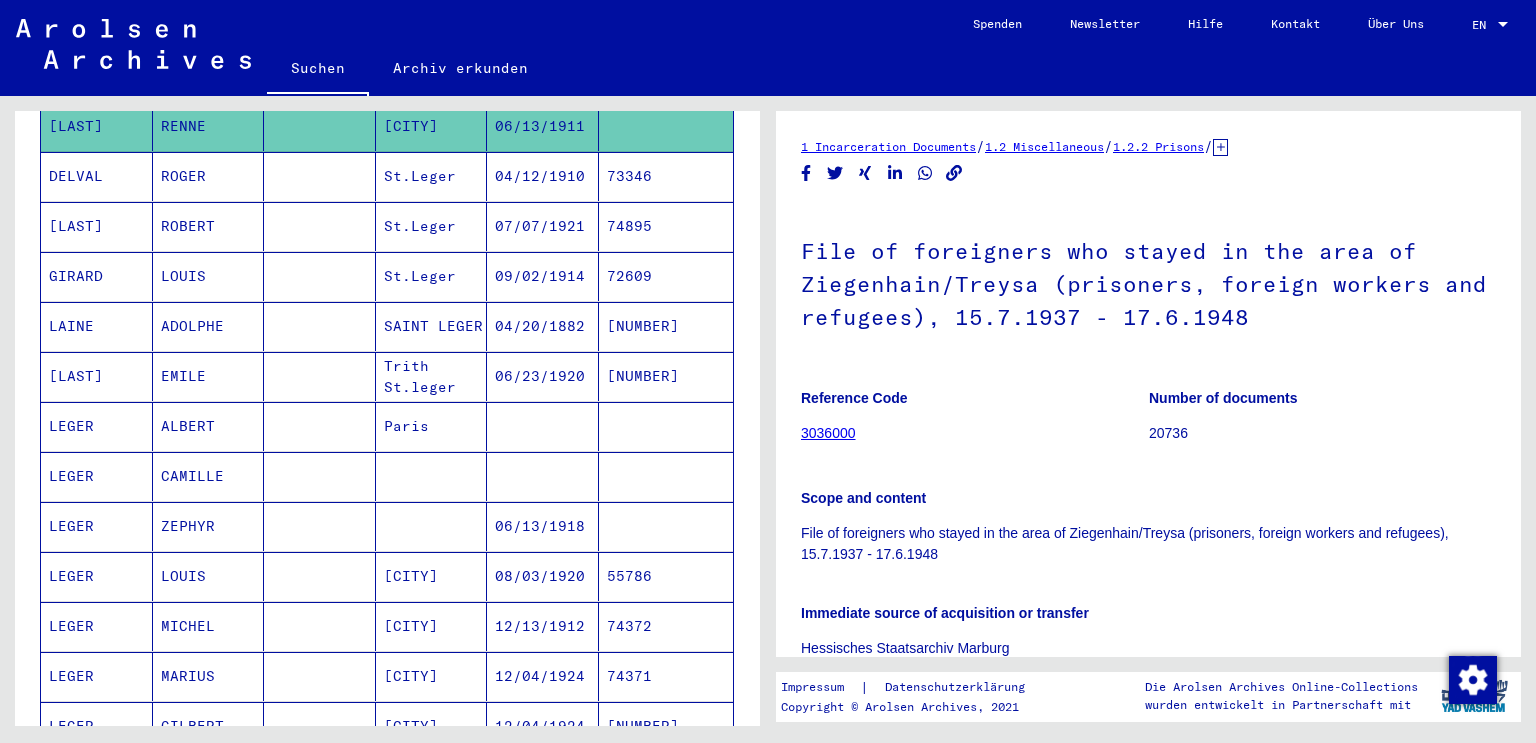 scroll, scrollTop: 618, scrollLeft: 0, axis: vertical 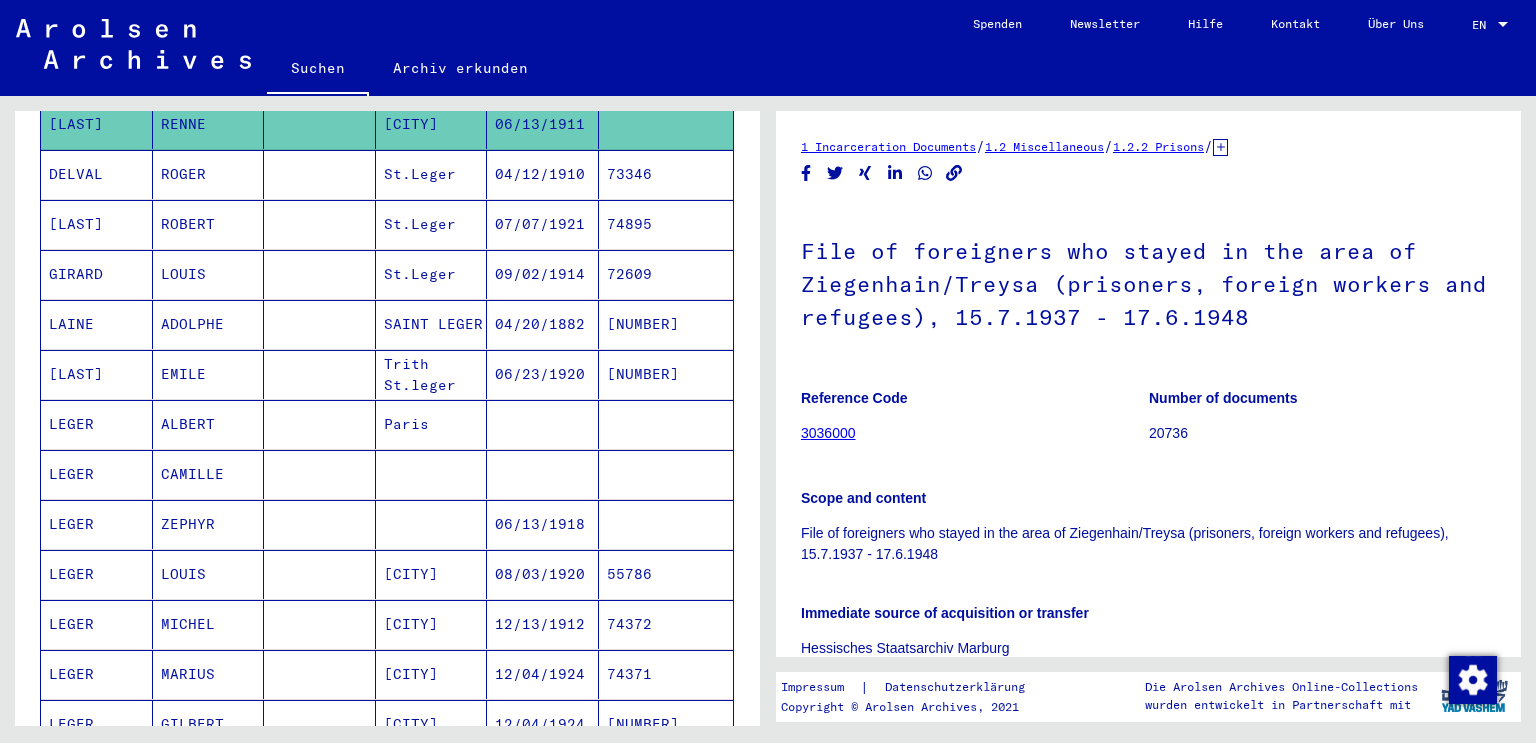click on "CAMILLE" at bounding box center [209, 524] 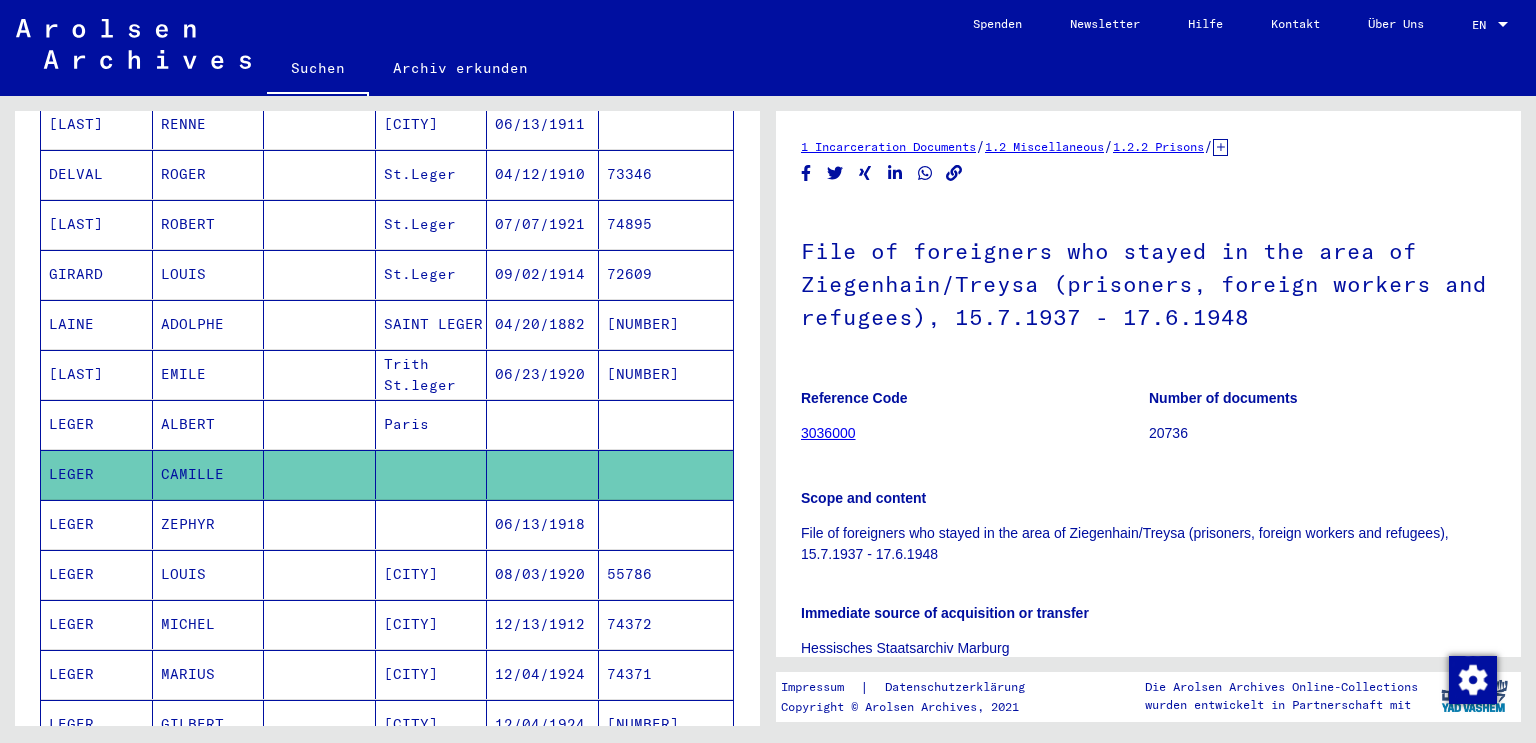 scroll, scrollTop: 0, scrollLeft: 0, axis: both 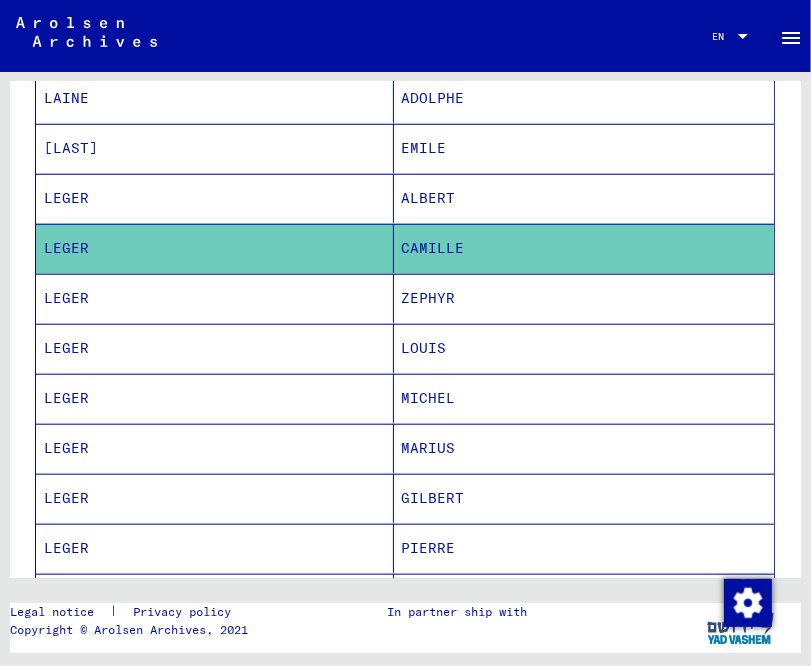 drag, startPoint x: 806, startPoint y: 215, endPoint x: 875, endPoint y: 214, distance: 69.00725 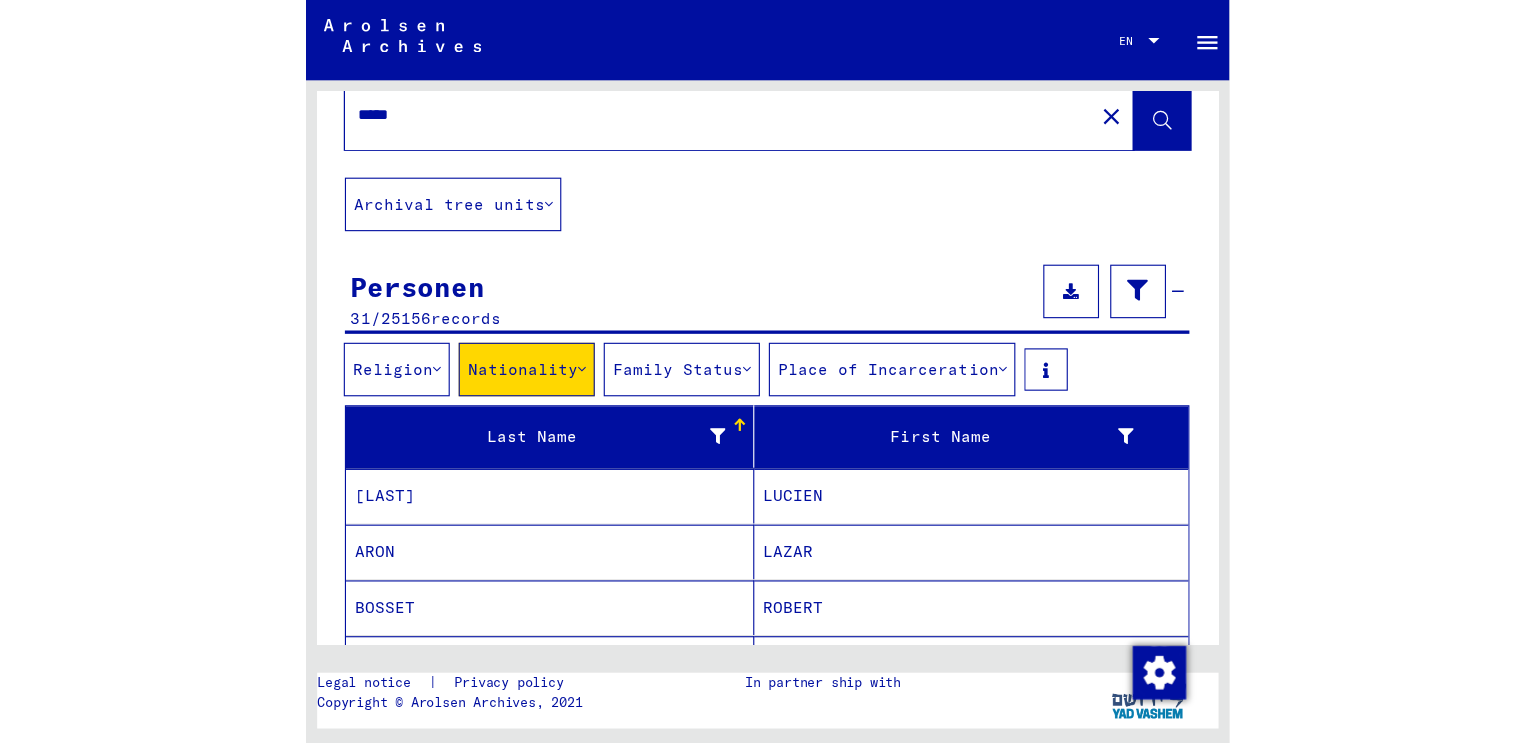 scroll, scrollTop: 0, scrollLeft: 0, axis: both 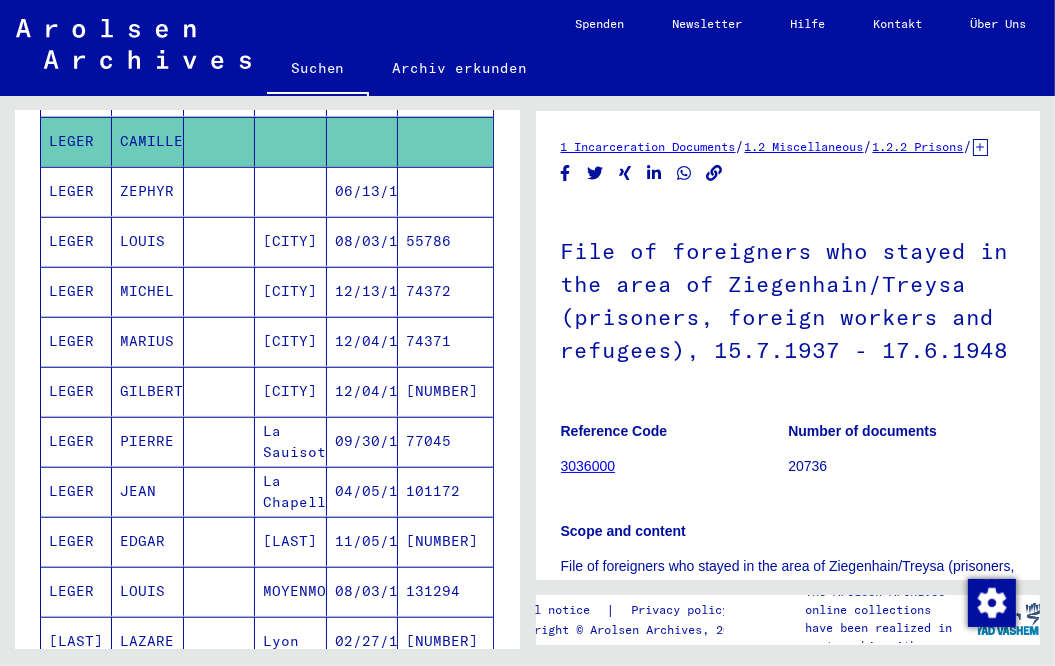 click on "La Chapelle" at bounding box center (290, 541) 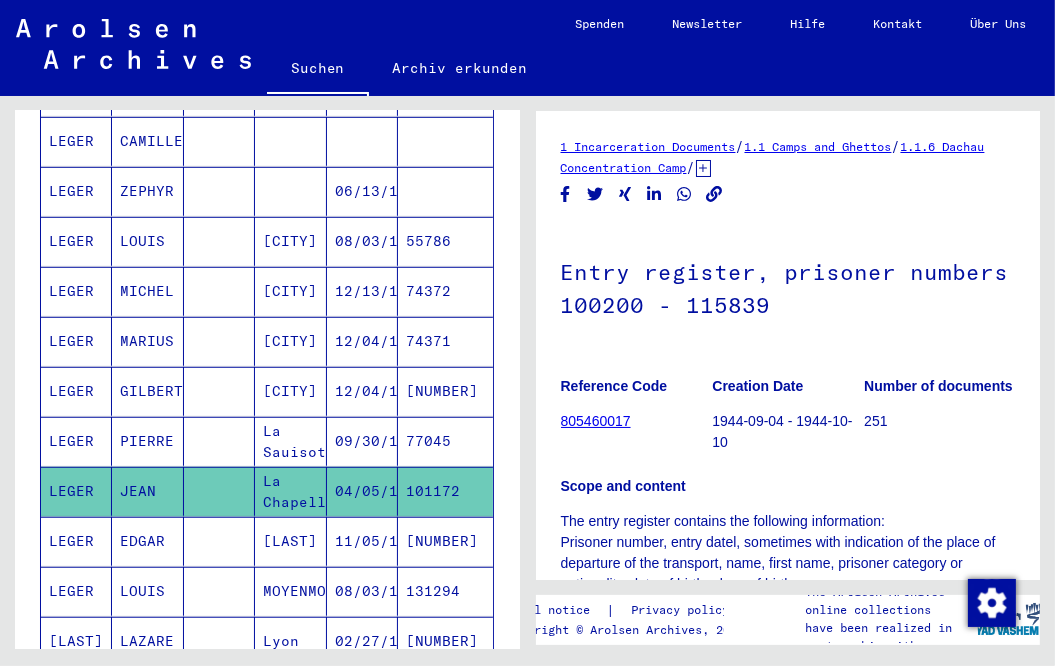 scroll, scrollTop: 0, scrollLeft: 0, axis: both 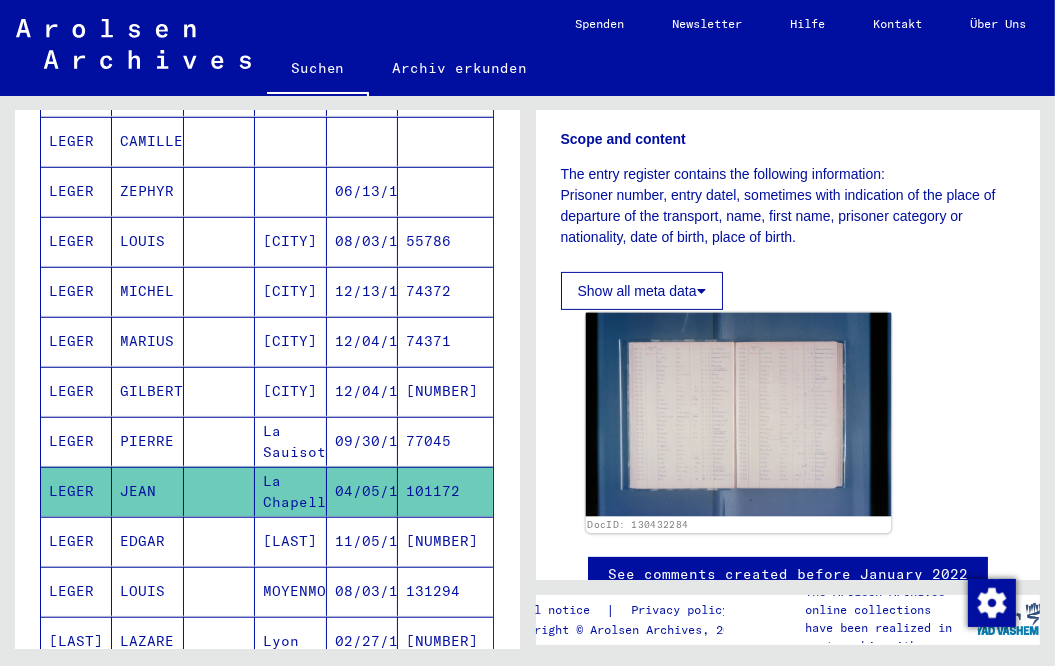 click 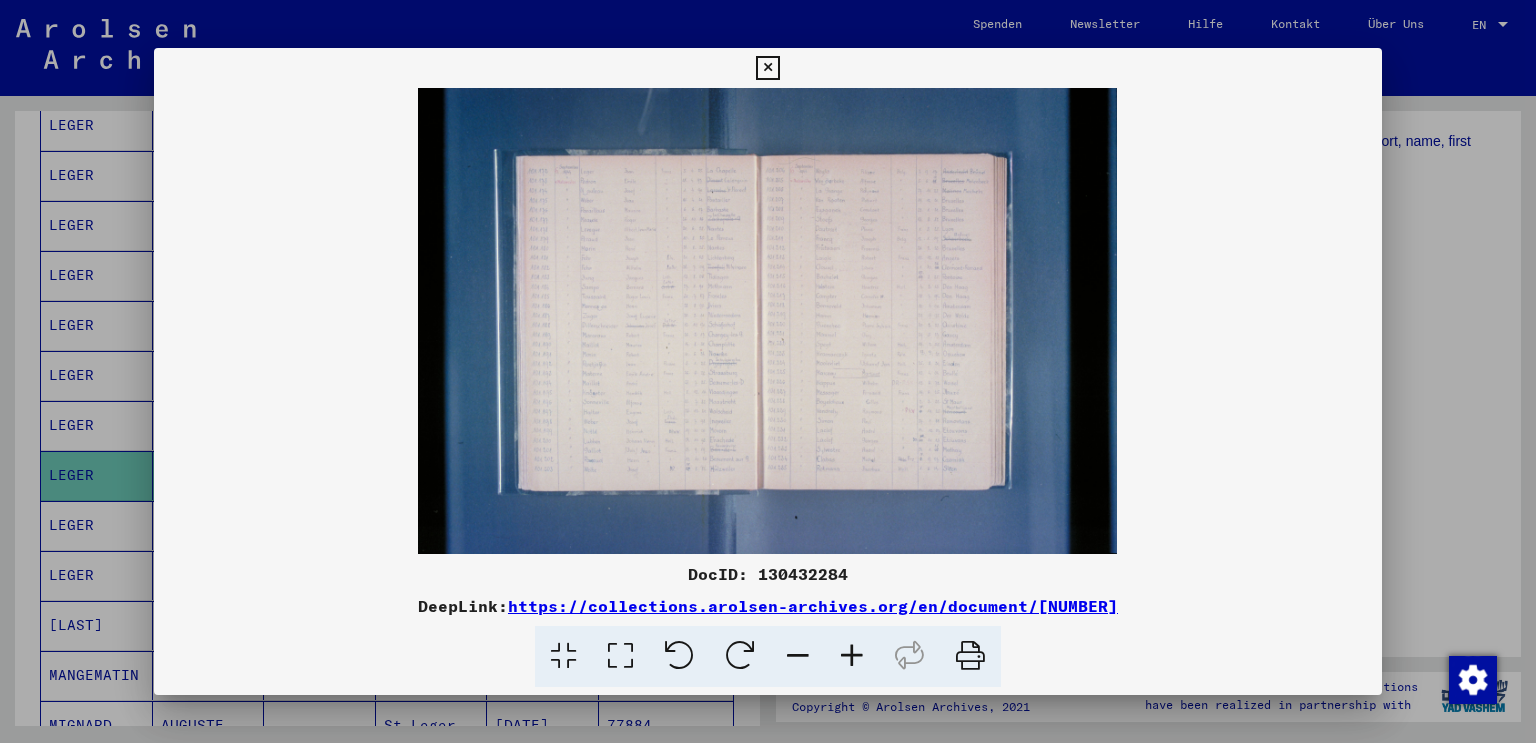 scroll, scrollTop: 959, scrollLeft: 0, axis: vertical 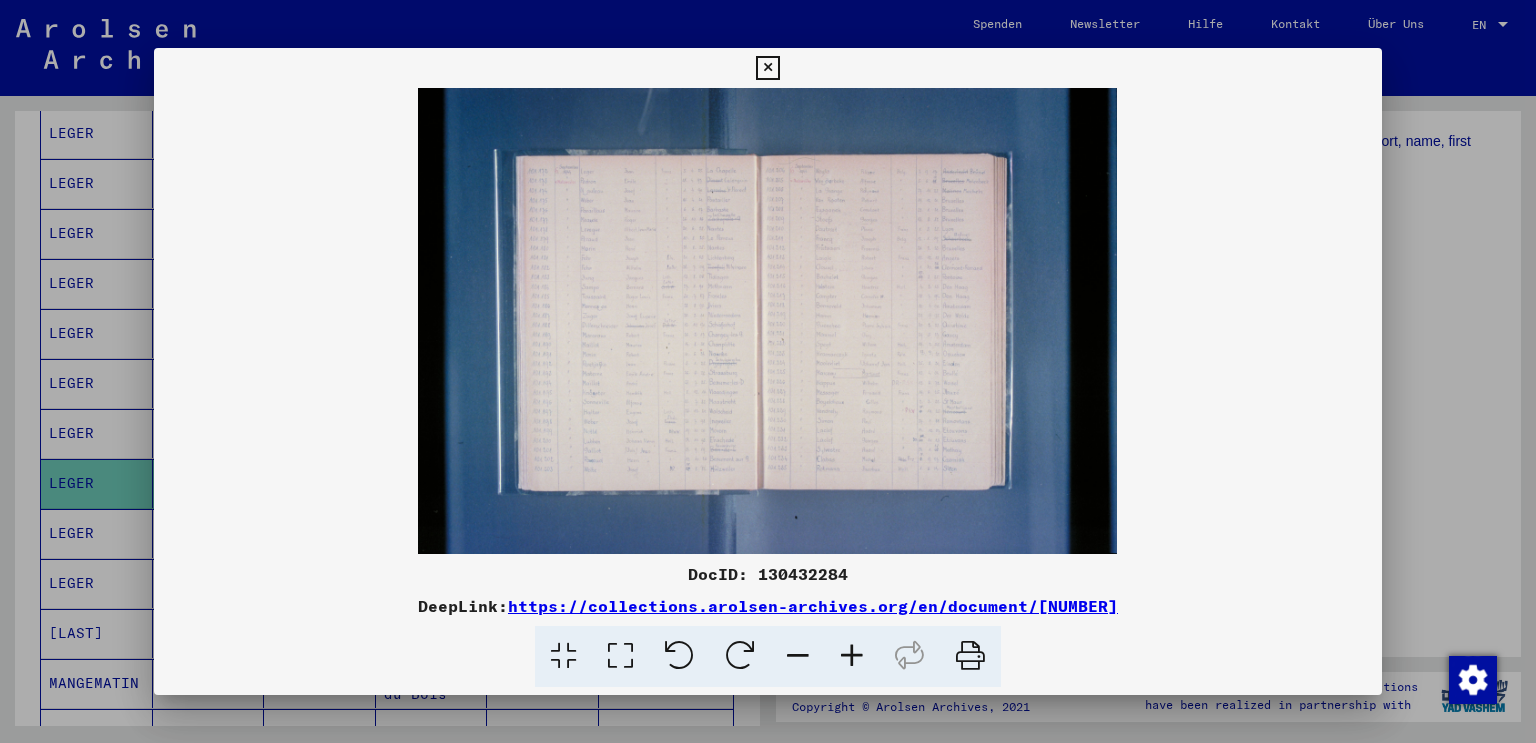 click at bounding box center (767, 68) 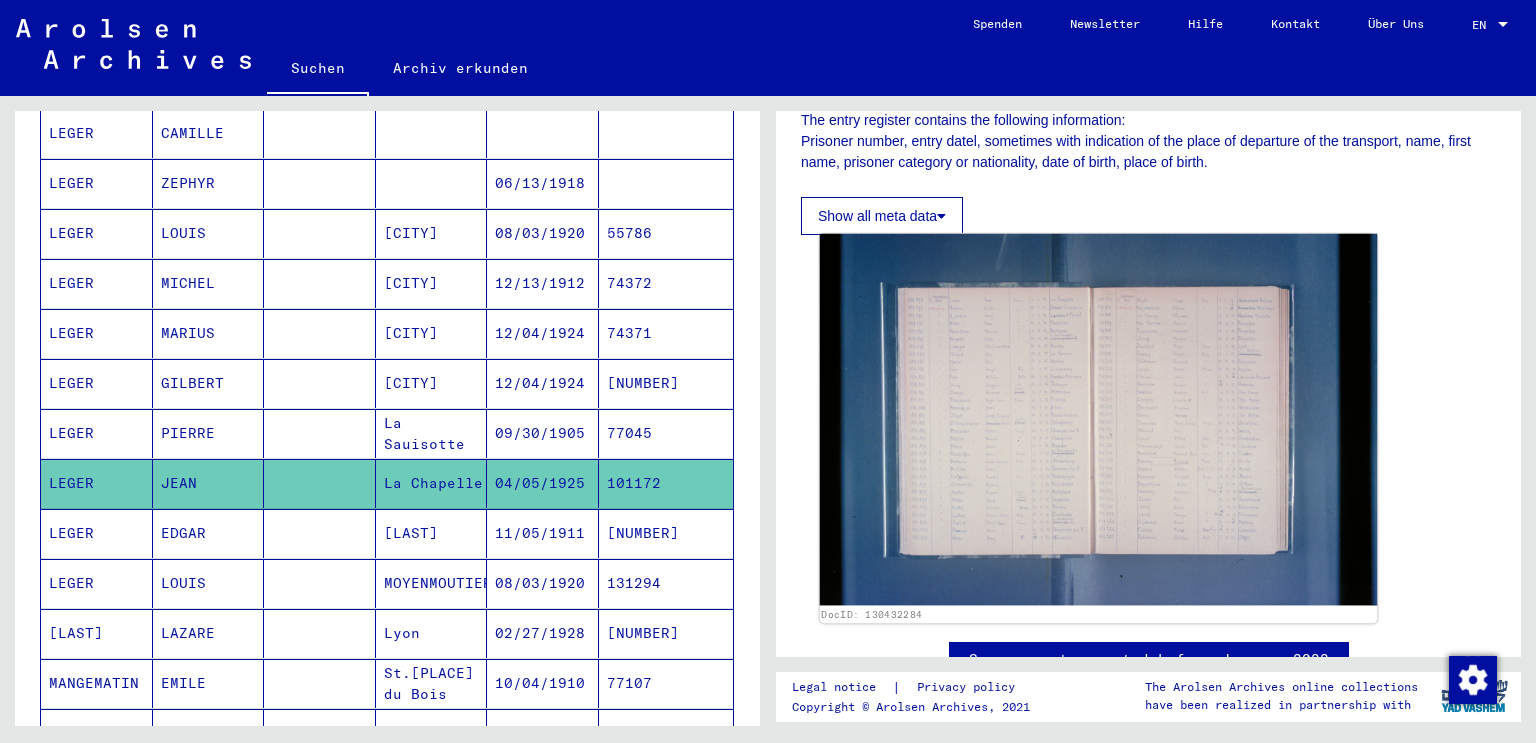 scroll, scrollTop: 0, scrollLeft: 0, axis: both 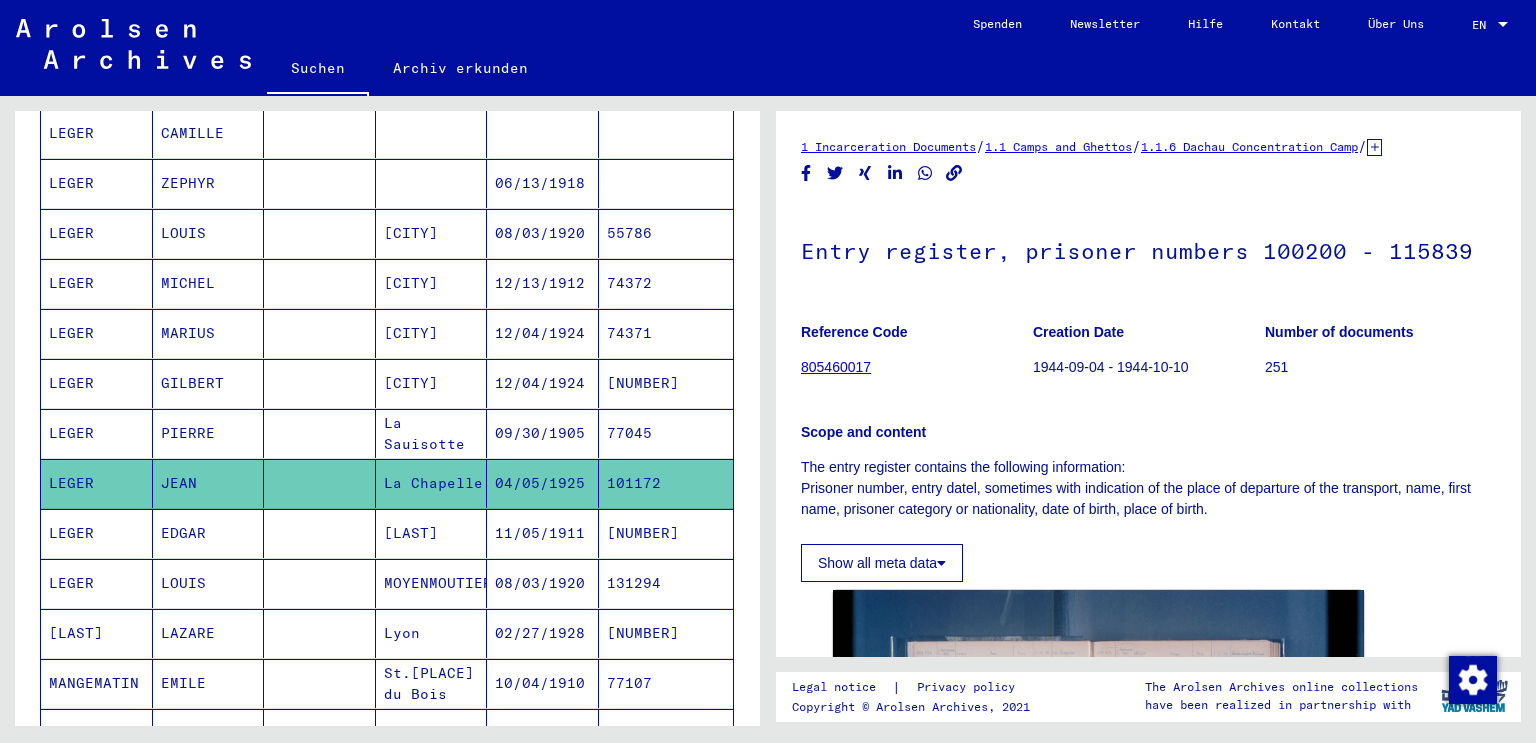 click on "EDGAR" at bounding box center [209, 583] 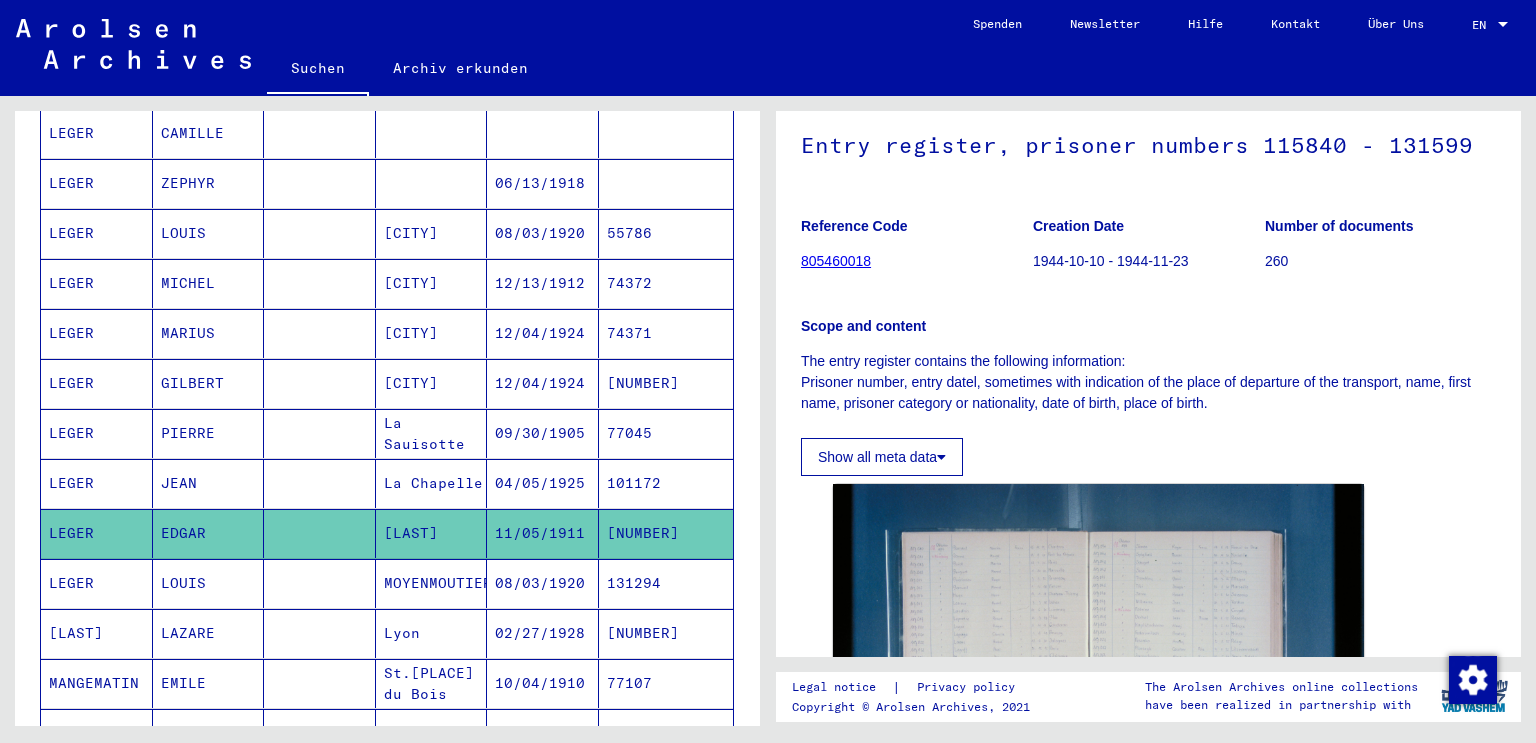 scroll, scrollTop: 0, scrollLeft: 0, axis: both 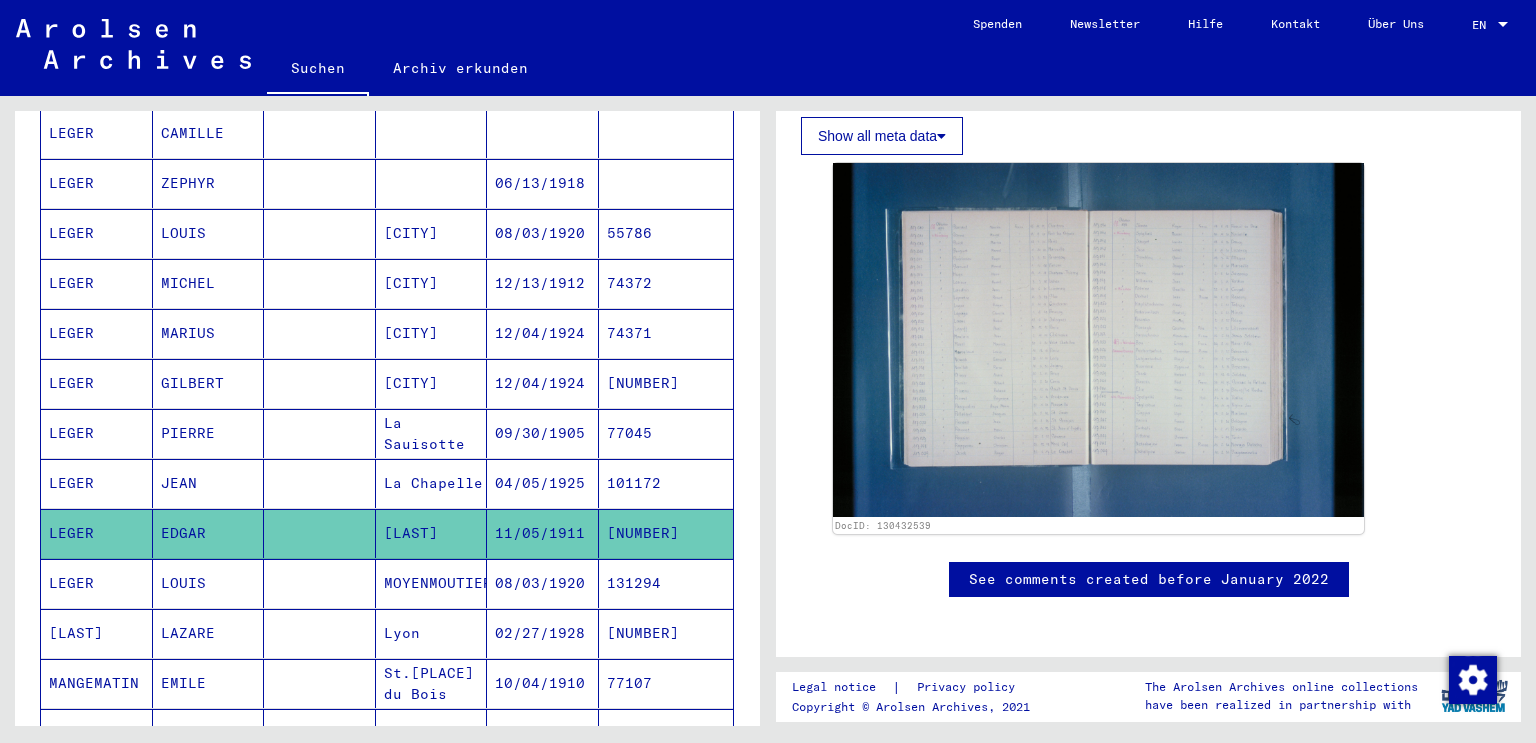 click 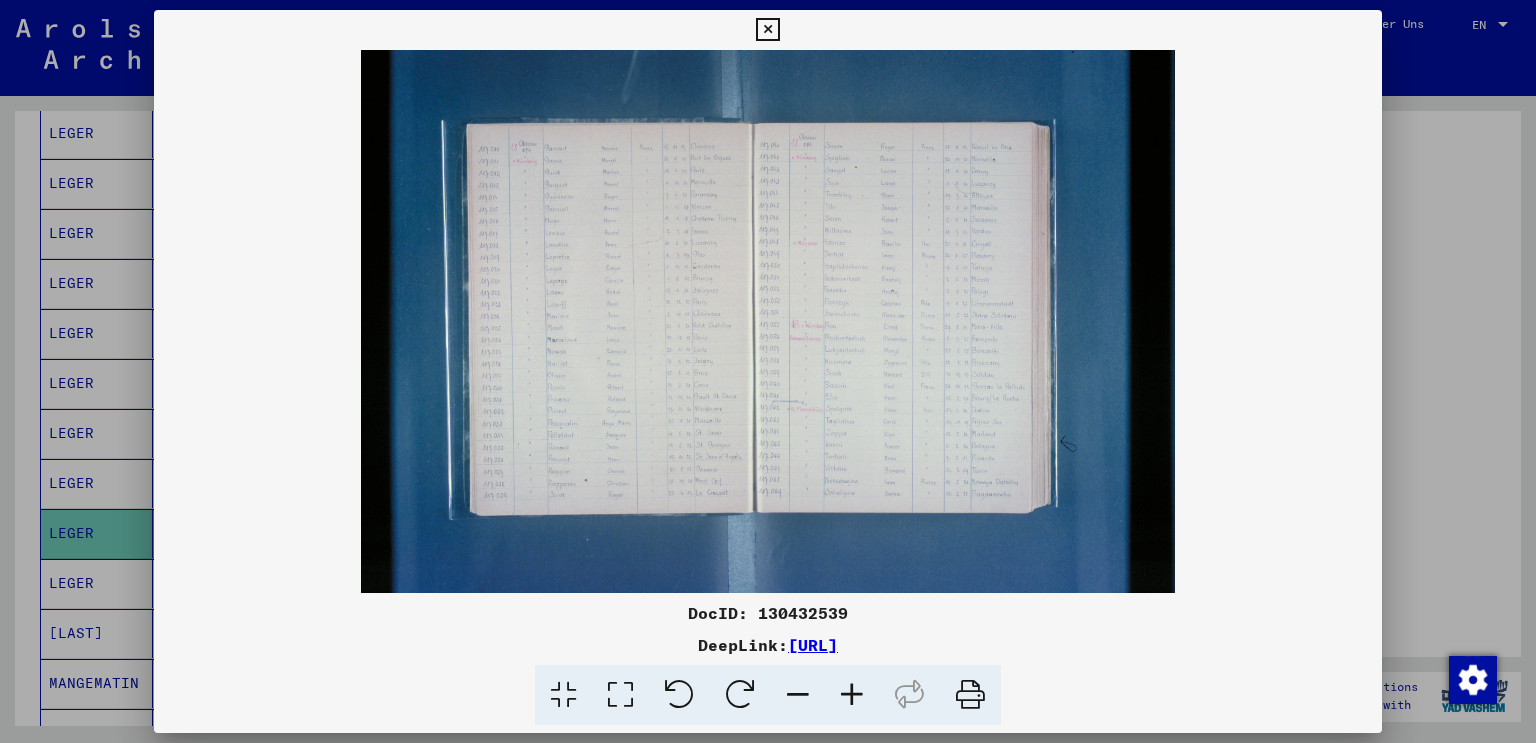 click at bounding box center [767, 30] 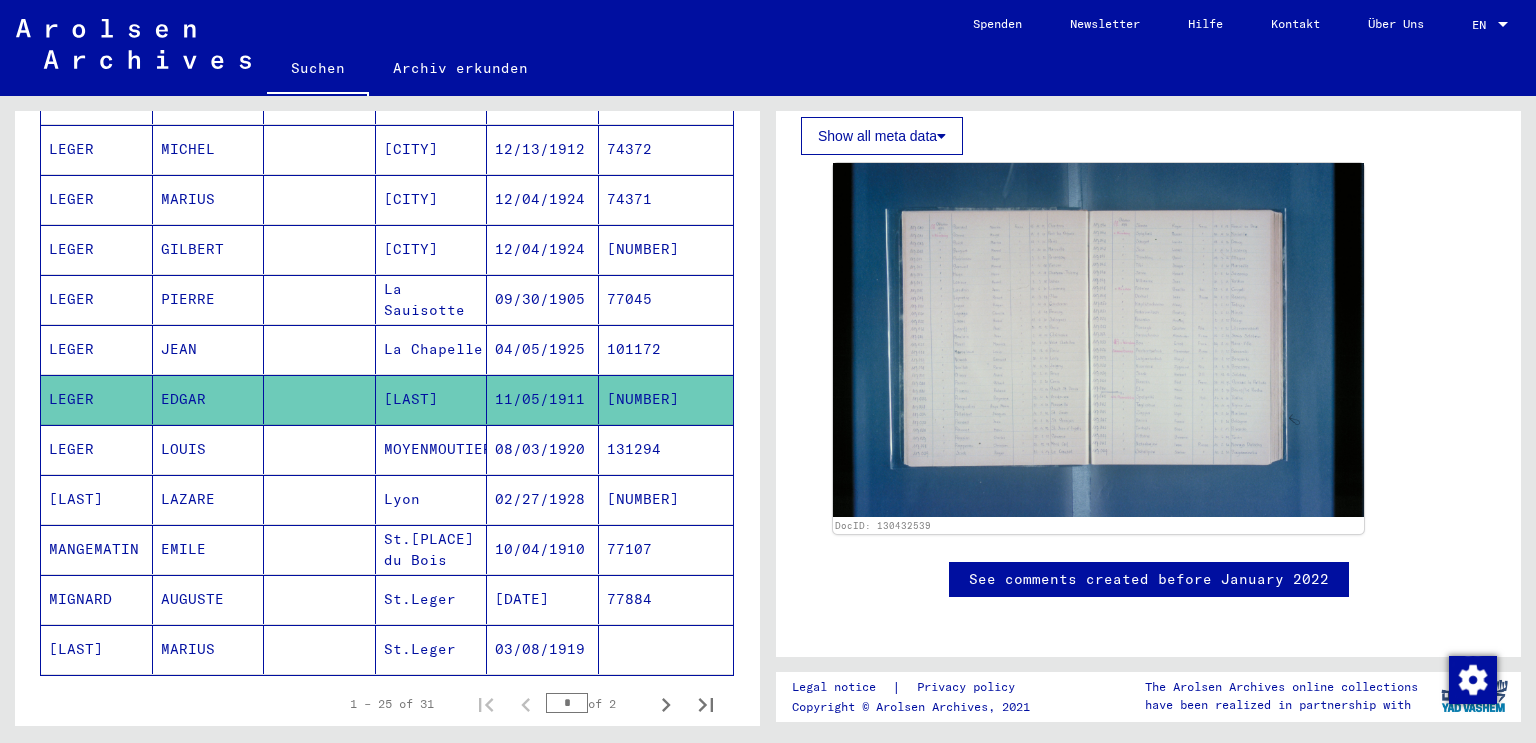 scroll, scrollTop: 1095, scrollLeft: 0, axis: vertical 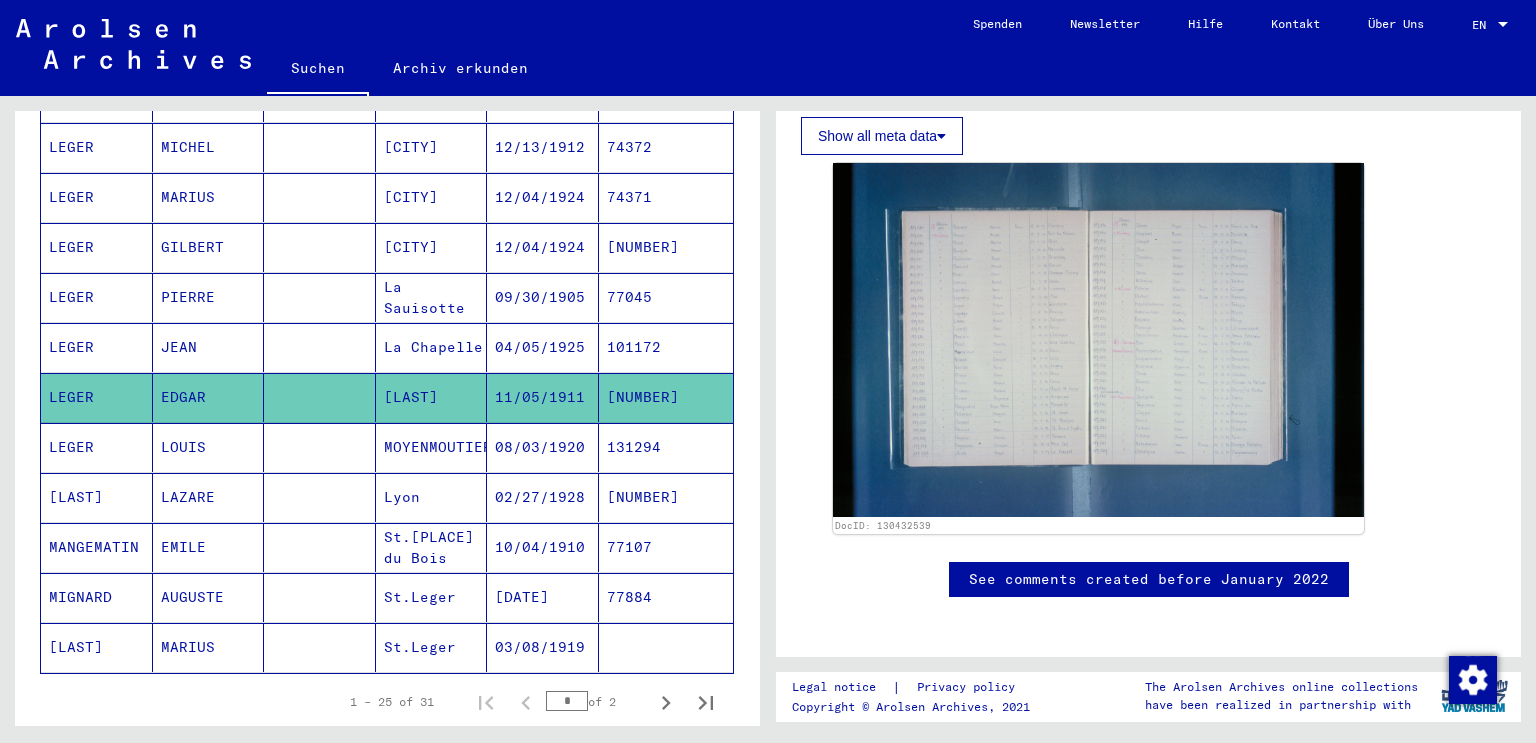 click on "MOYENMOUTIER" at bounding box center (432, 497) 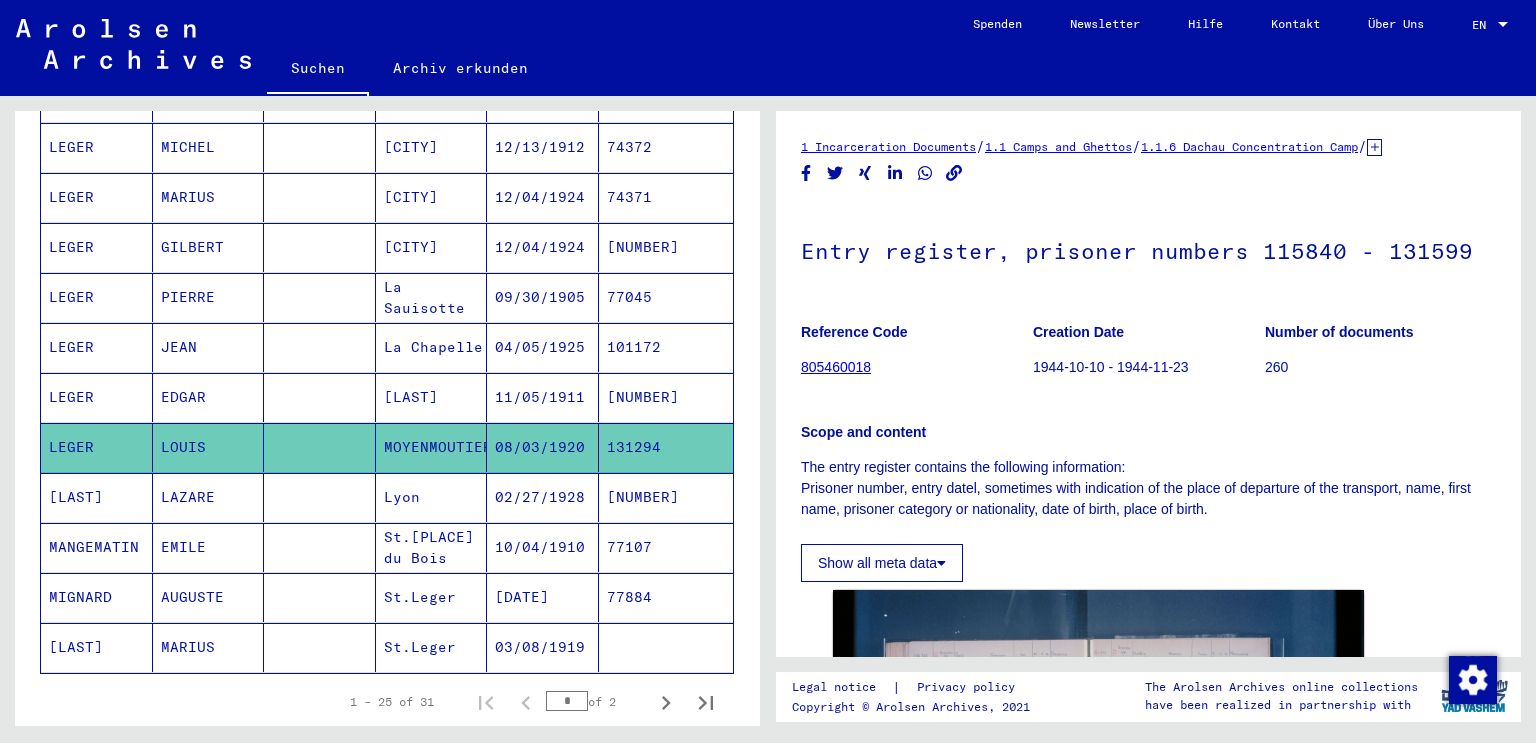 scroll, scrollTop: 0, scrollLeft: 0, axis: both 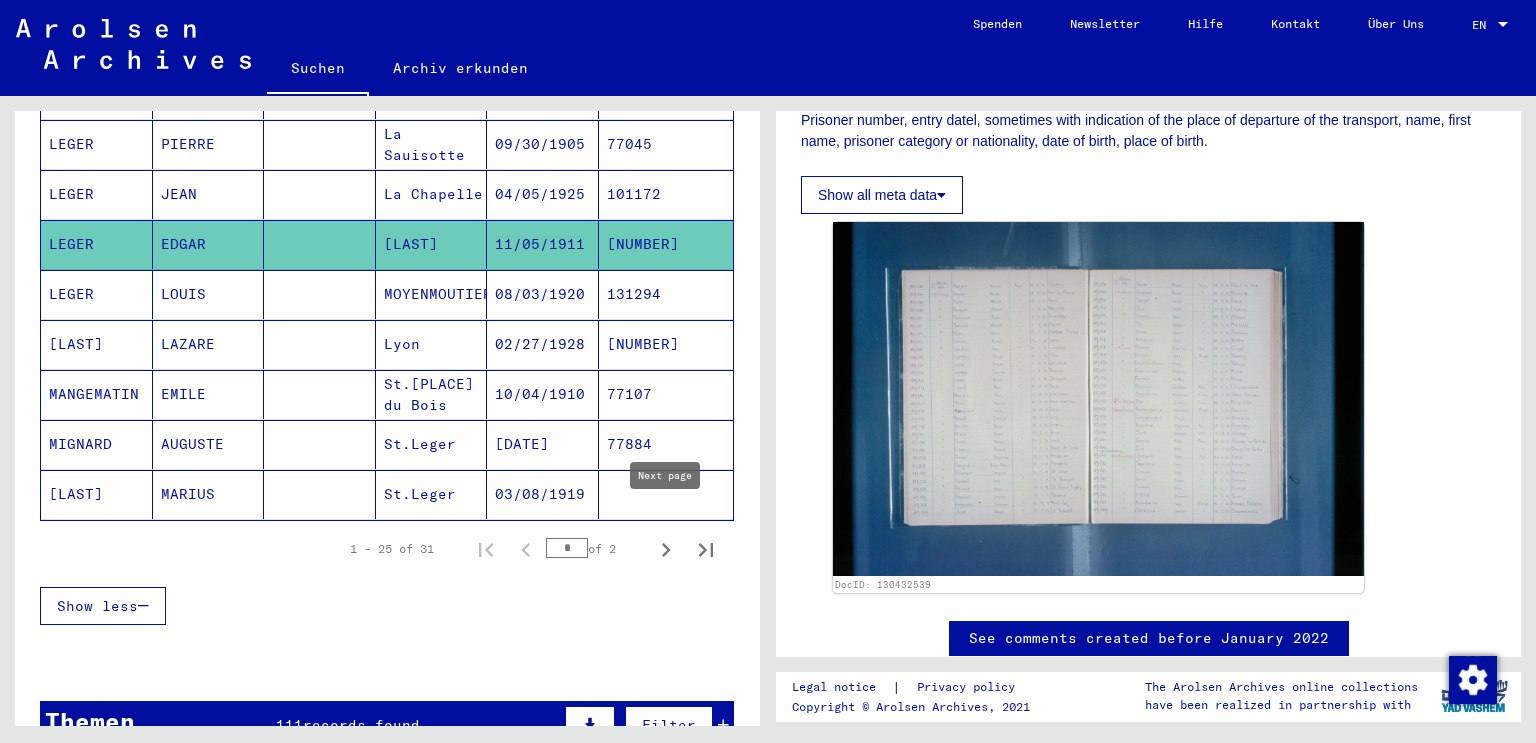 click 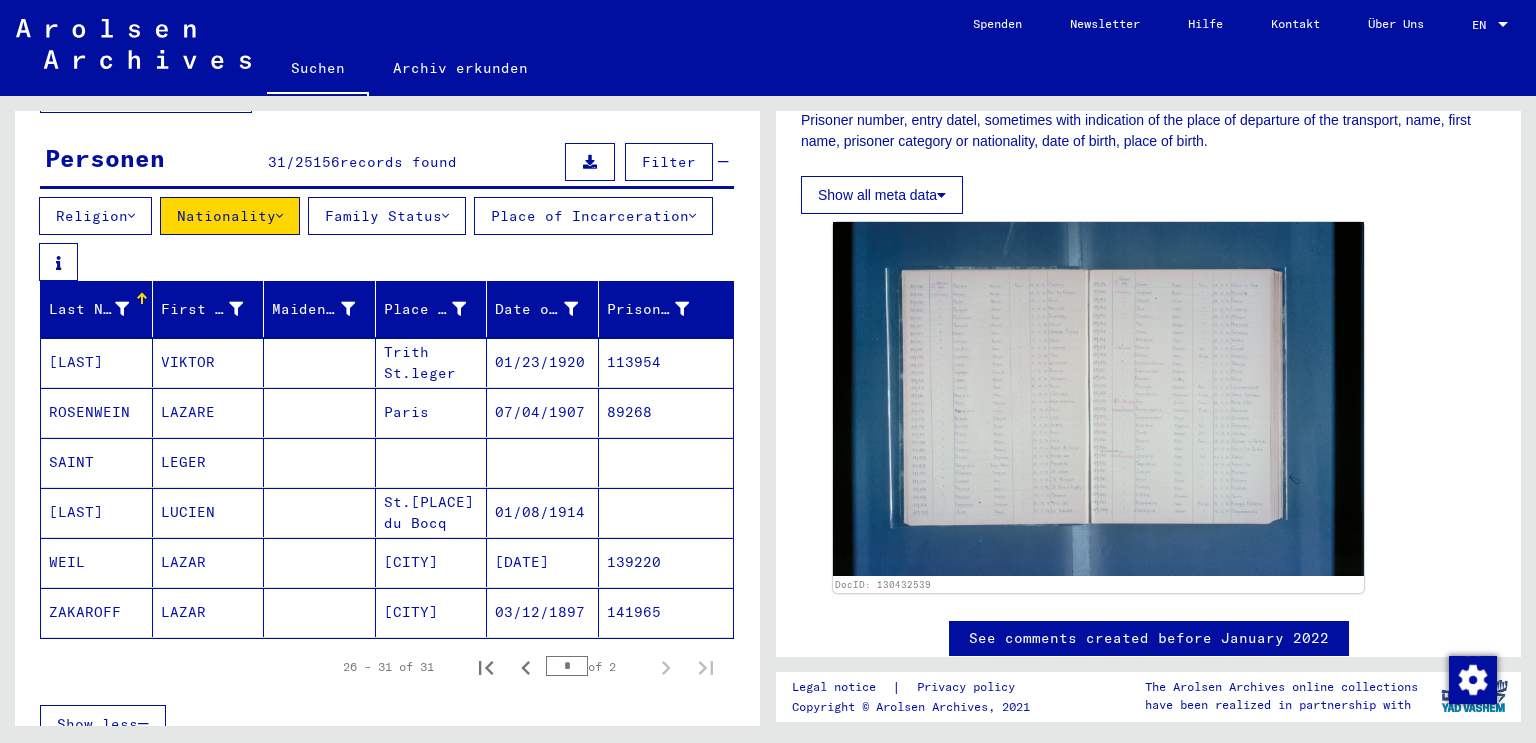 scroll, scrollTop: 184, scrollLeft: 0, axis: vertical 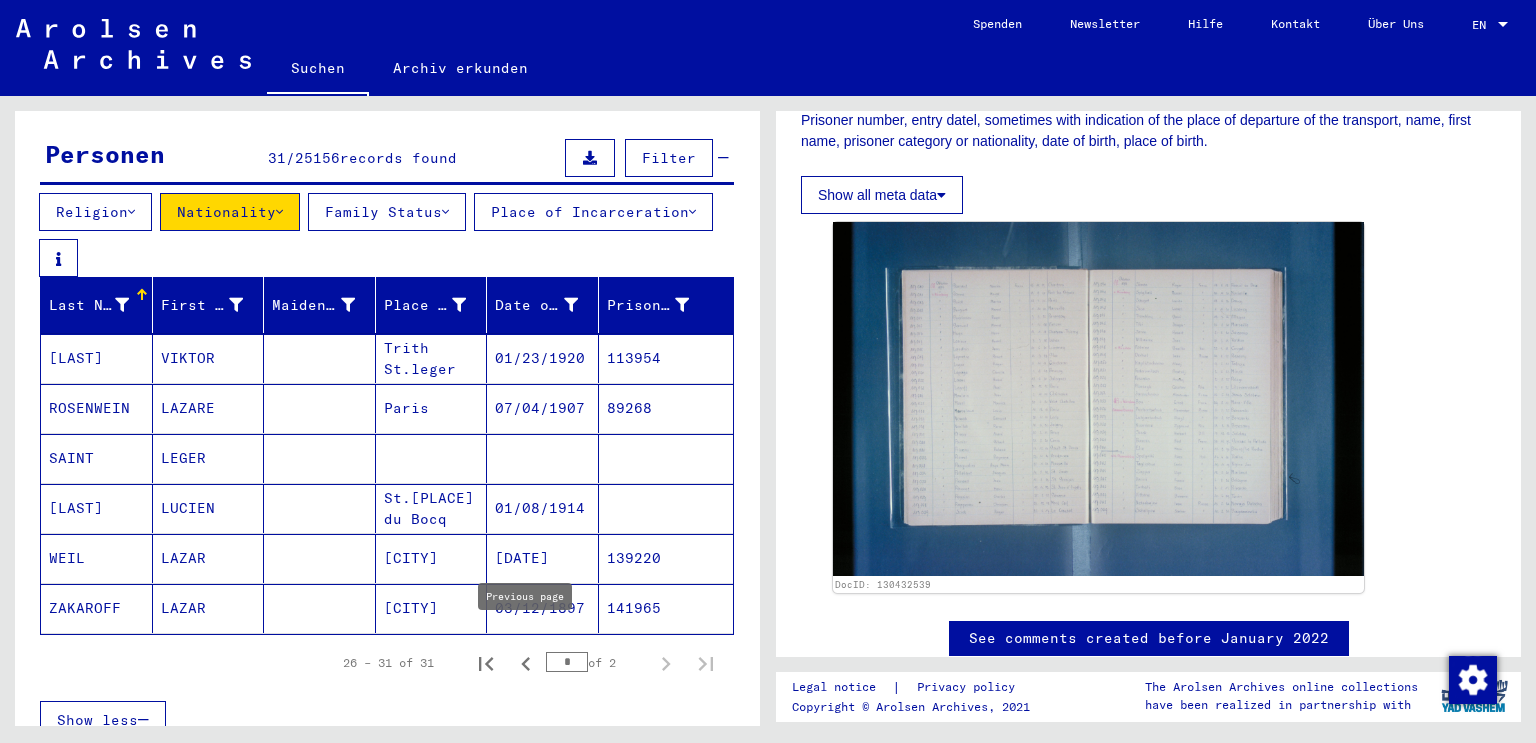 click 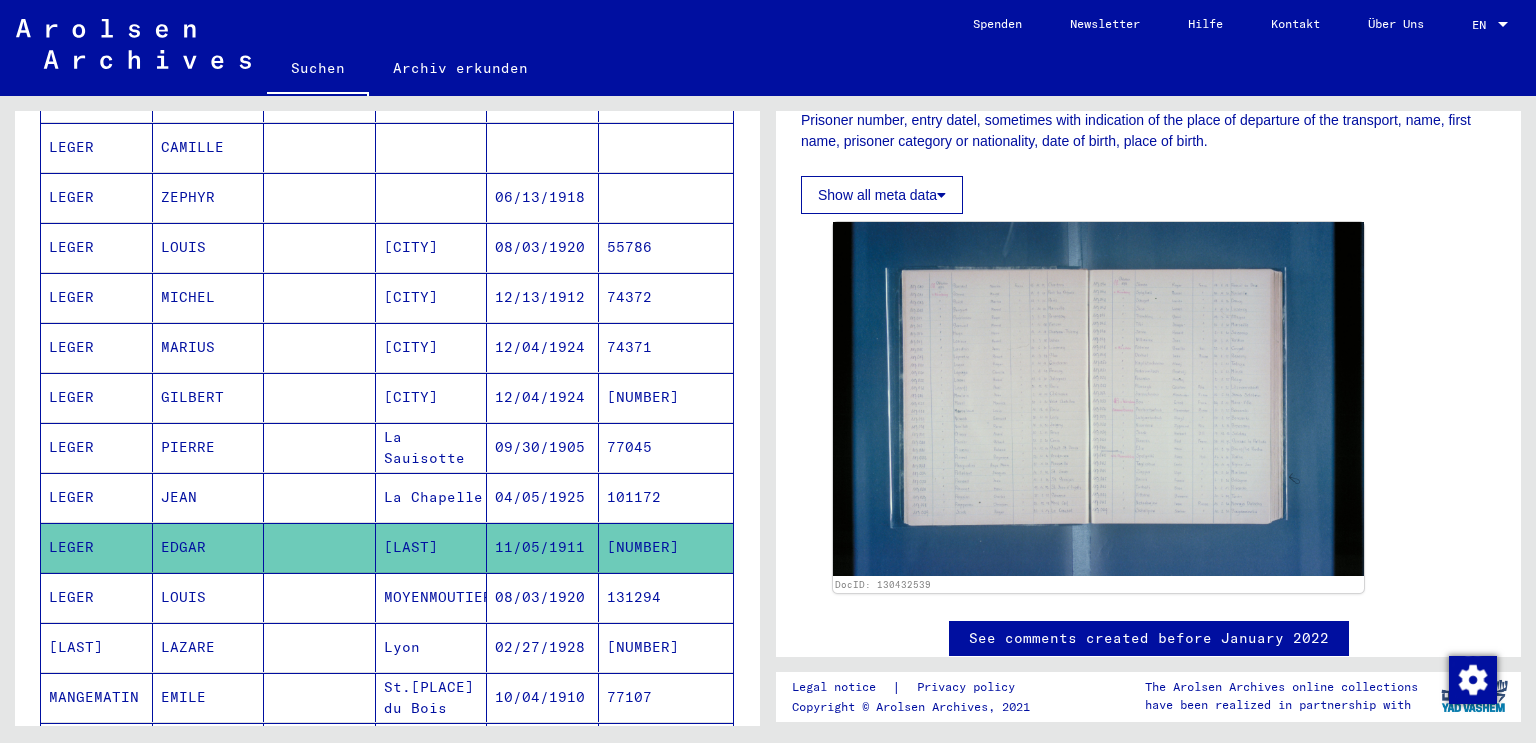 scroll, scrollTop: 946, scrollLeft: 0, axis: vertical 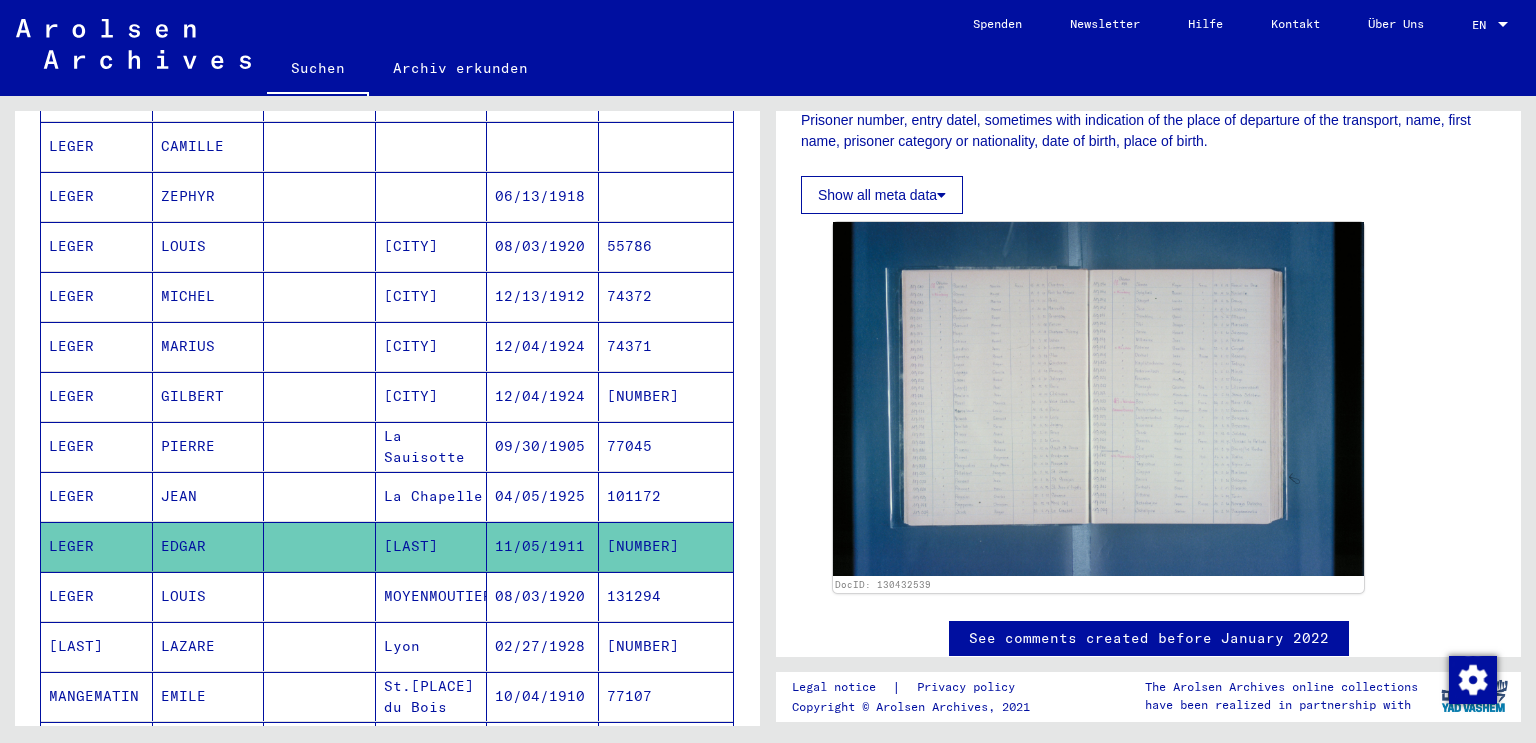 click on "11/05/1911" 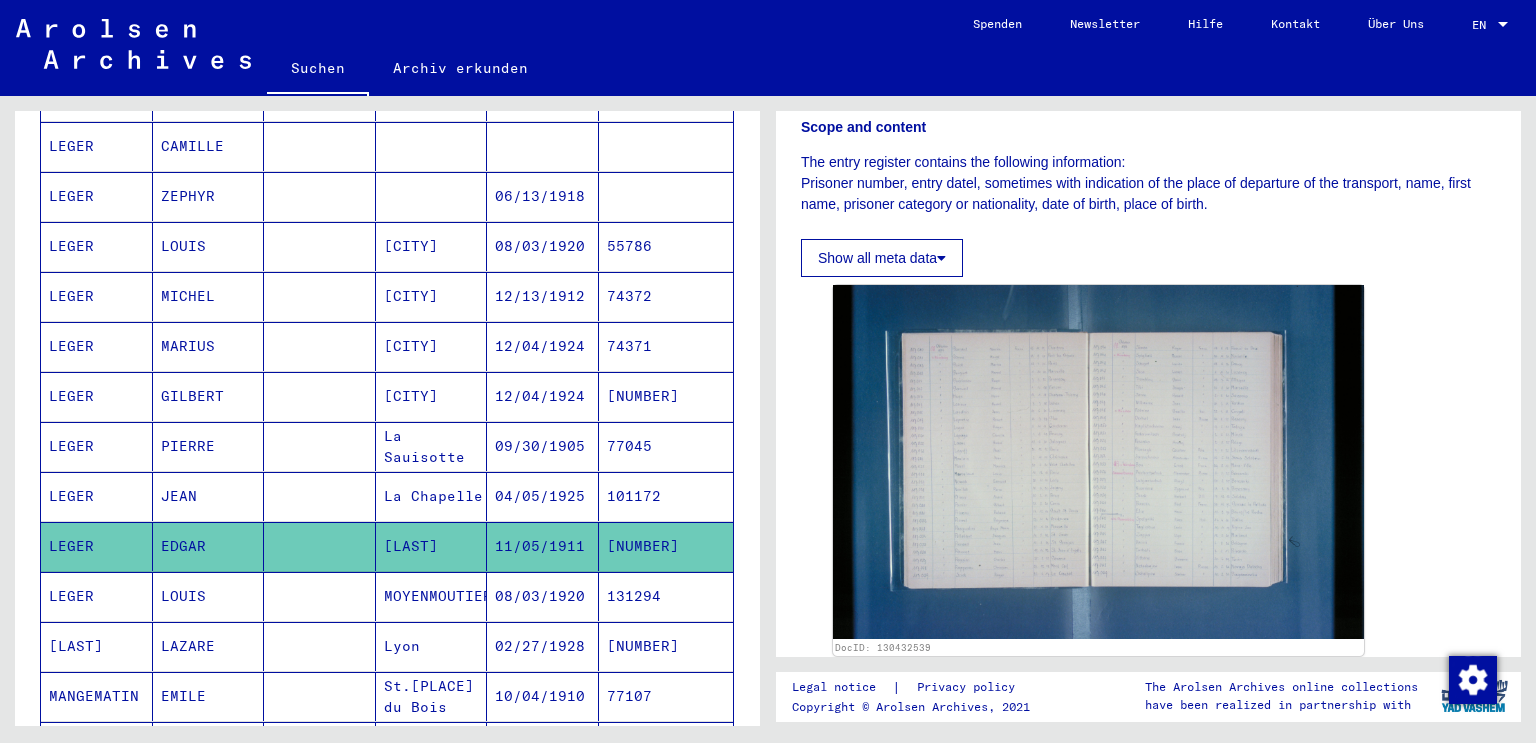 scroll, scrollTop: 244, scrollLeft: 0, axis: vertical 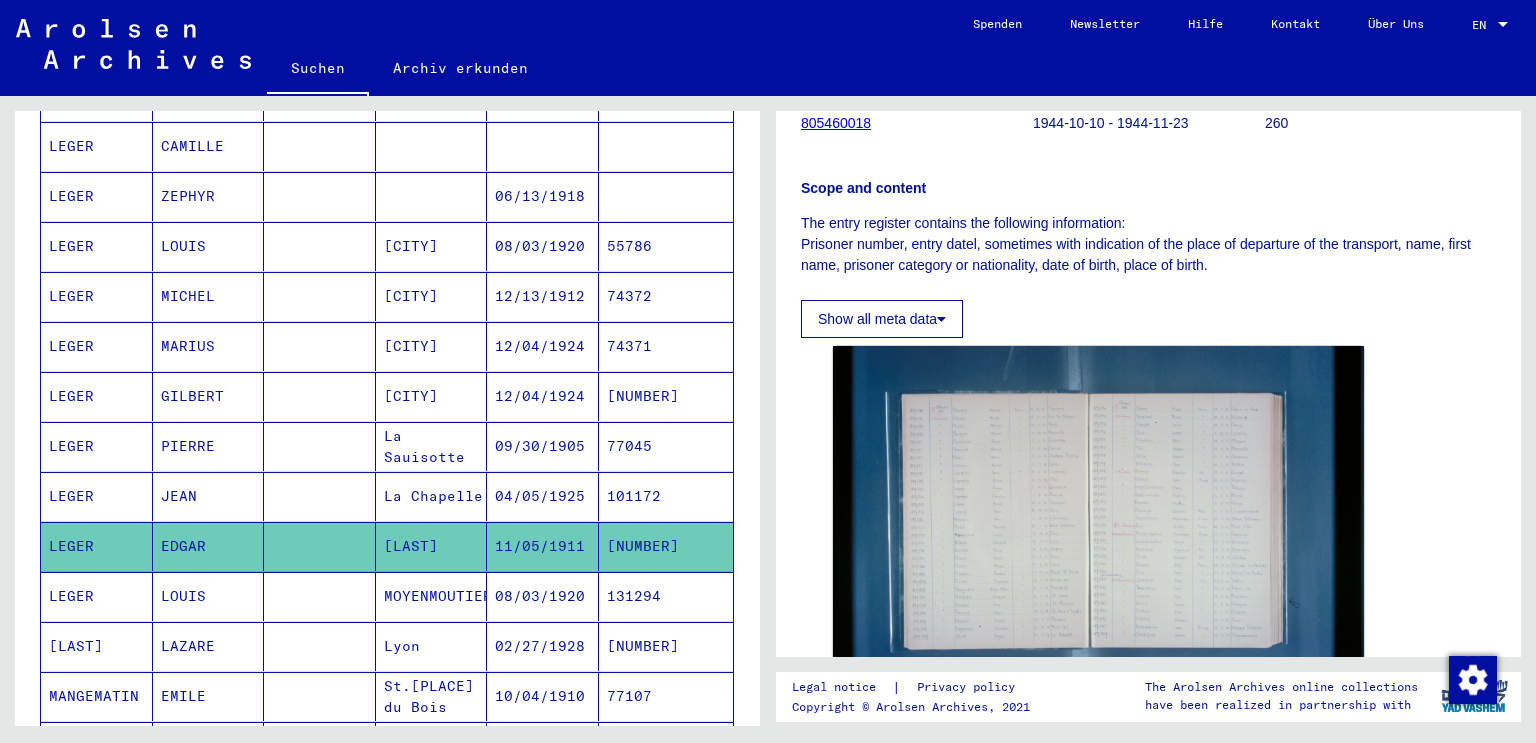 click 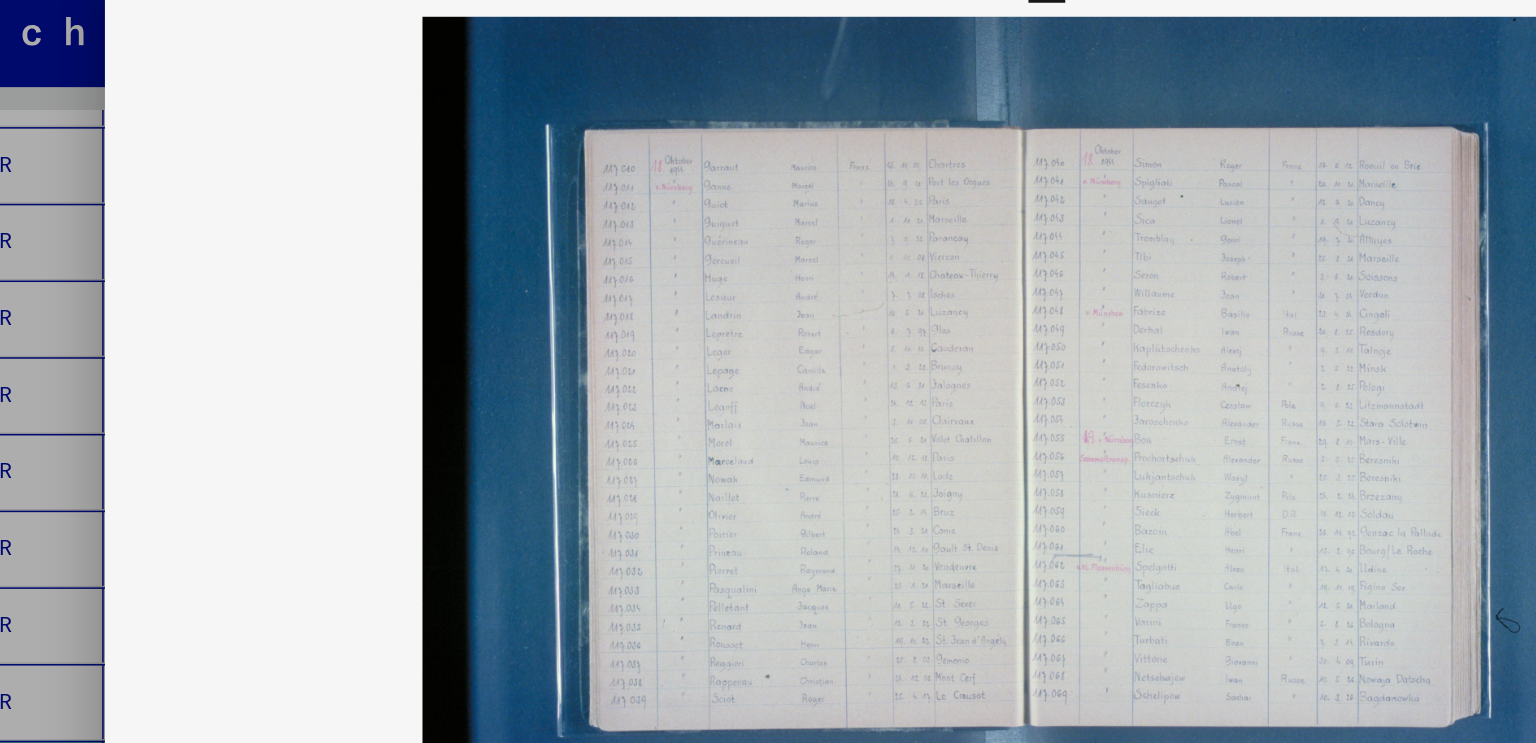 click at bounding box center (768, 321) 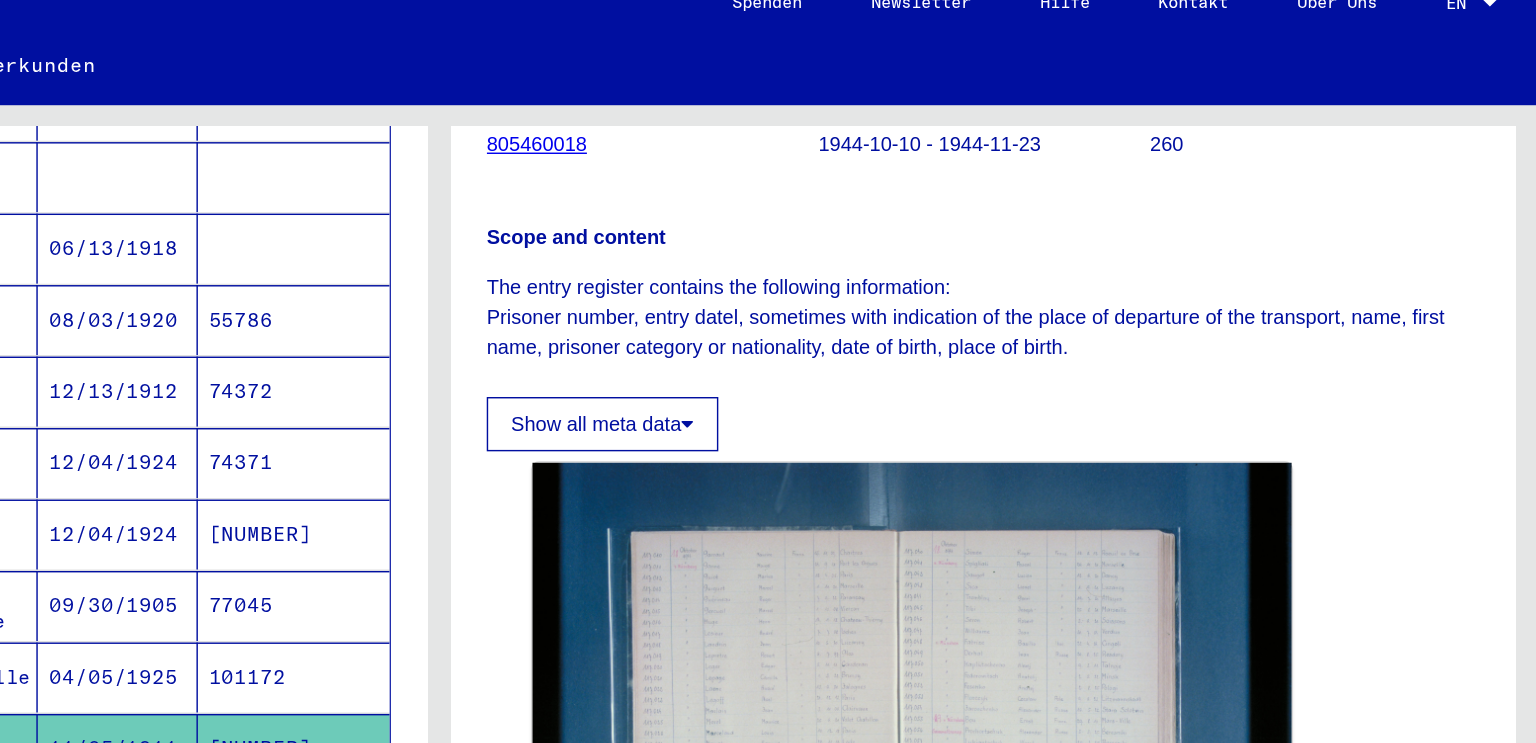 scroll, scrollTop: 0, scrollLeft: 0, axis: both 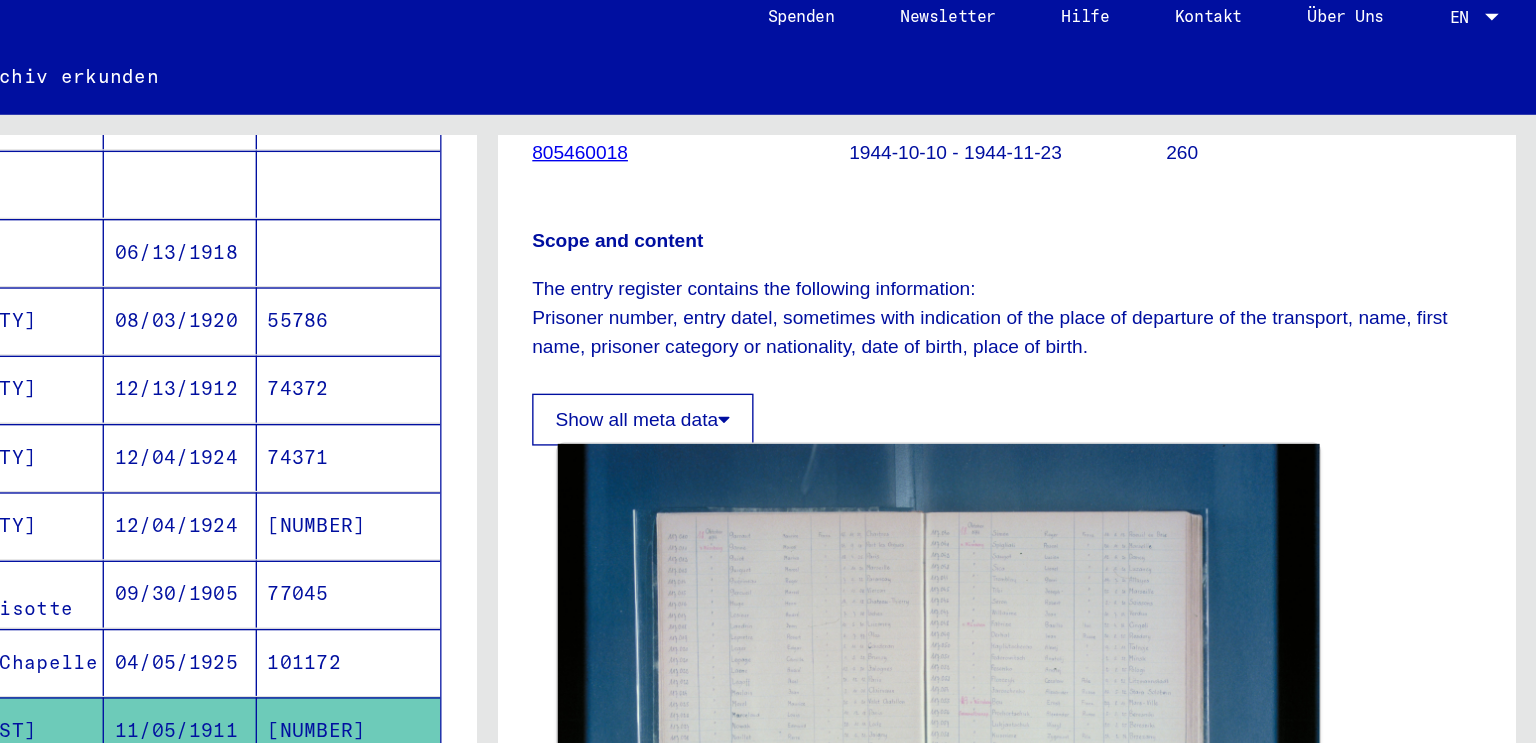 click 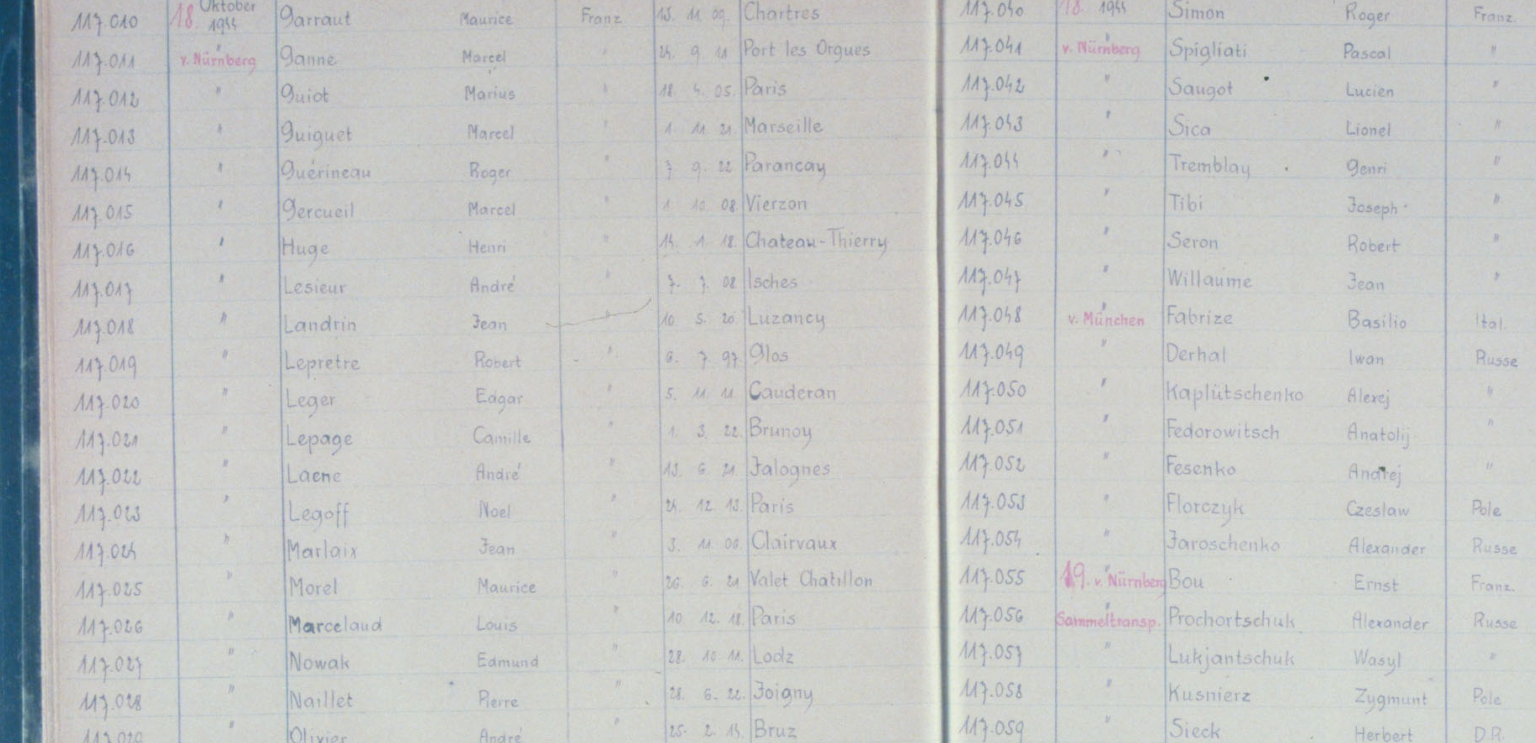 click at bounding box center (768, 321) 